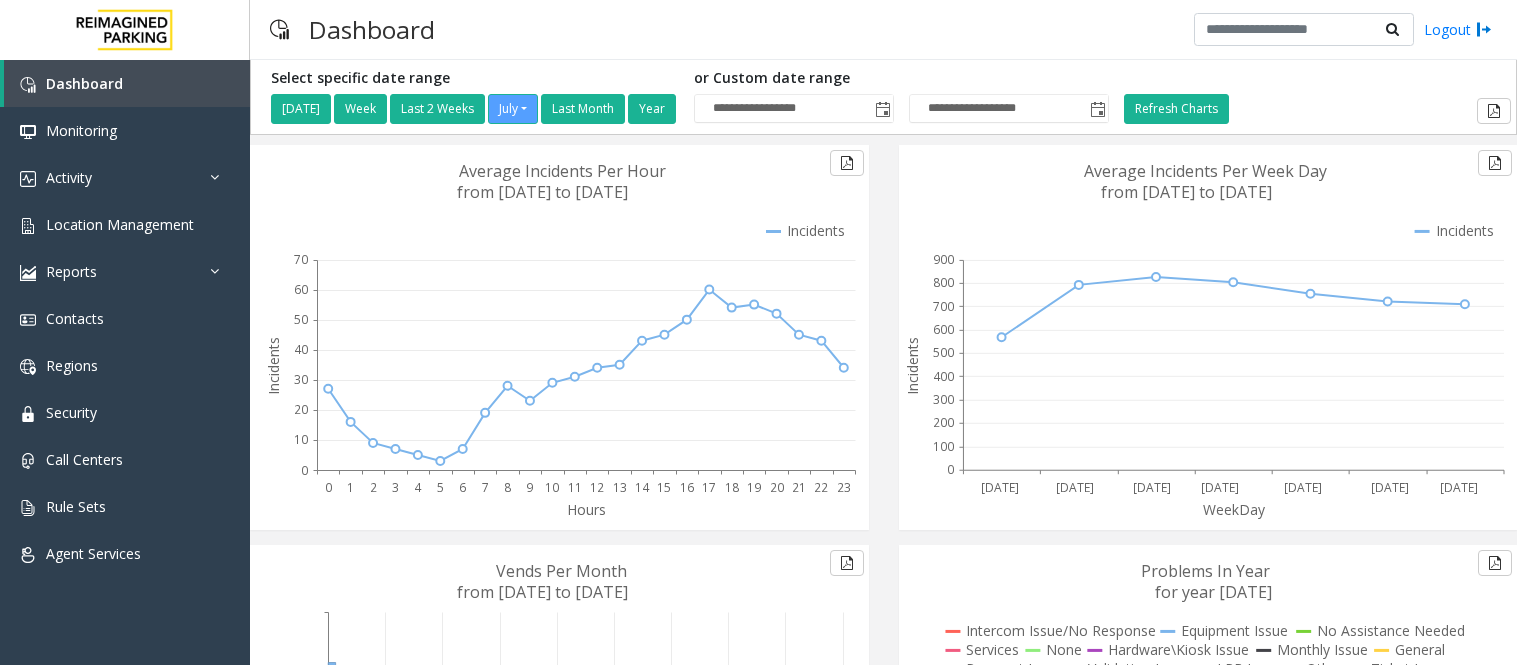 scroll, scrollTop: 0, scrollLeft: 0, axis: both 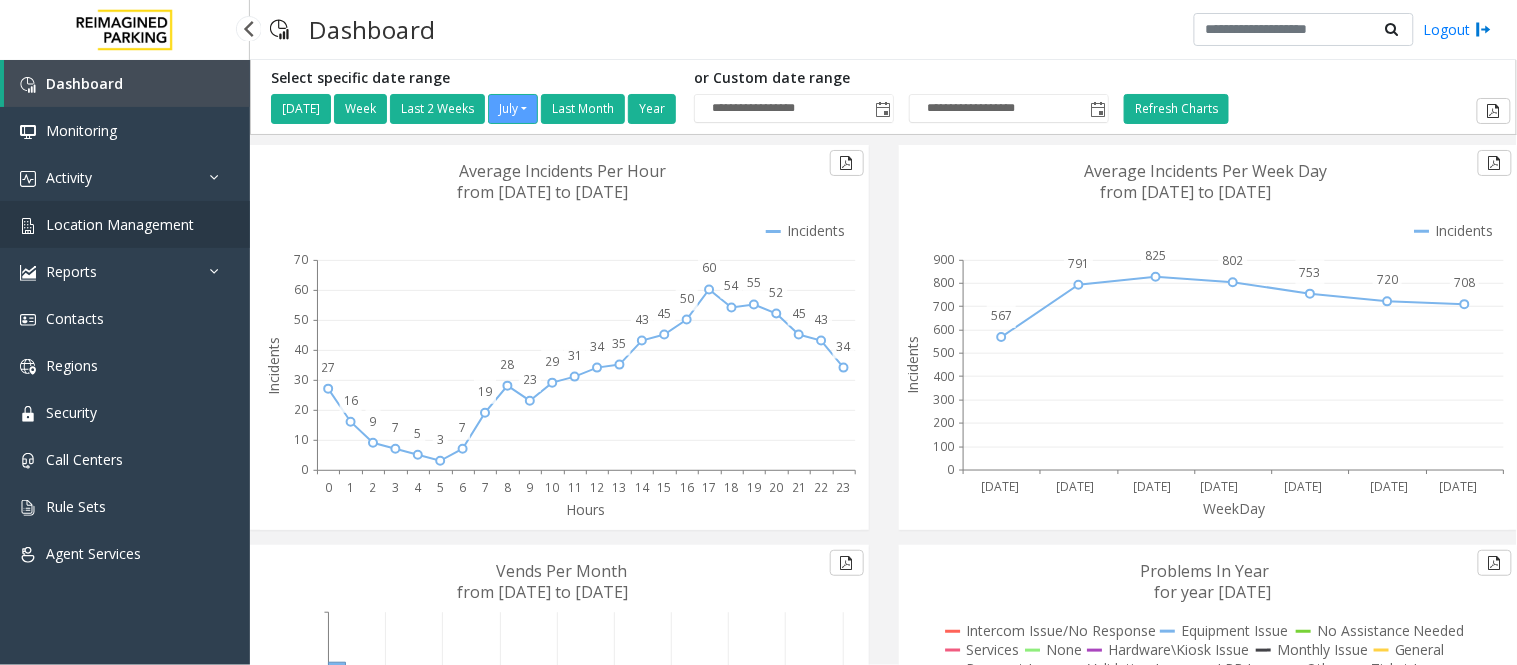 click on "Location Management" at bounding box center [120, 224] 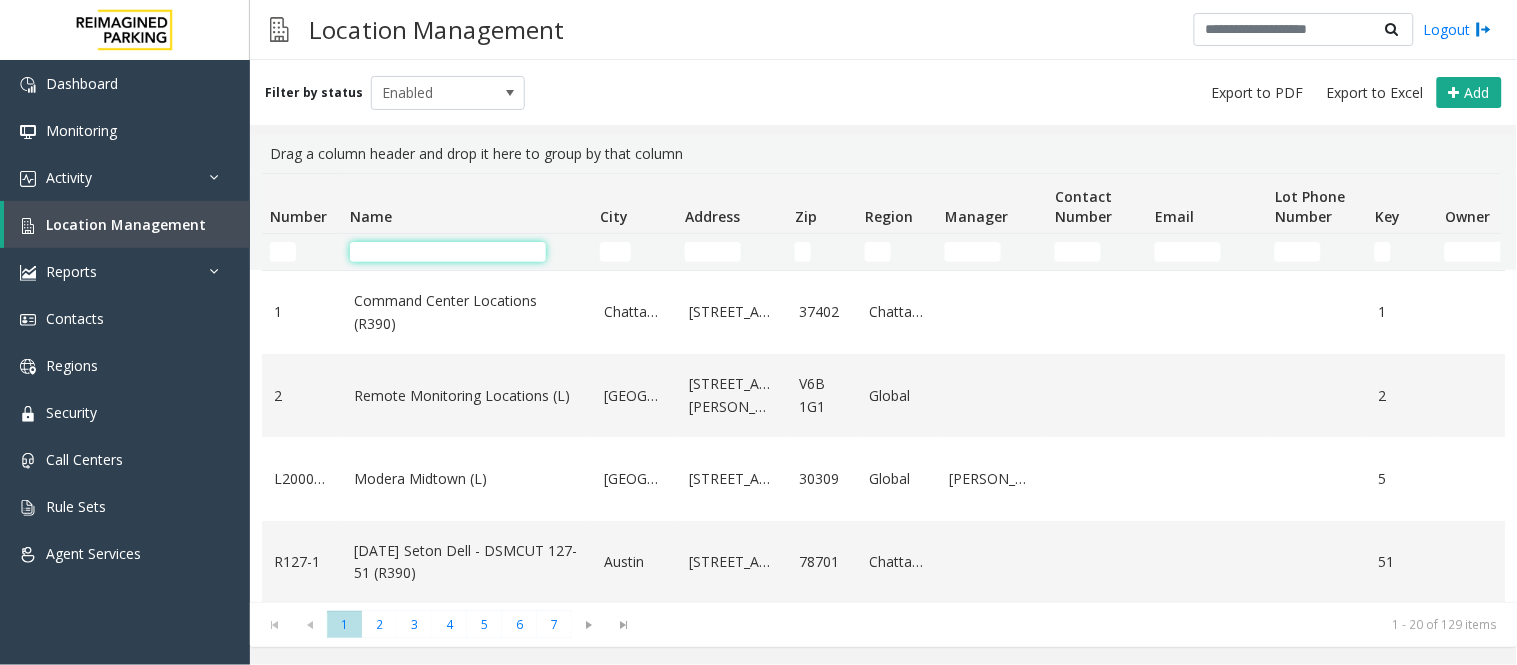 click 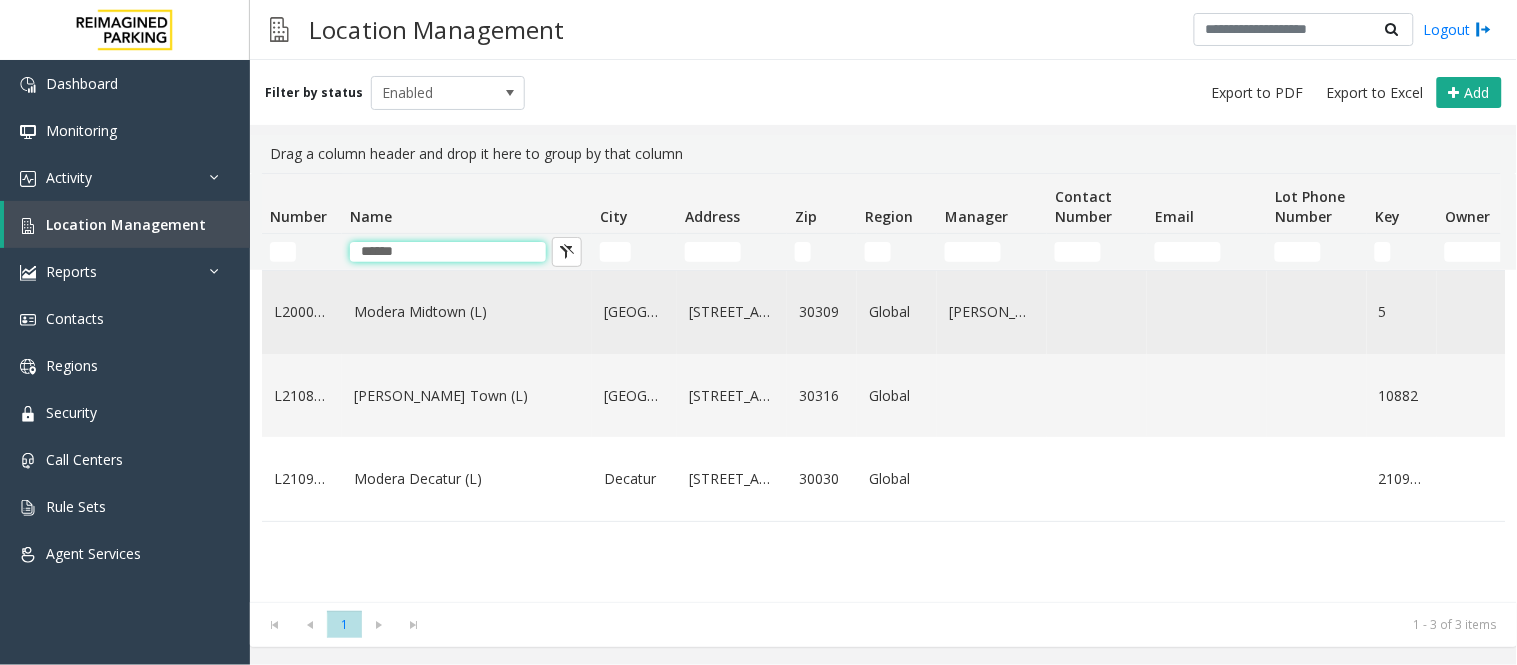 type on "******" 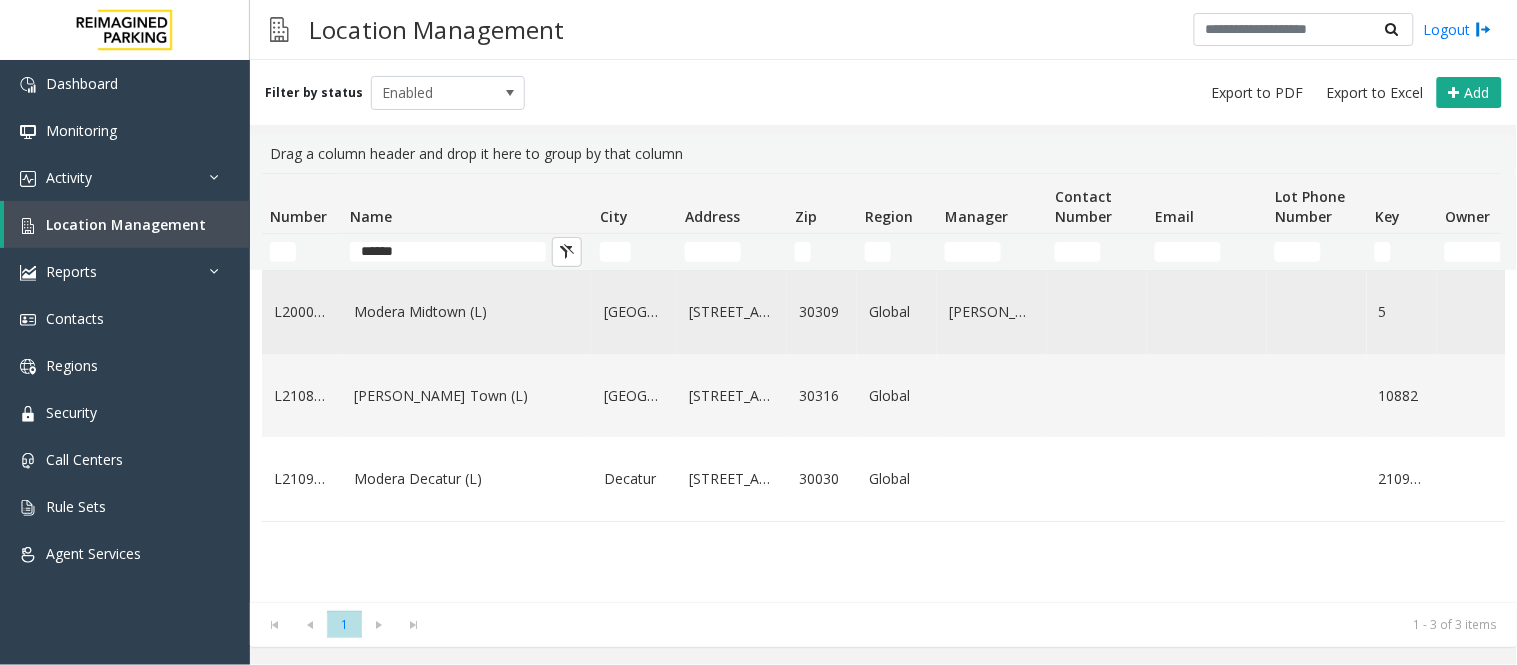 click on "Modera Midtown	(L)" 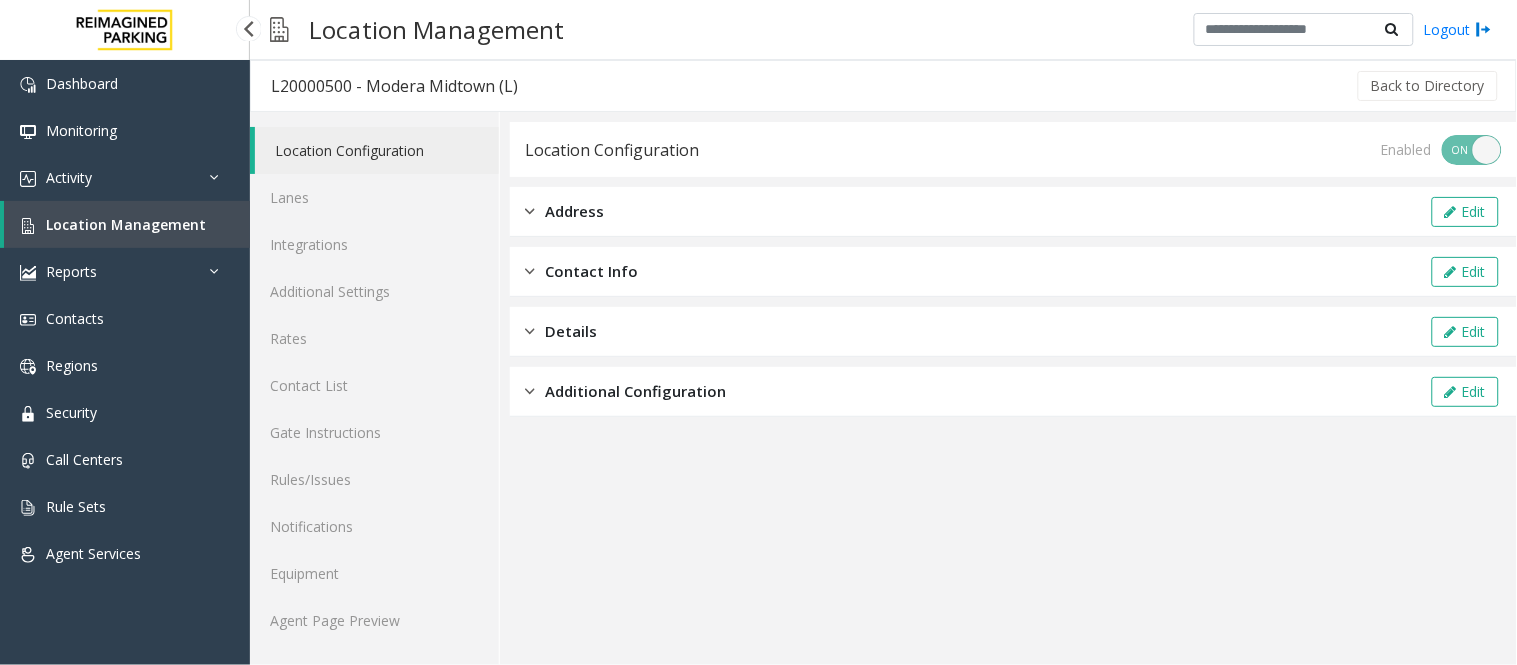 click on "Location Management" at bounding box center [127, 224] 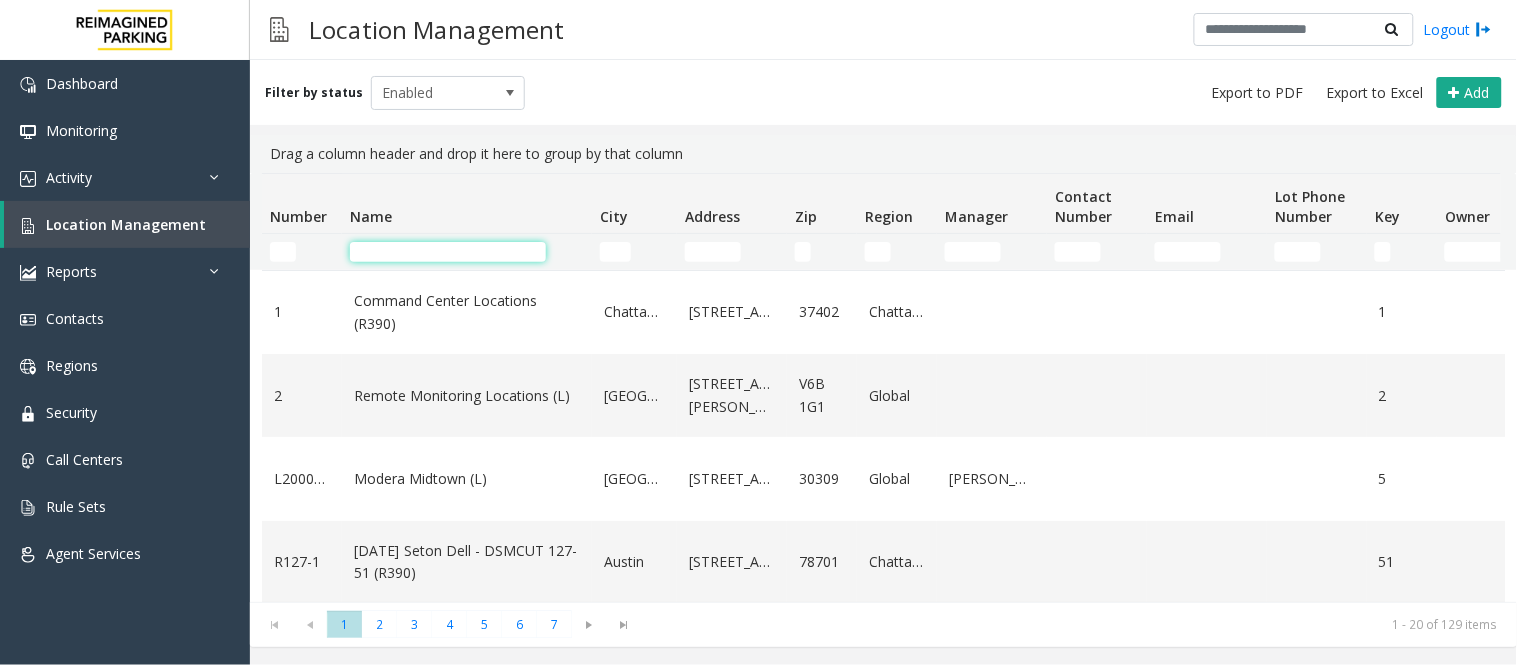 click 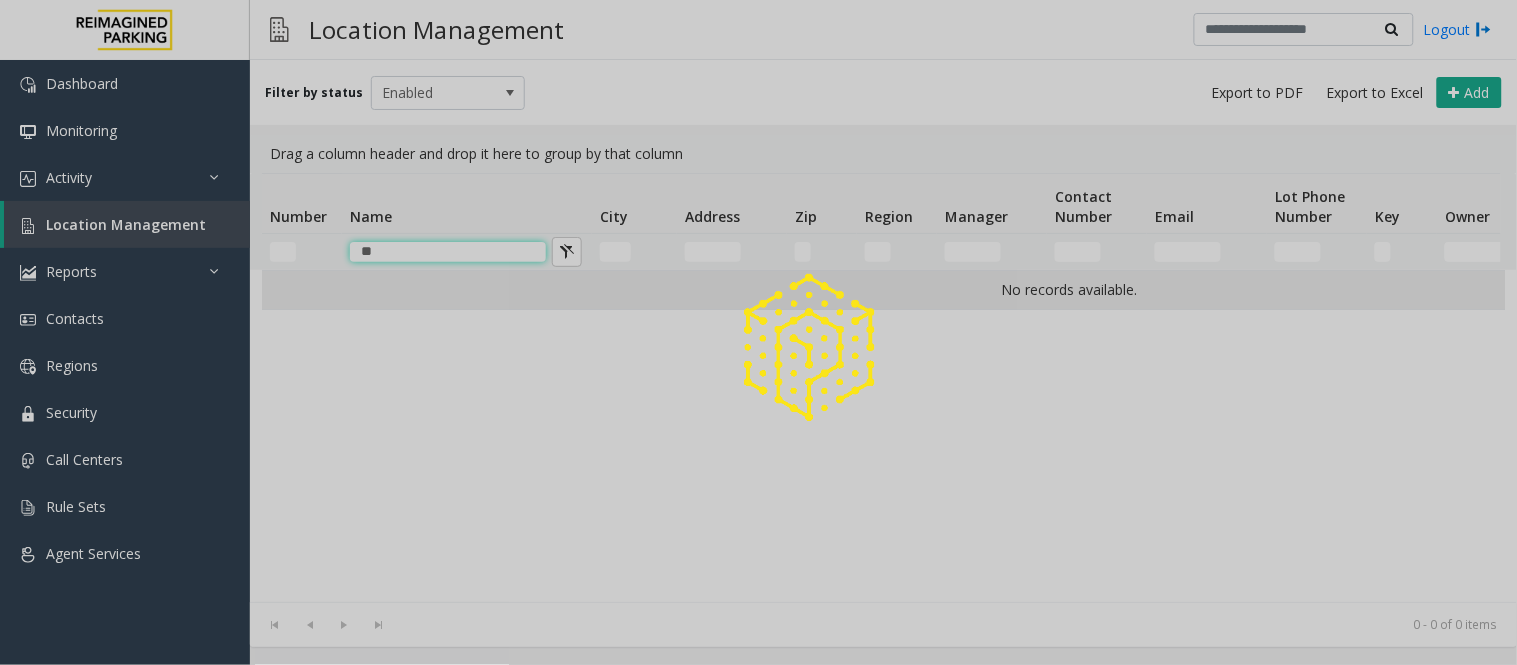 type on "*" 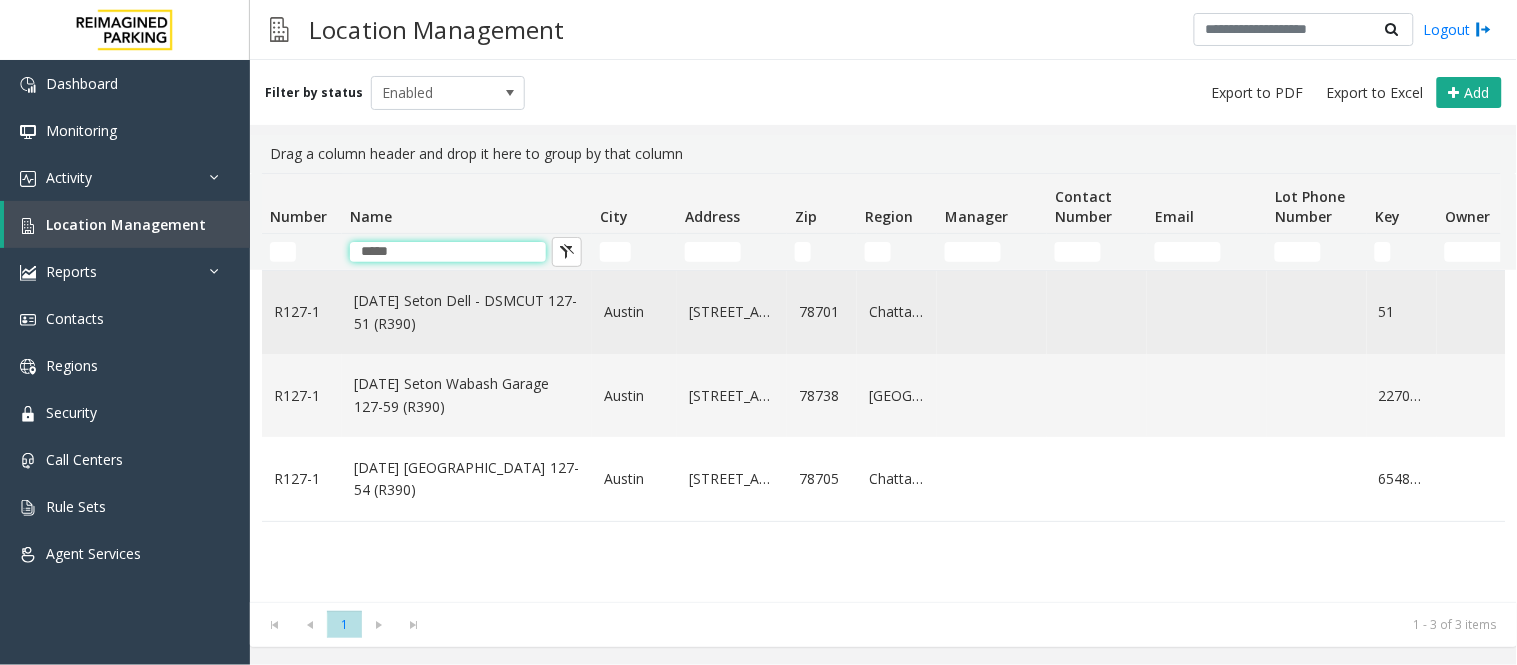 type on "*****" 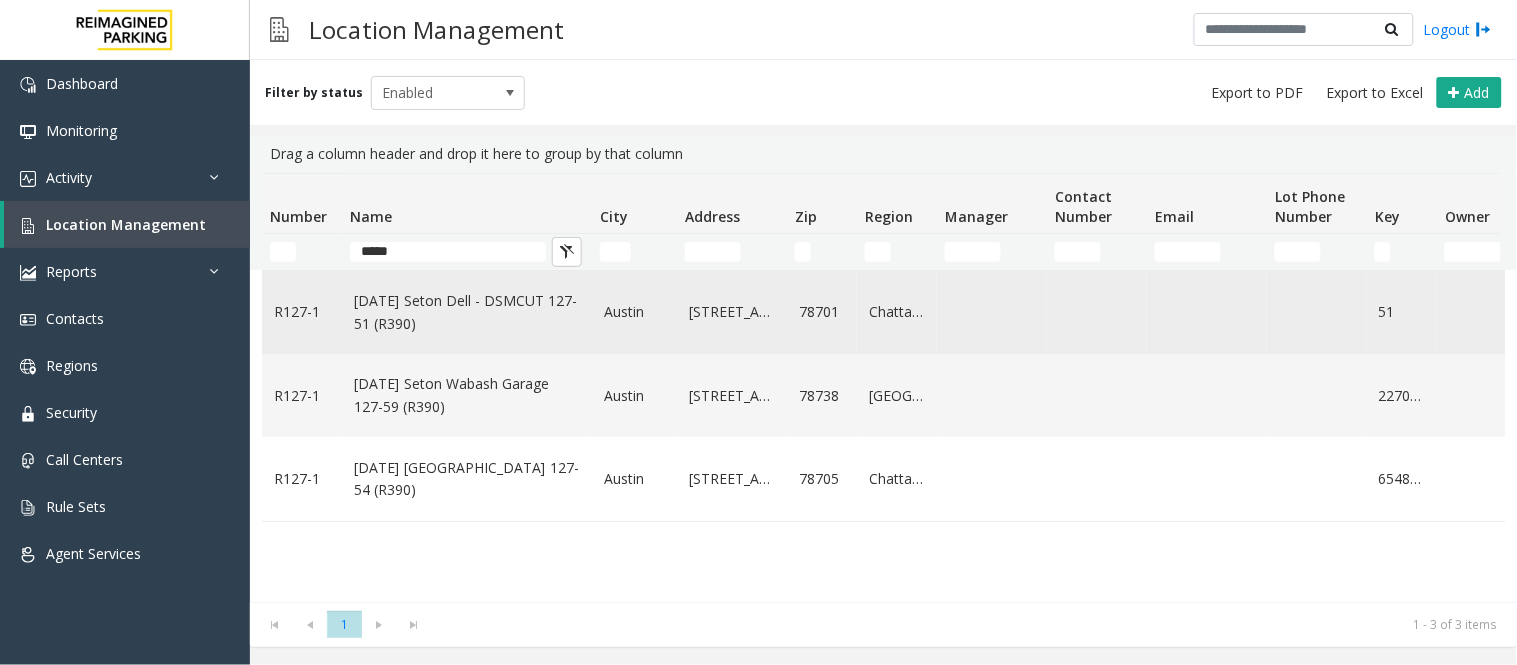 click on "[DATE] Seton Dell - DSMCUT 127-51 (R390)" 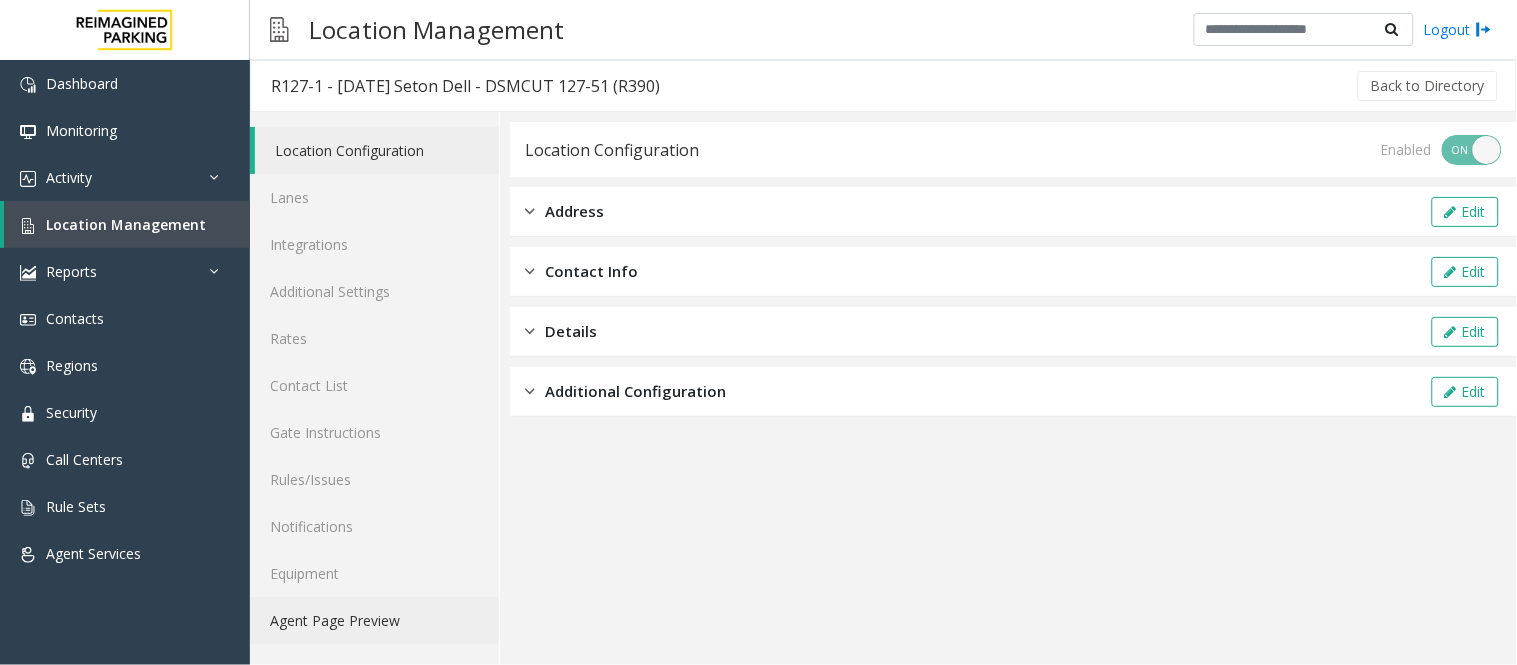 click on "Agent Page Preview" 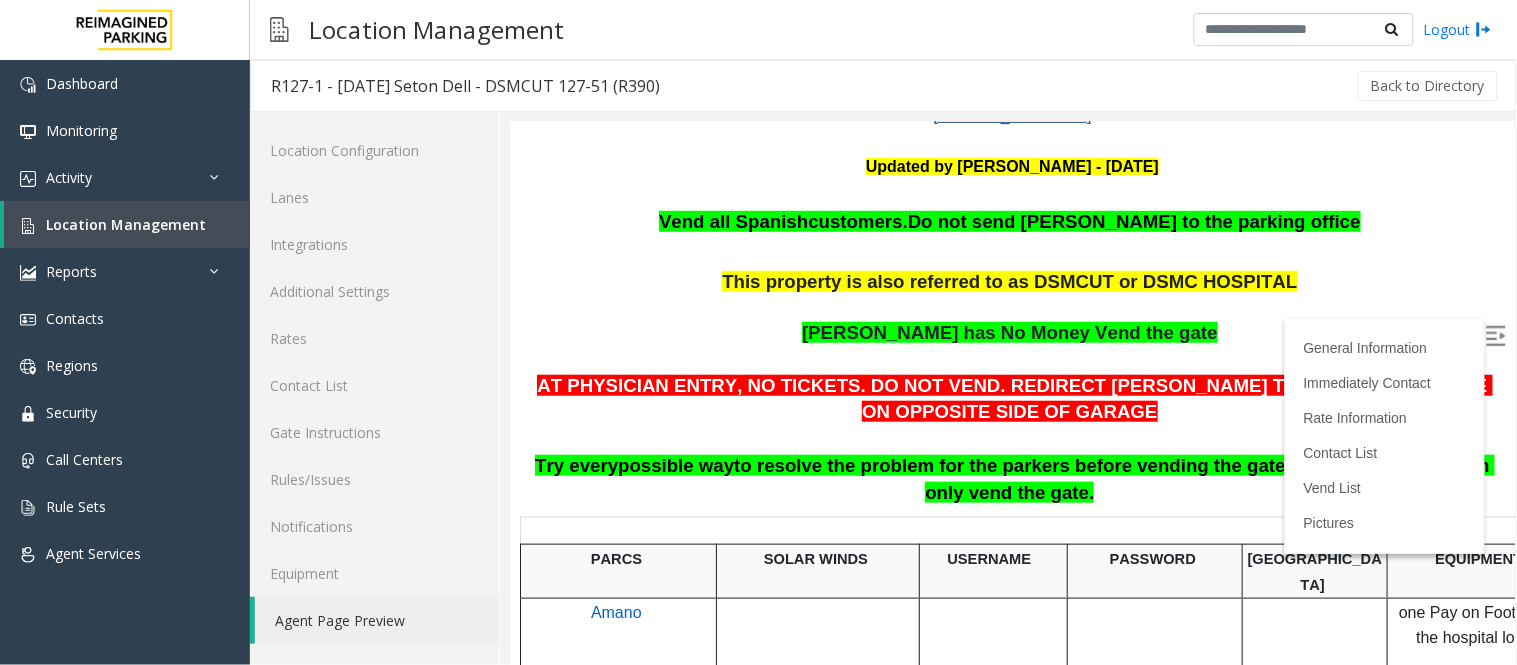 scroll, scrollTop: 333, scrollLeft: 0, axis: vertical 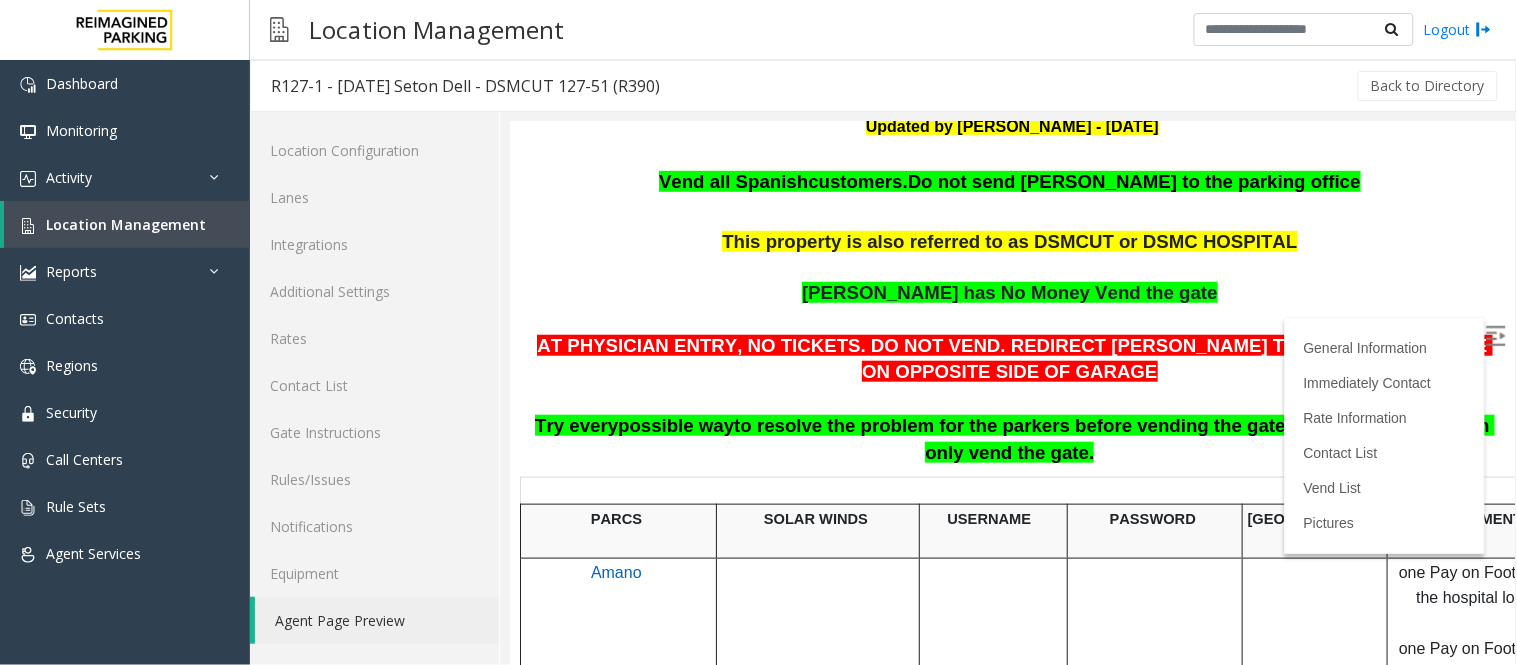 click at bounding box center [1495, 335] 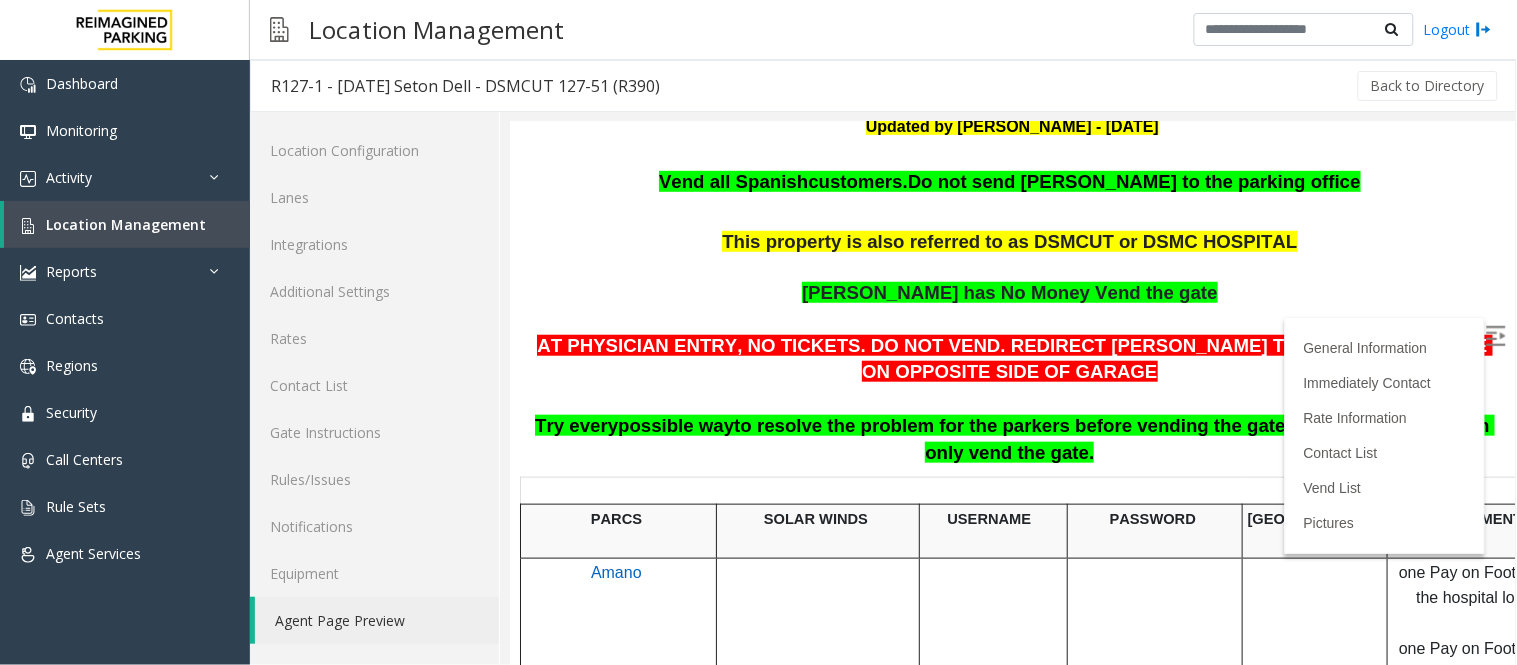 scroll, scrollTop: 444, scrollLeft: 0, axis: vertical 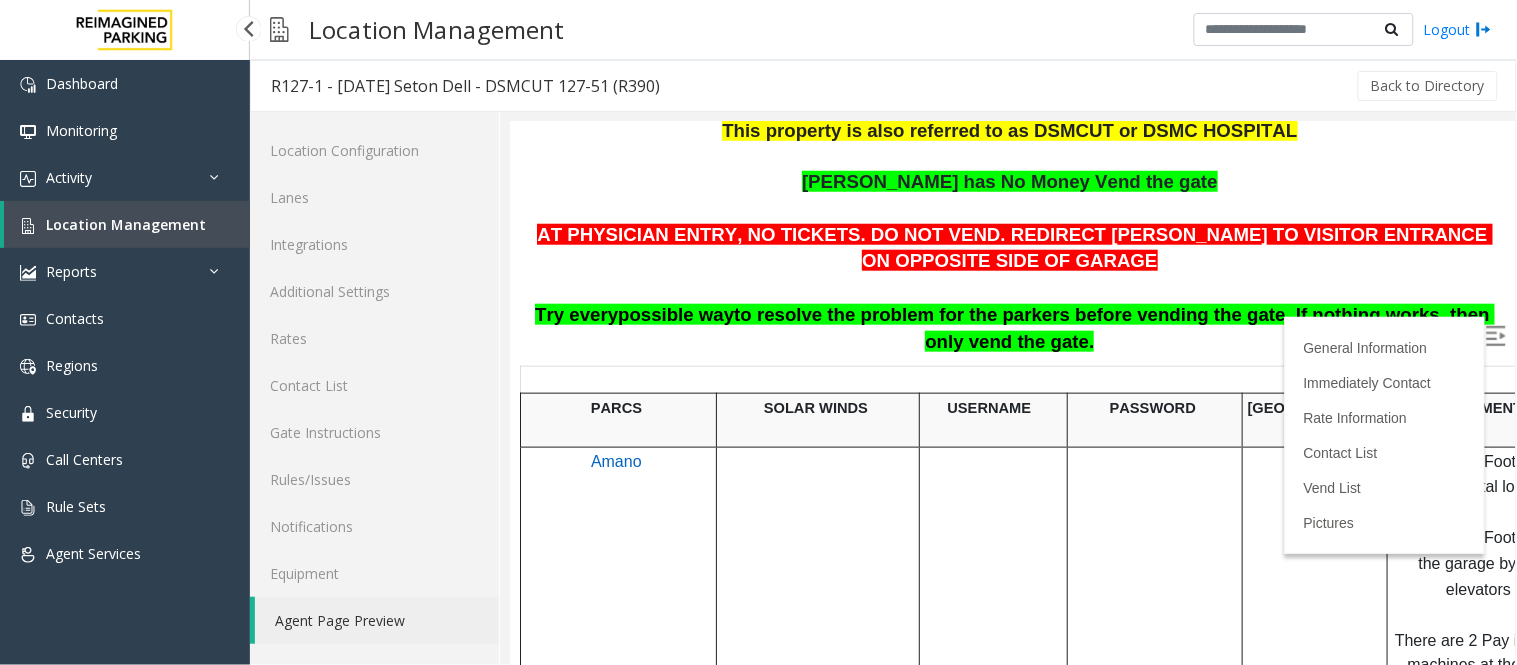 click on "Location Management" at bounding box center (126, 224) 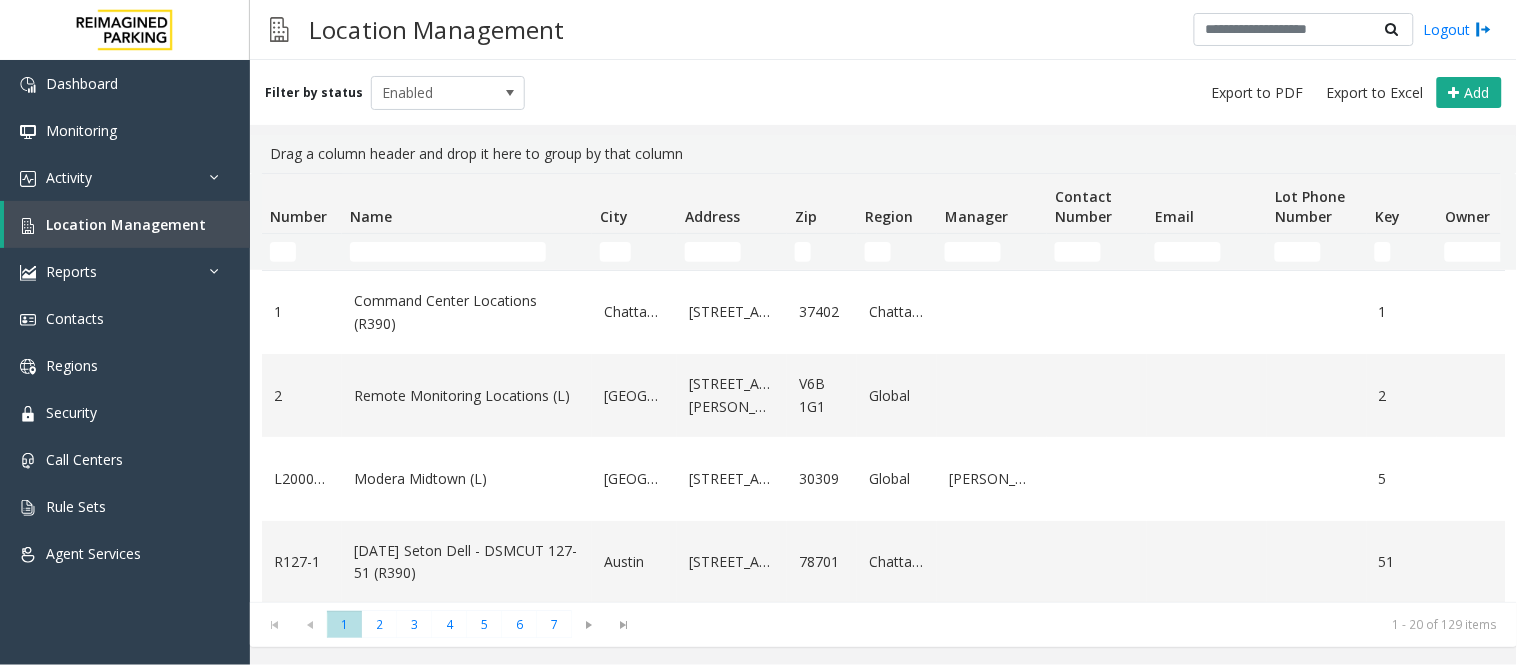 click on "Filter by status Enabled Add" 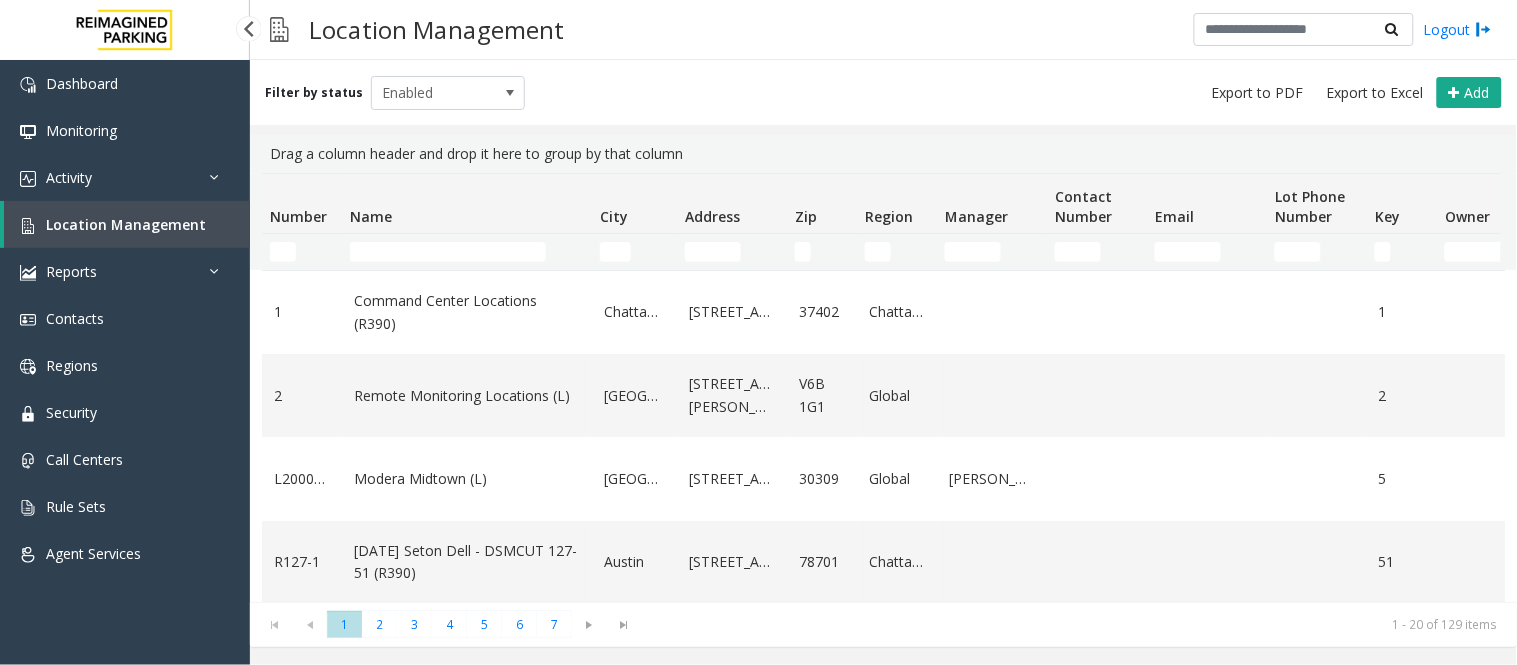 click on "Location Management" at bounding box center [126, 224] 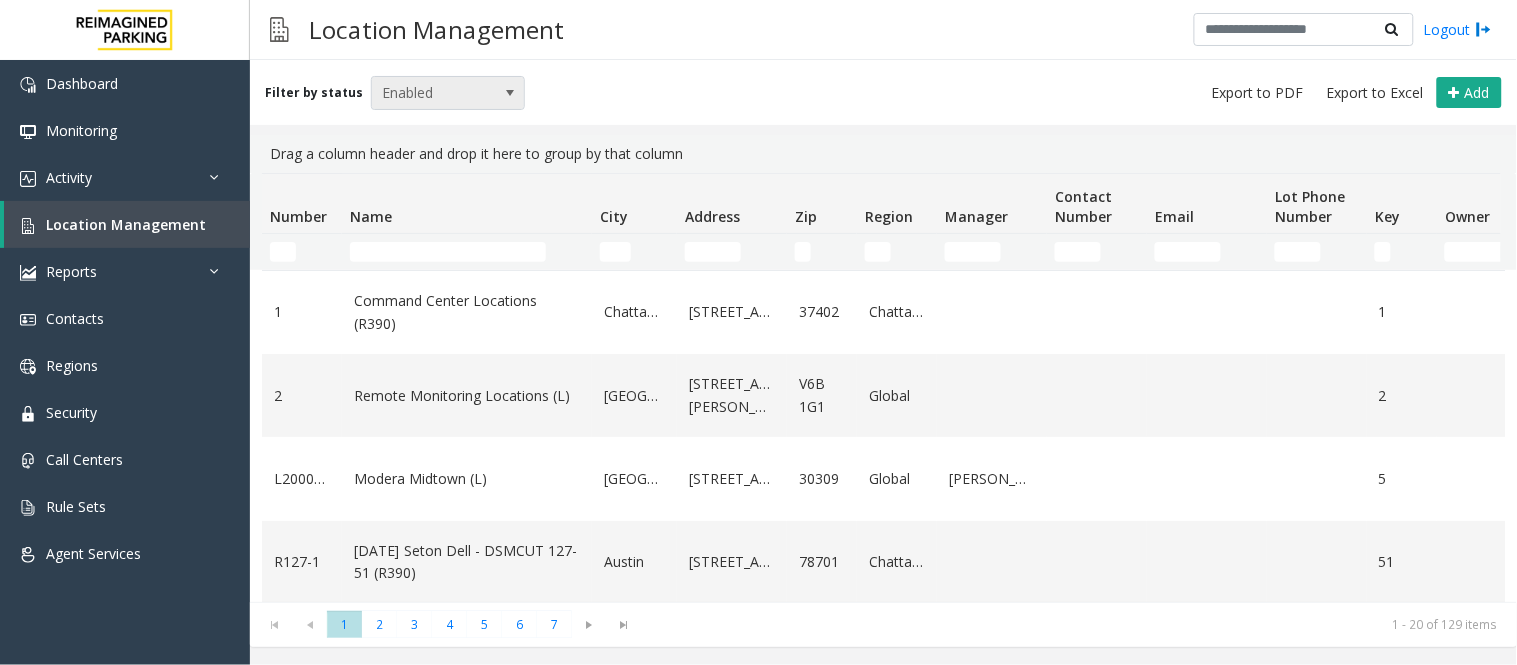 click on "Enabled" at bounding box center [433, 93] 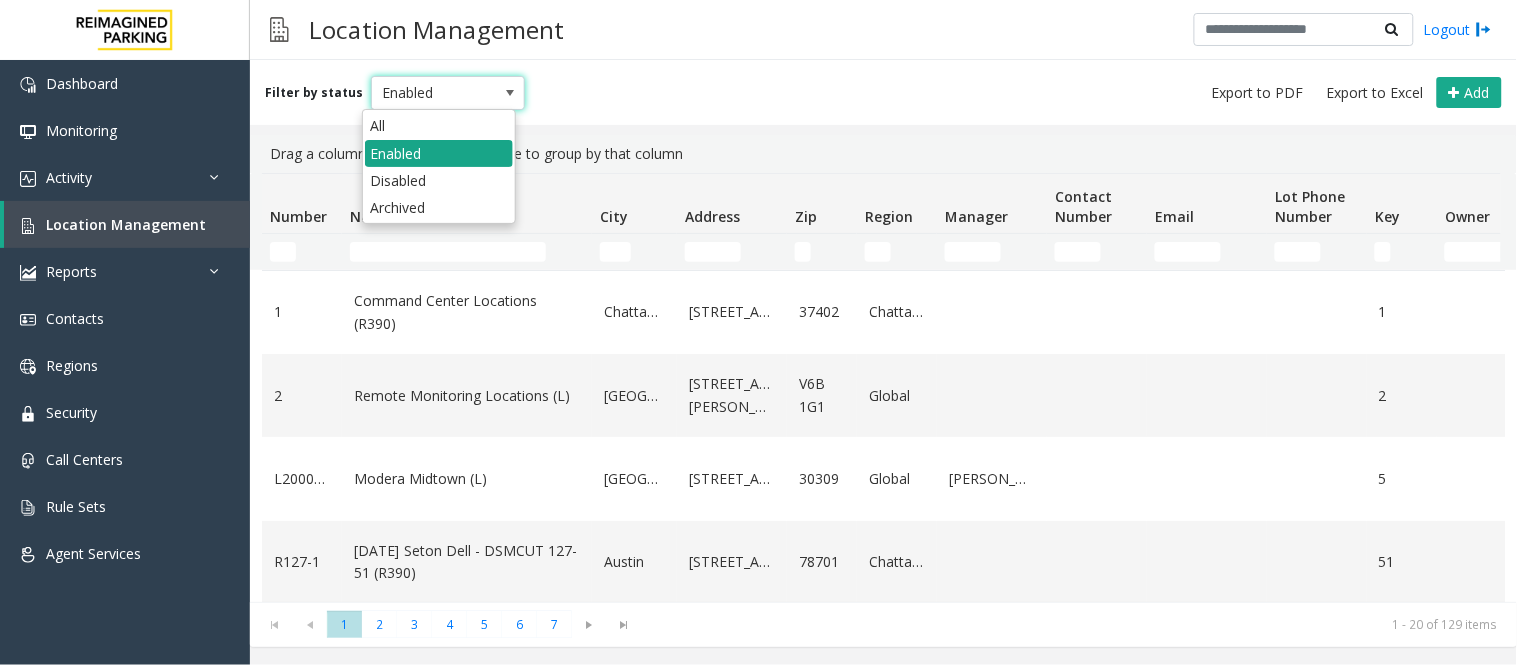 click on "Enabled" at bounding box center [439, 153] 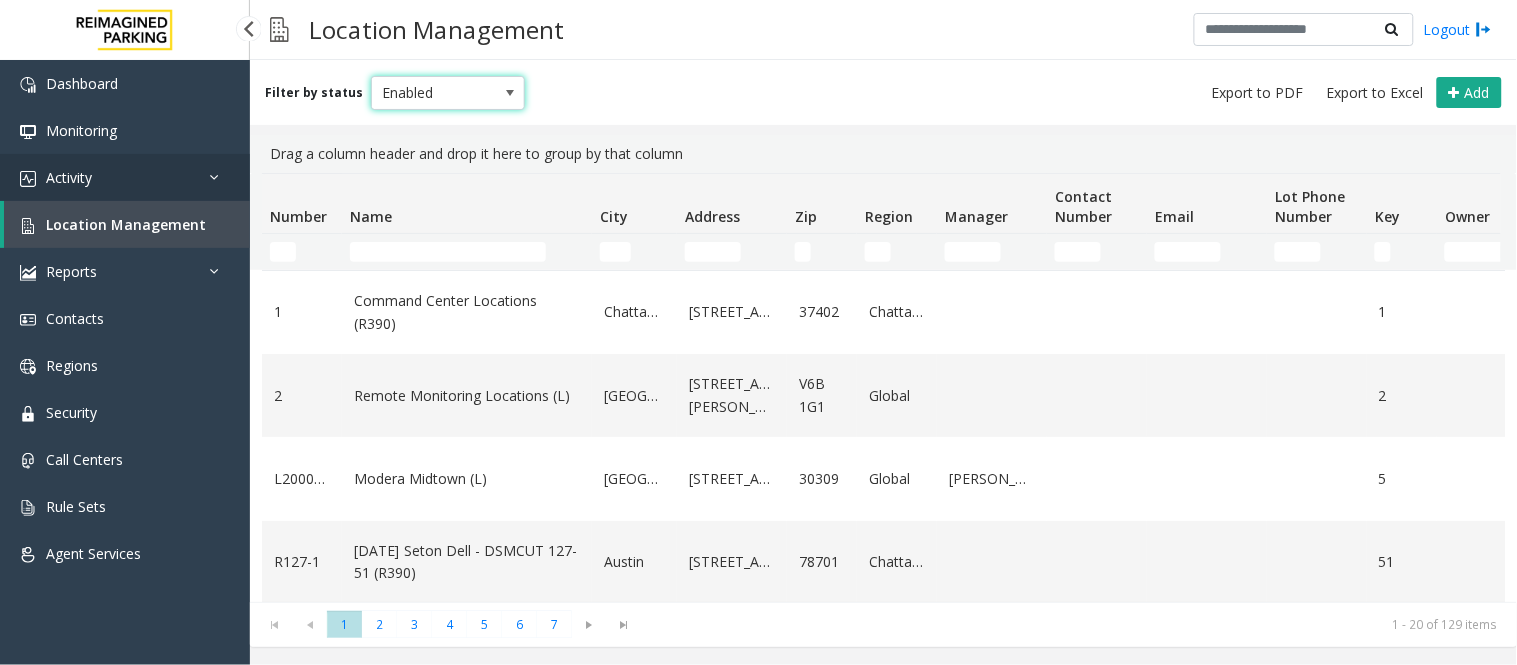 click on "Activity" at bounding box center [125, 177] 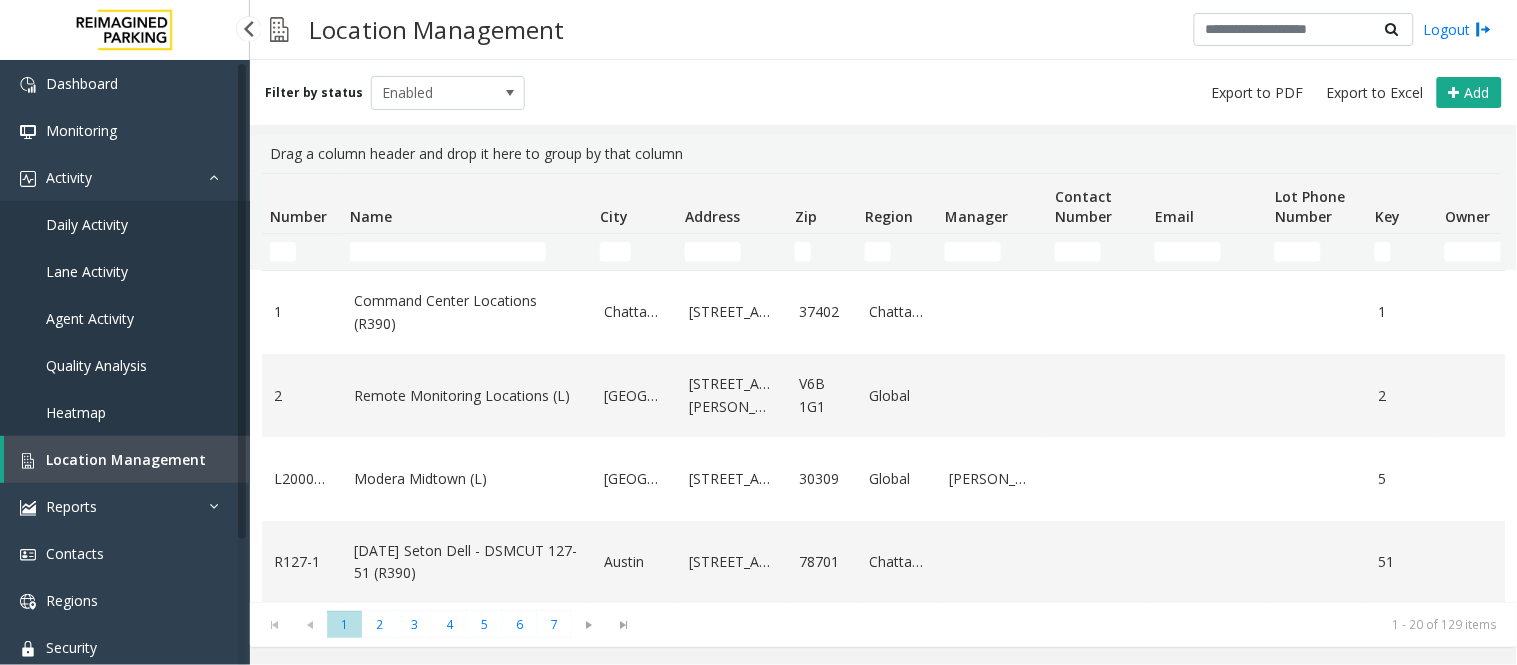 click on "Daily Activity" at bounding box center [87, 224] 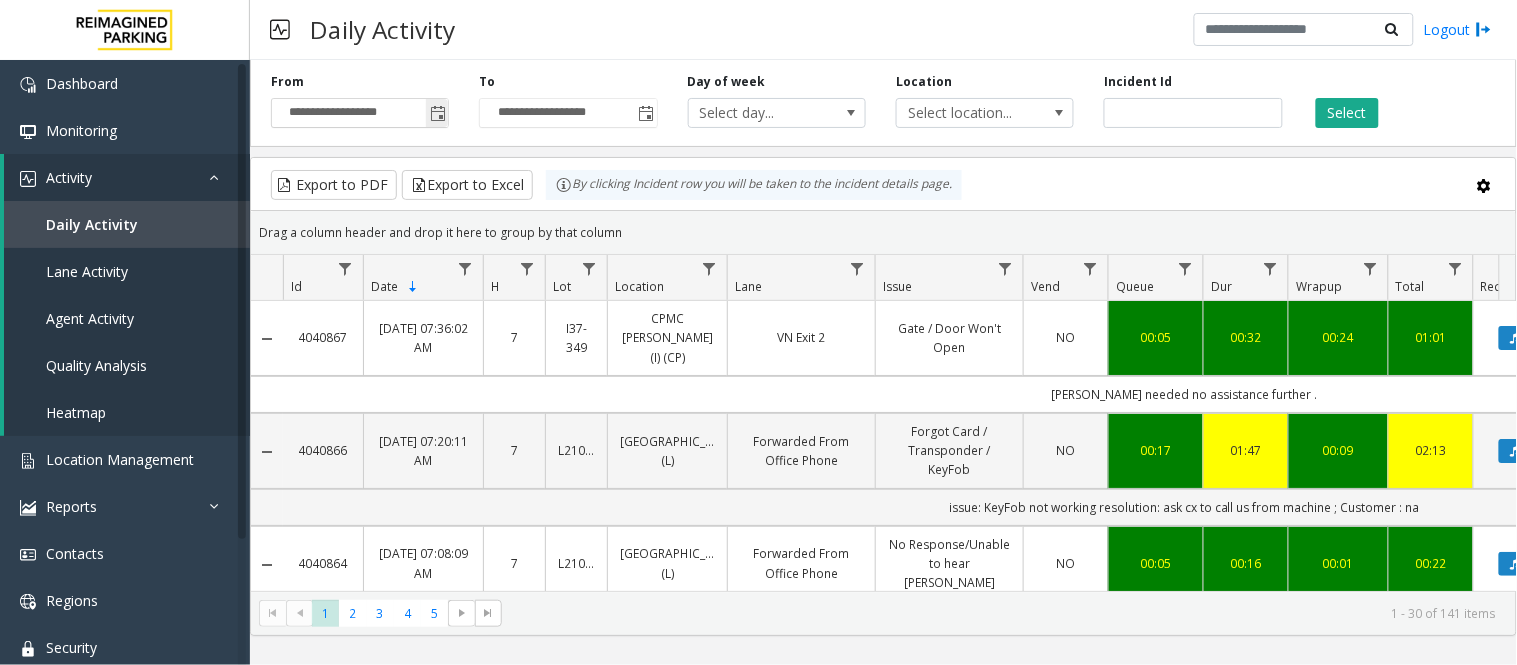 click 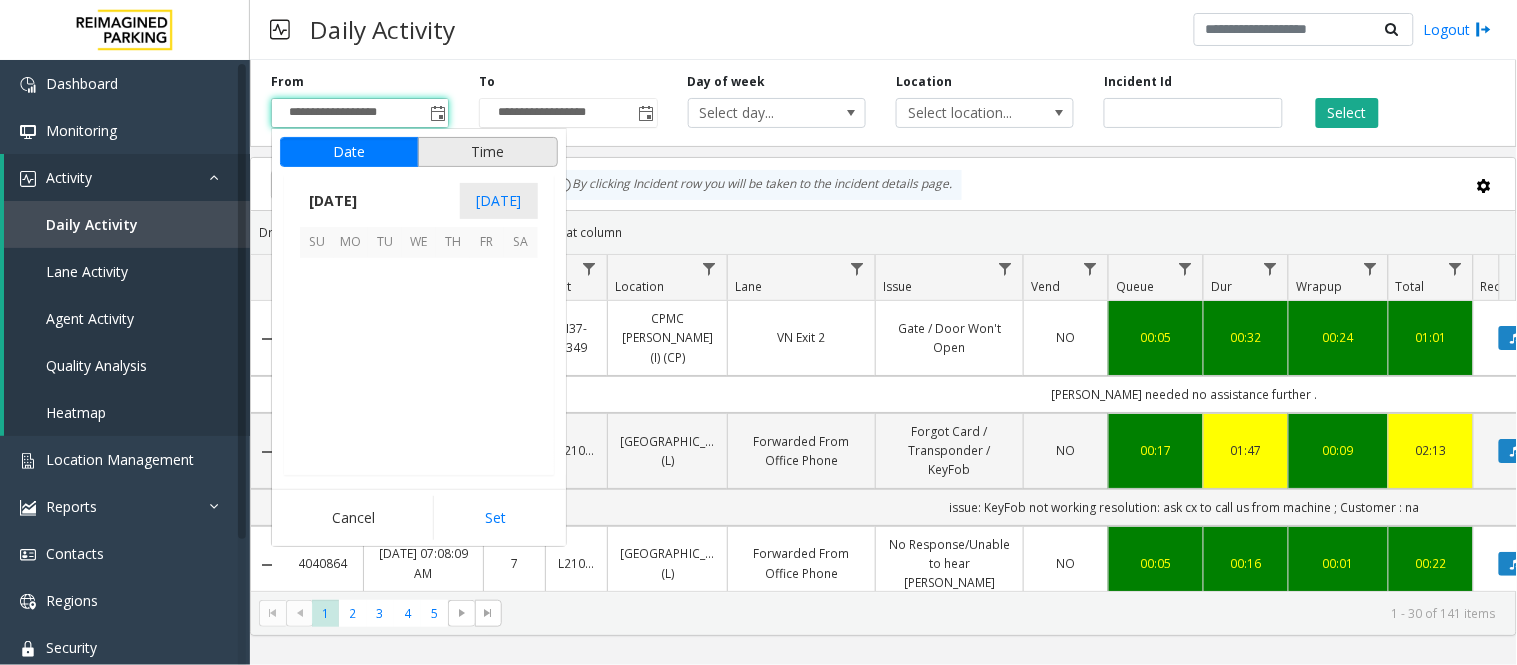 scroll, scrollTop: 358354, scrollLeft: 0, axis: vertical 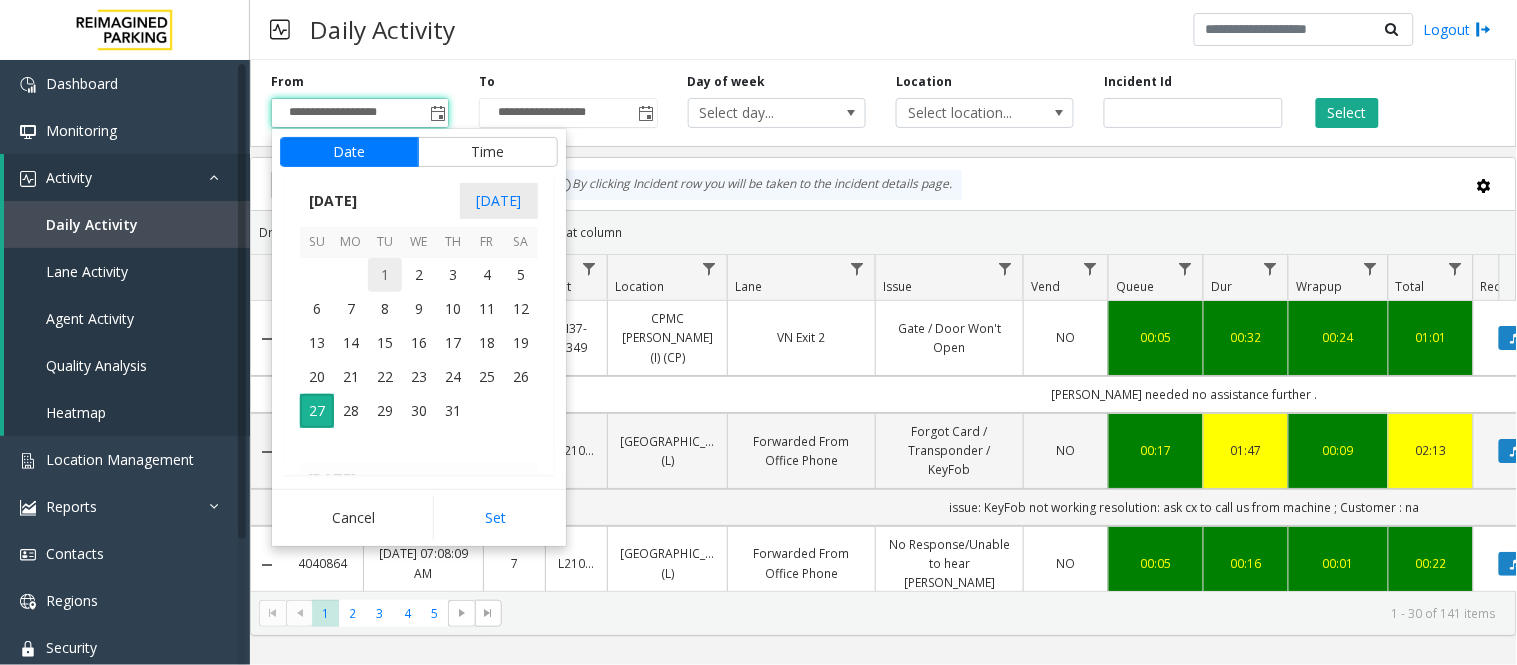 click on "1" at bounding box center [385, 275] 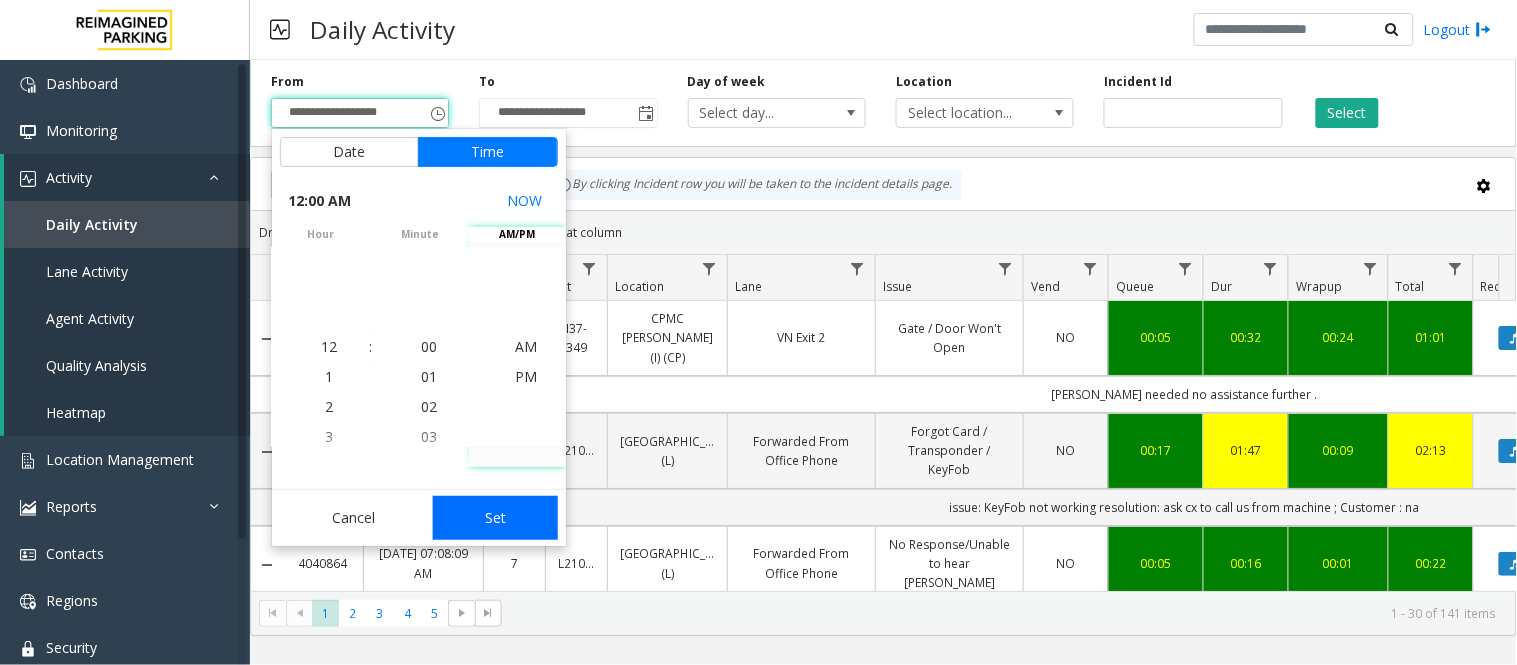 click on "Set" 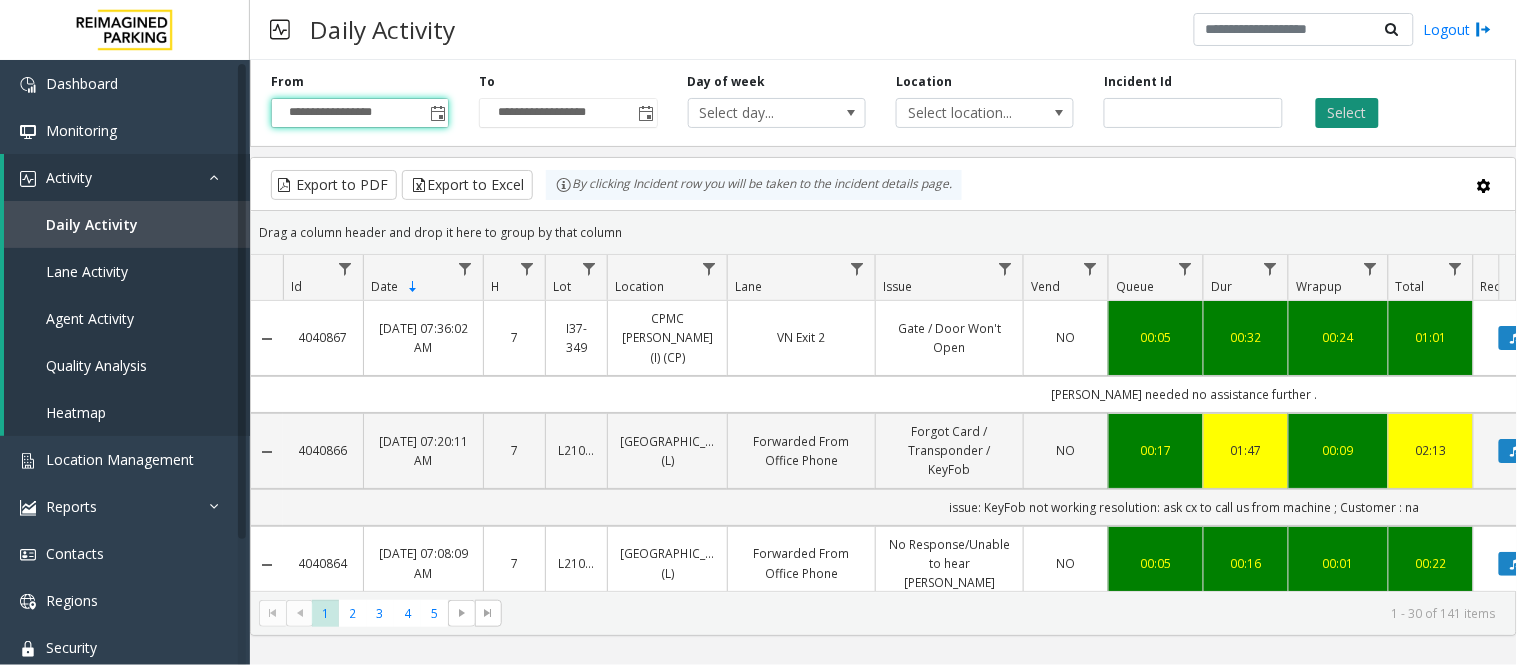 click on "Select" 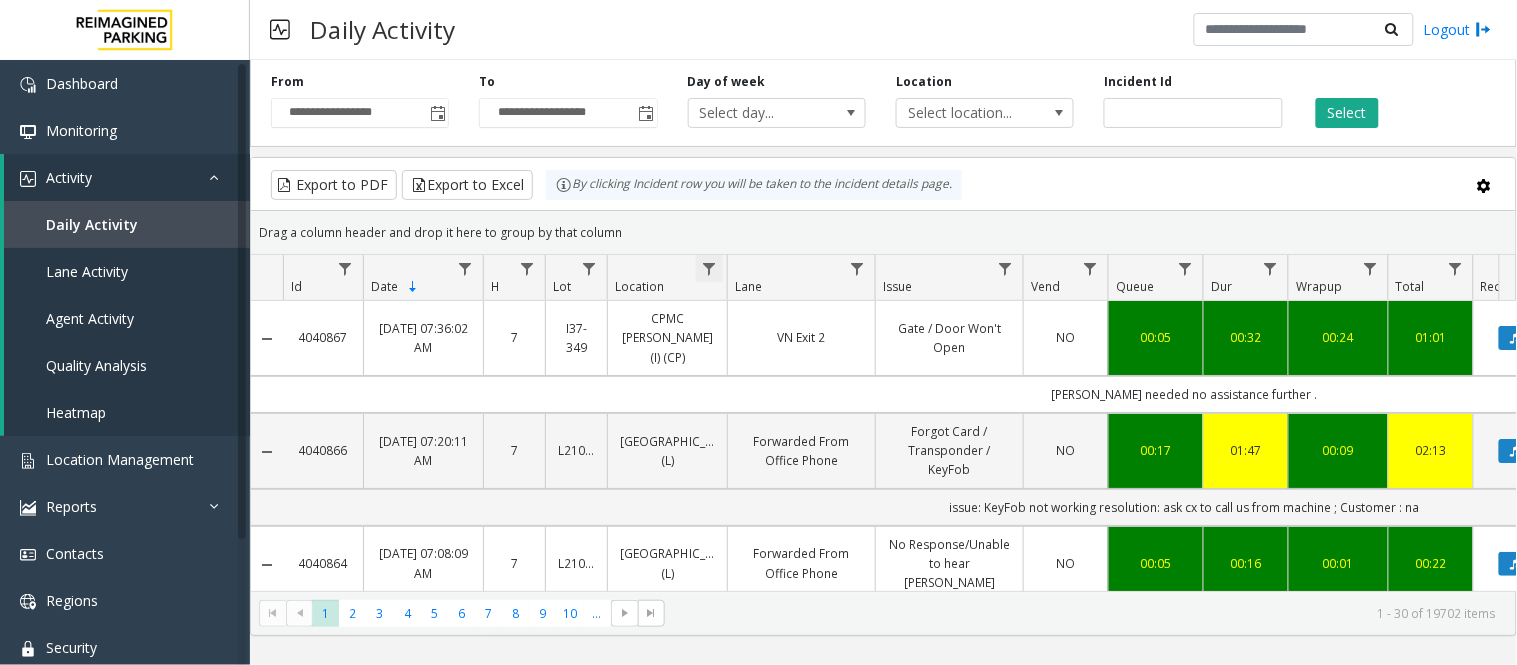 click 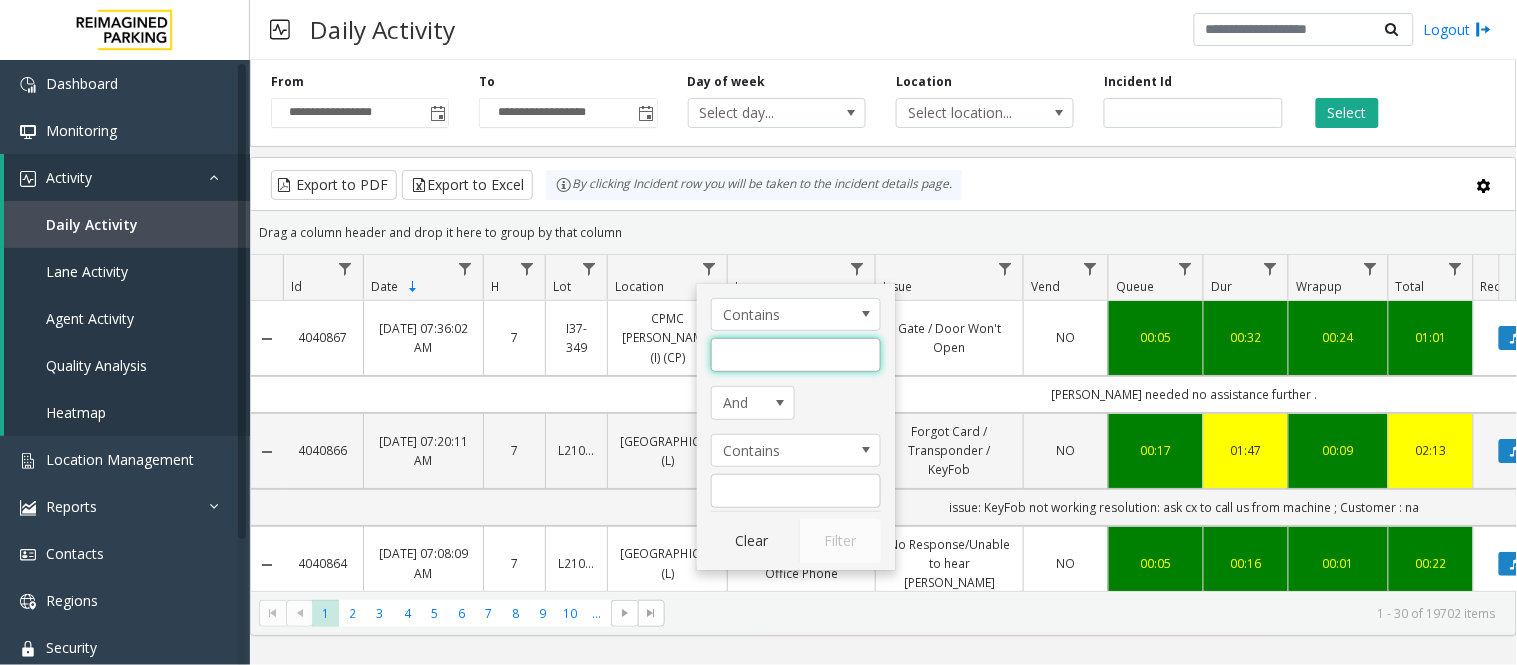click 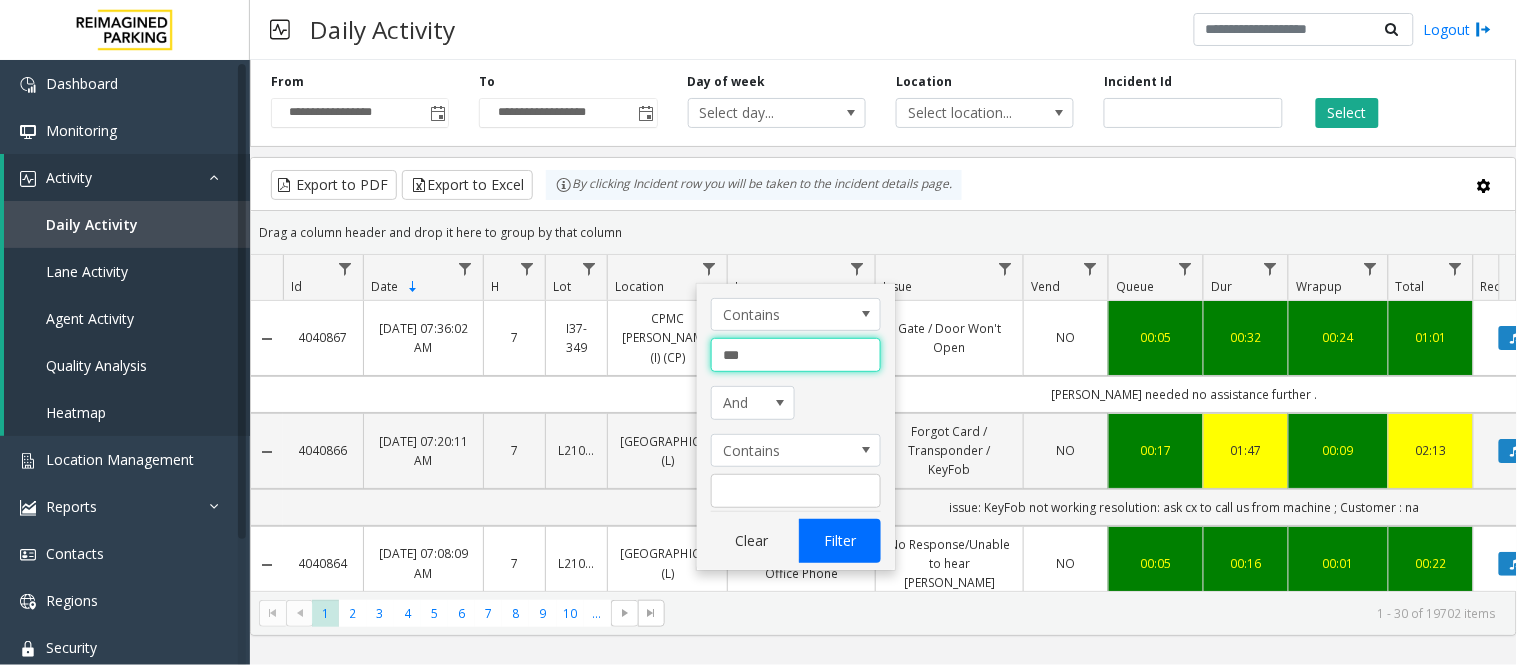 type on "***" 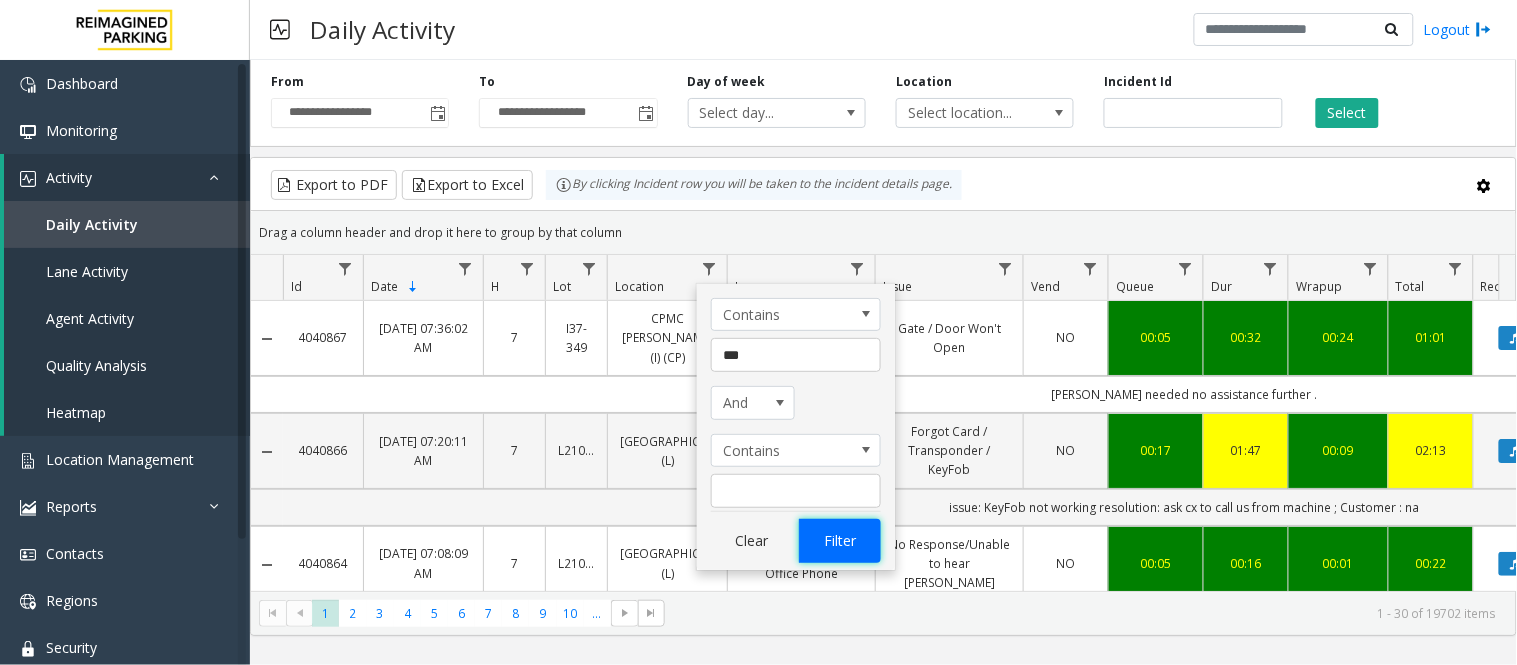 click on "Filter" 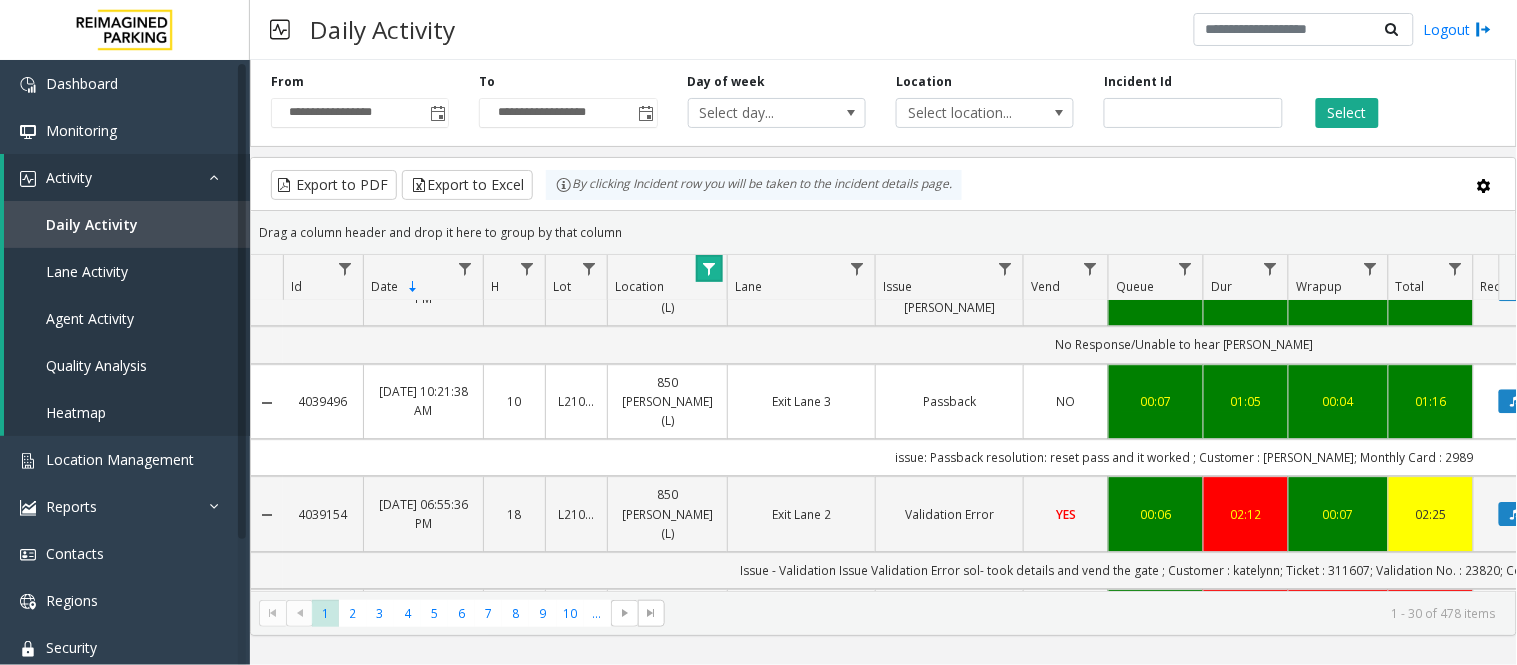 scroll, scrollTop: 1555, scrollLeft: 0, axis: vertical 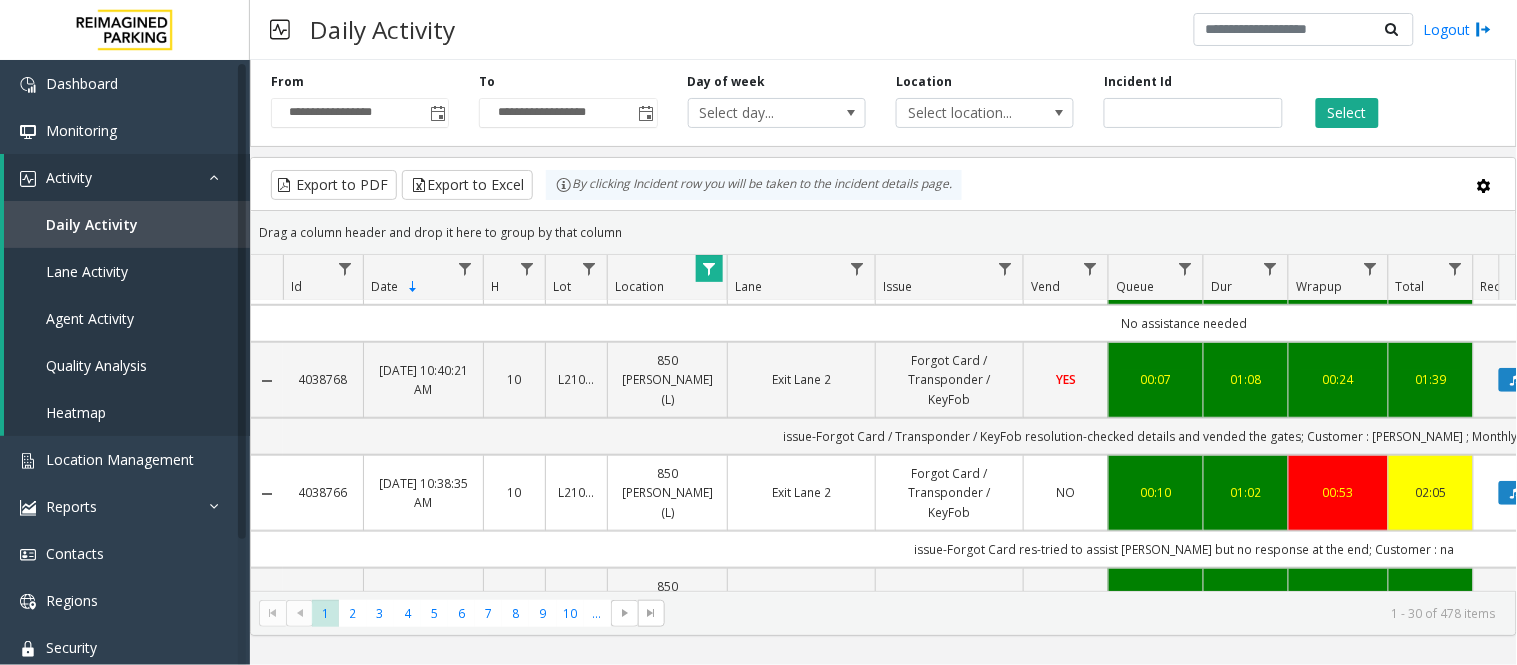 drag, startPoint x: 936, startPoint y: 592, endPoint x: 991, endPoint y: 555, distance: 66.287254 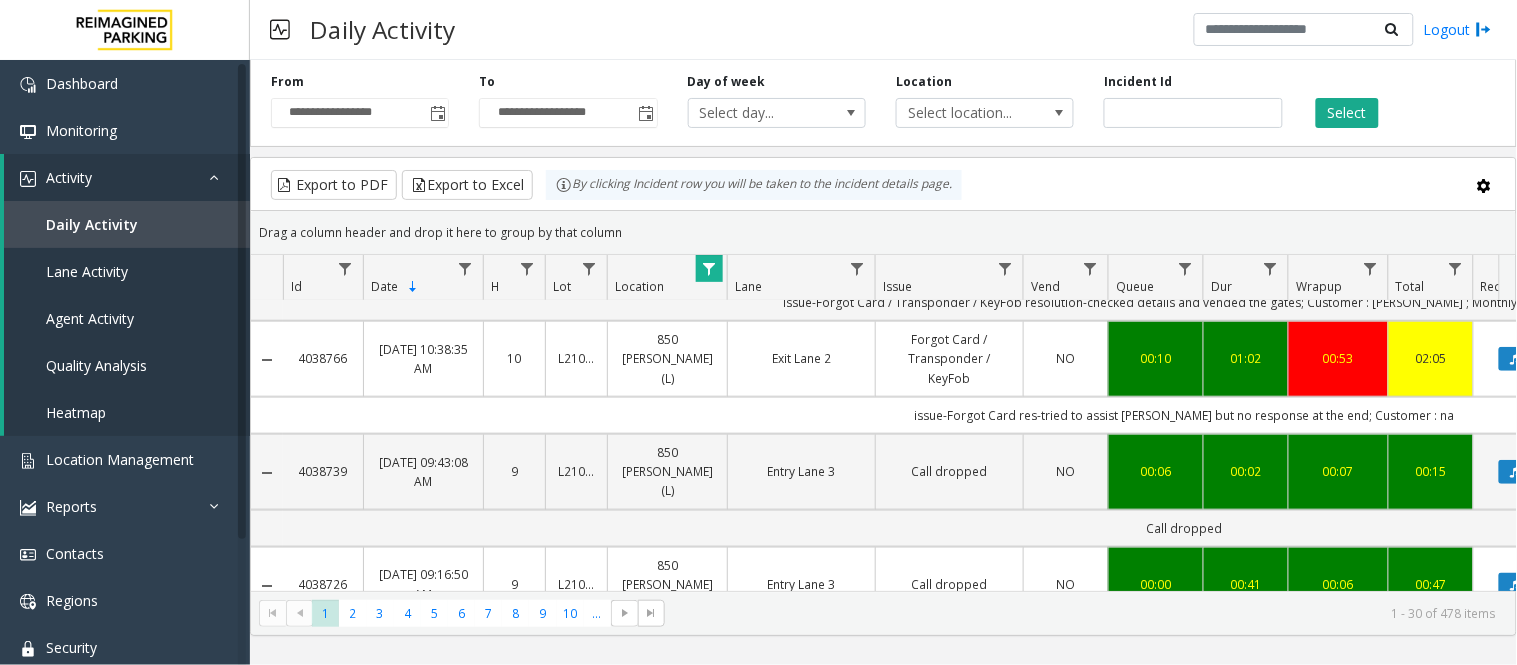 click on "Call dropped" 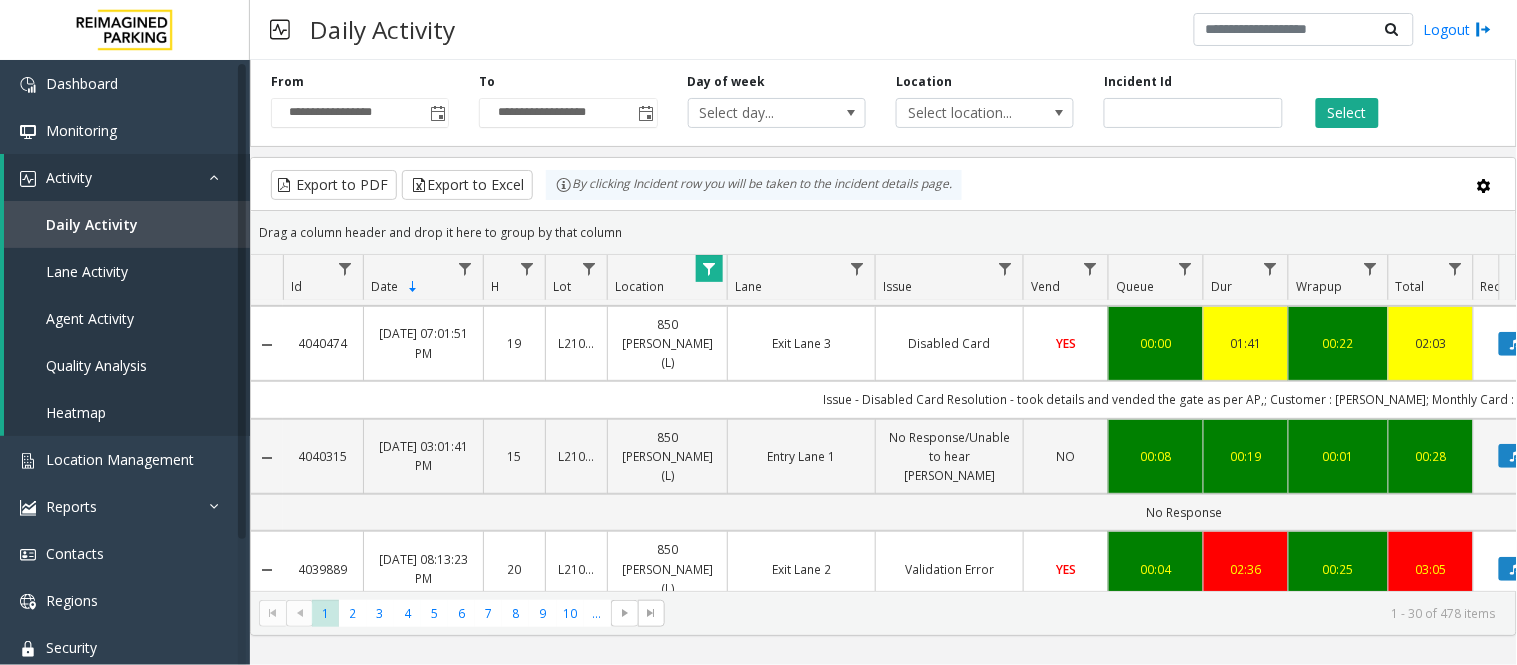 scroll, scrollTop: 222, scrollLeft: 0, axis: vertical 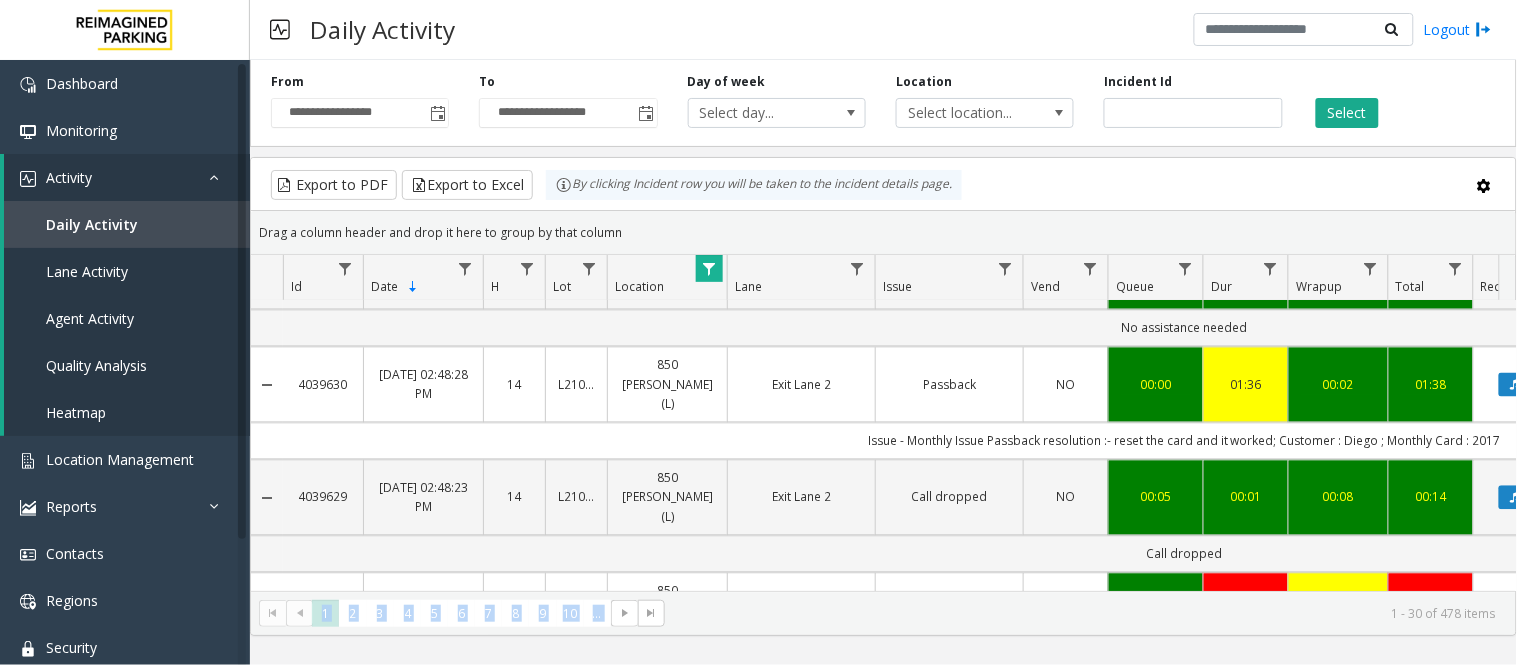 drag, startPoint x: 894, startPoint y: 590, endPoint x: 918, endPoint y: 581, distance: 25.632011 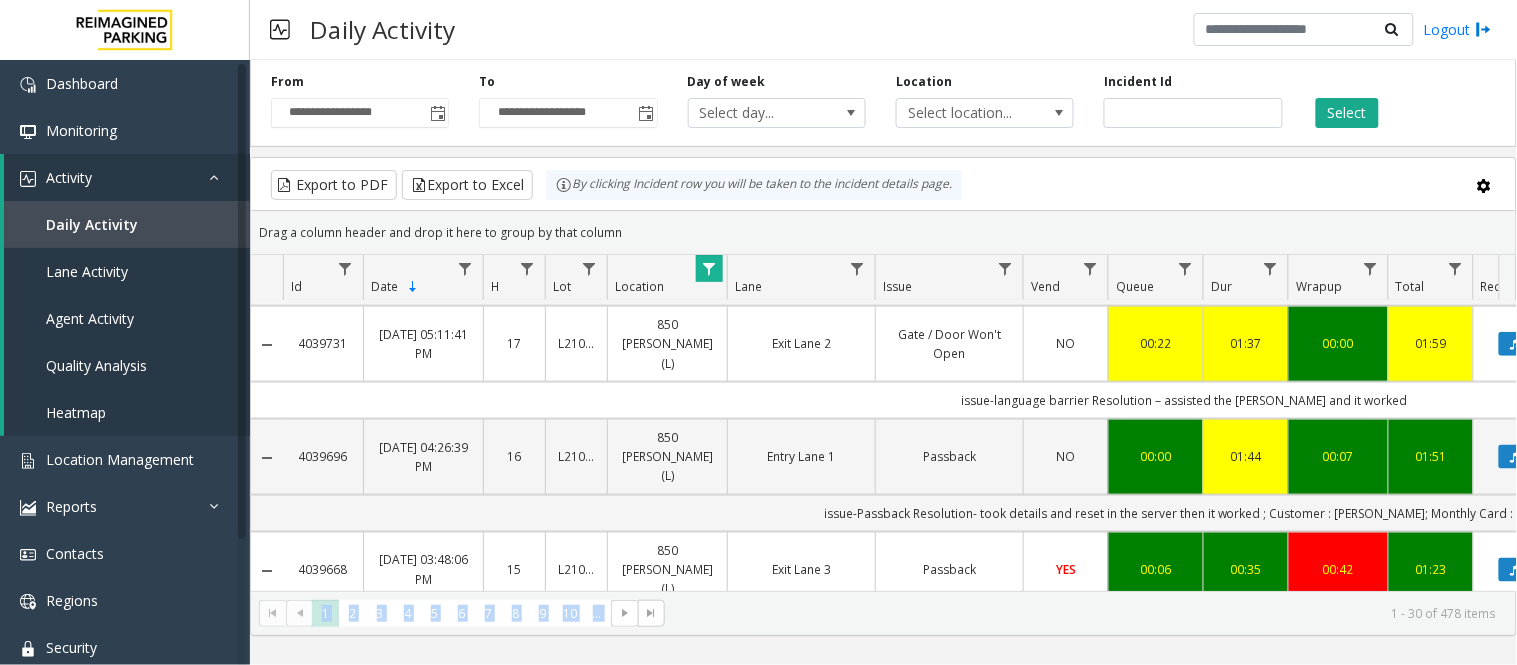 scroll, scrollTop: 798, scrollLeft: 0, axis: vertical 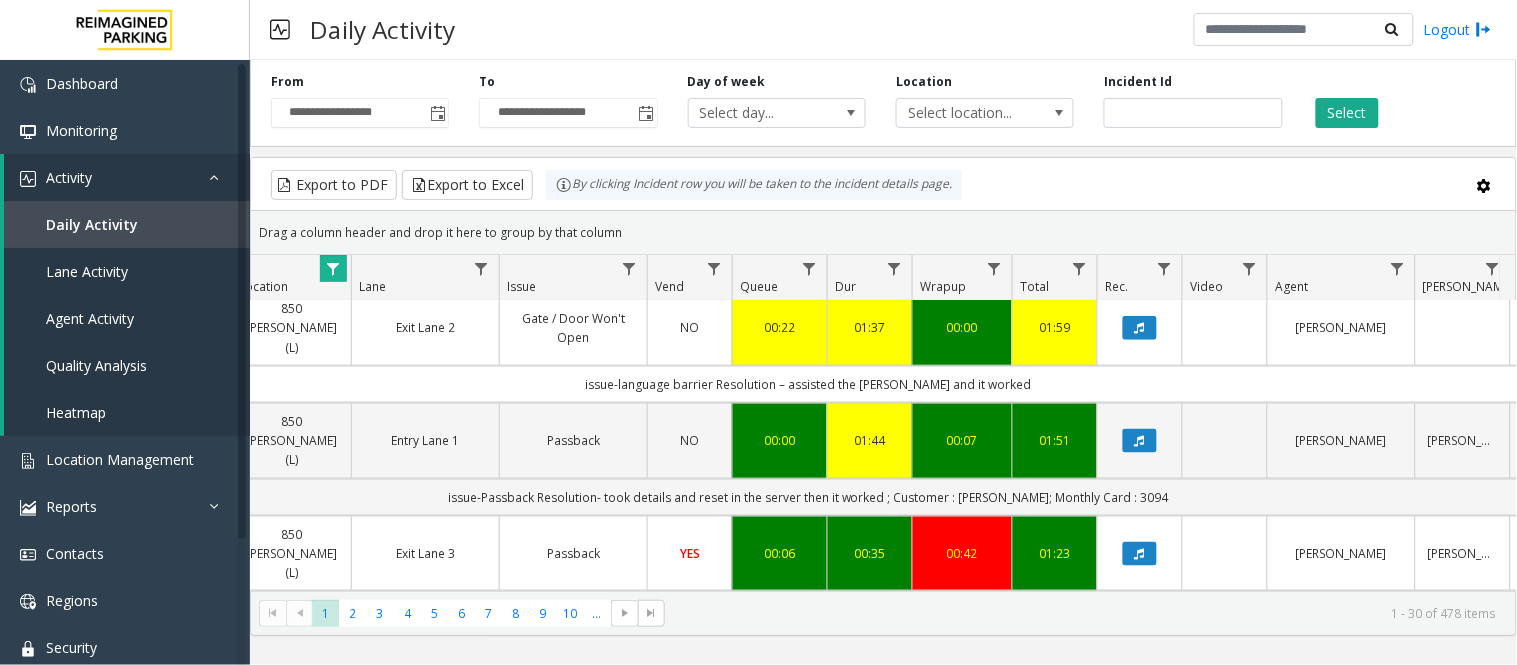 drag, startPoint x: 463, startPoint y: 445, endPoint x: 571, endPoint y: 438, distance: 108.226616 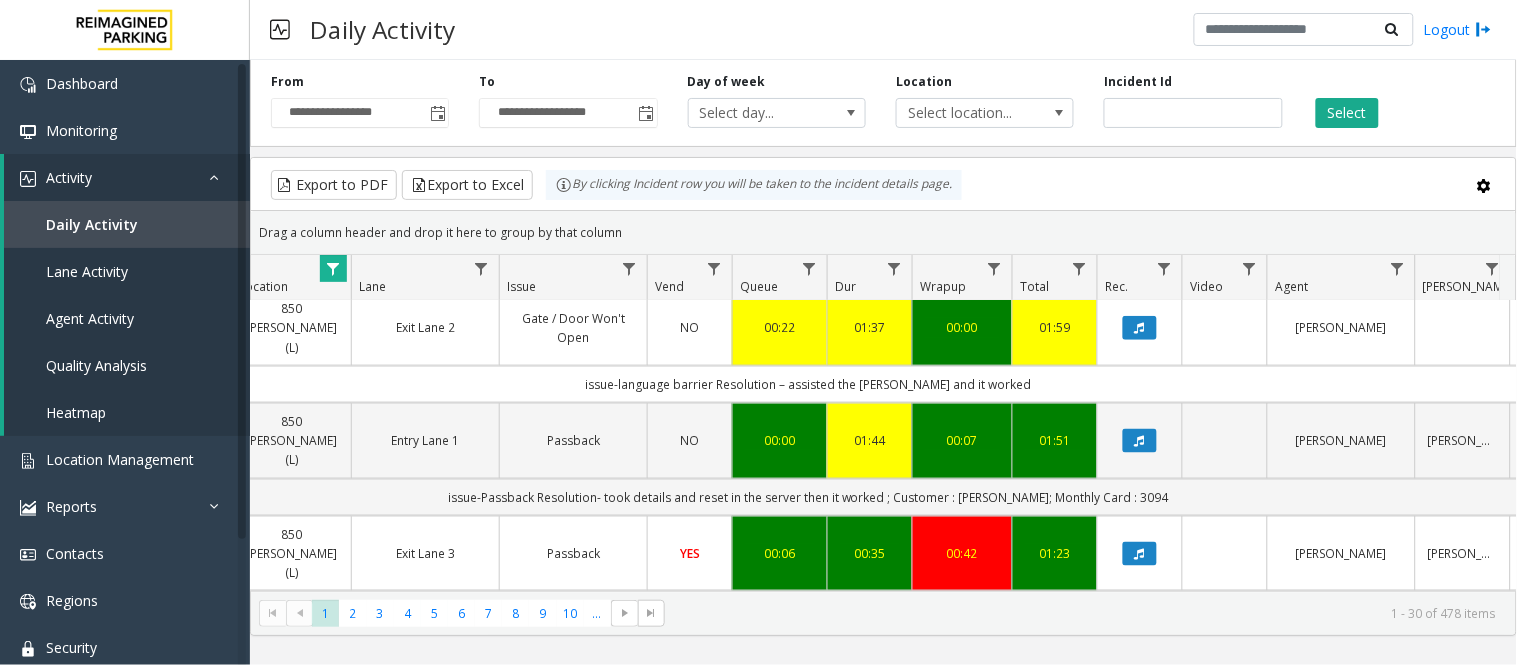 click on "issue-Passback
resolution-while assisting the gate vended by mistakenly ; Customer : ariel FROMETA ; Monthly Card : 1244" 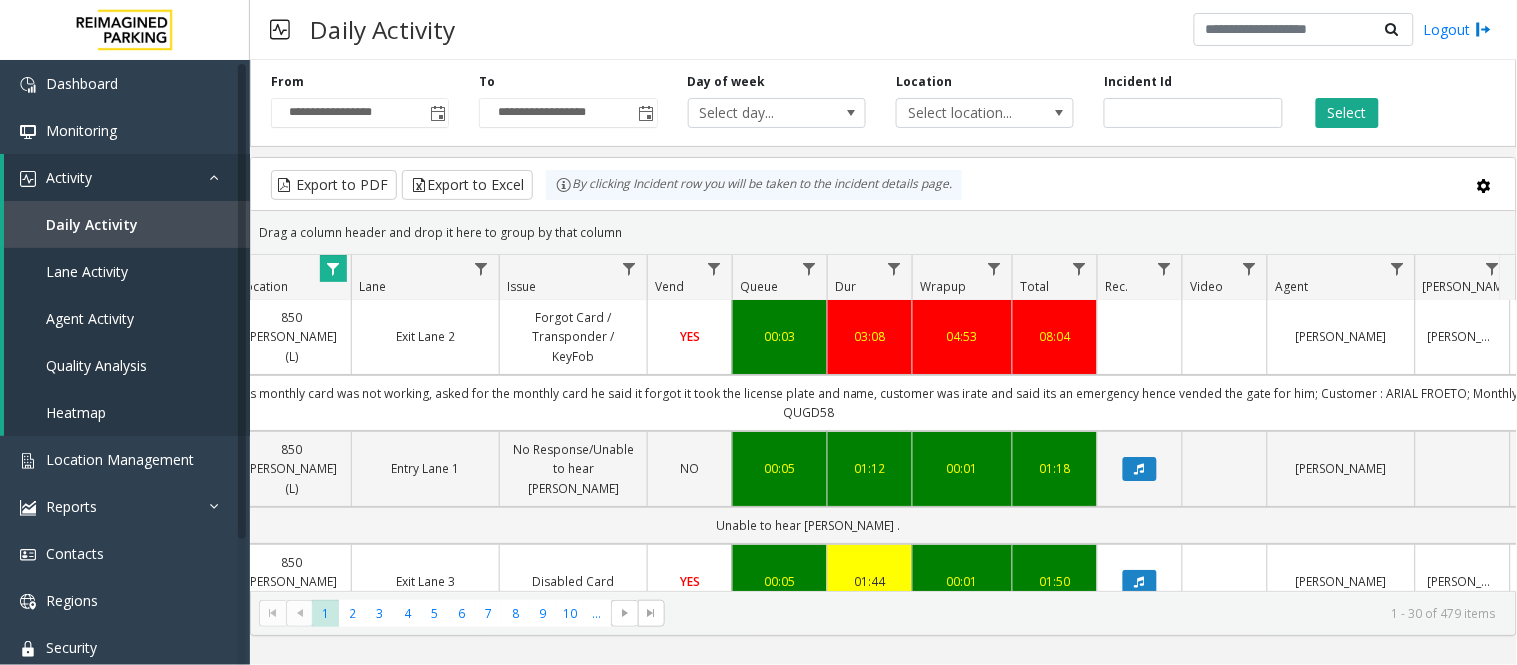 scroll, scrollTop: 0, scrollLeft: 376, axis: horizontal 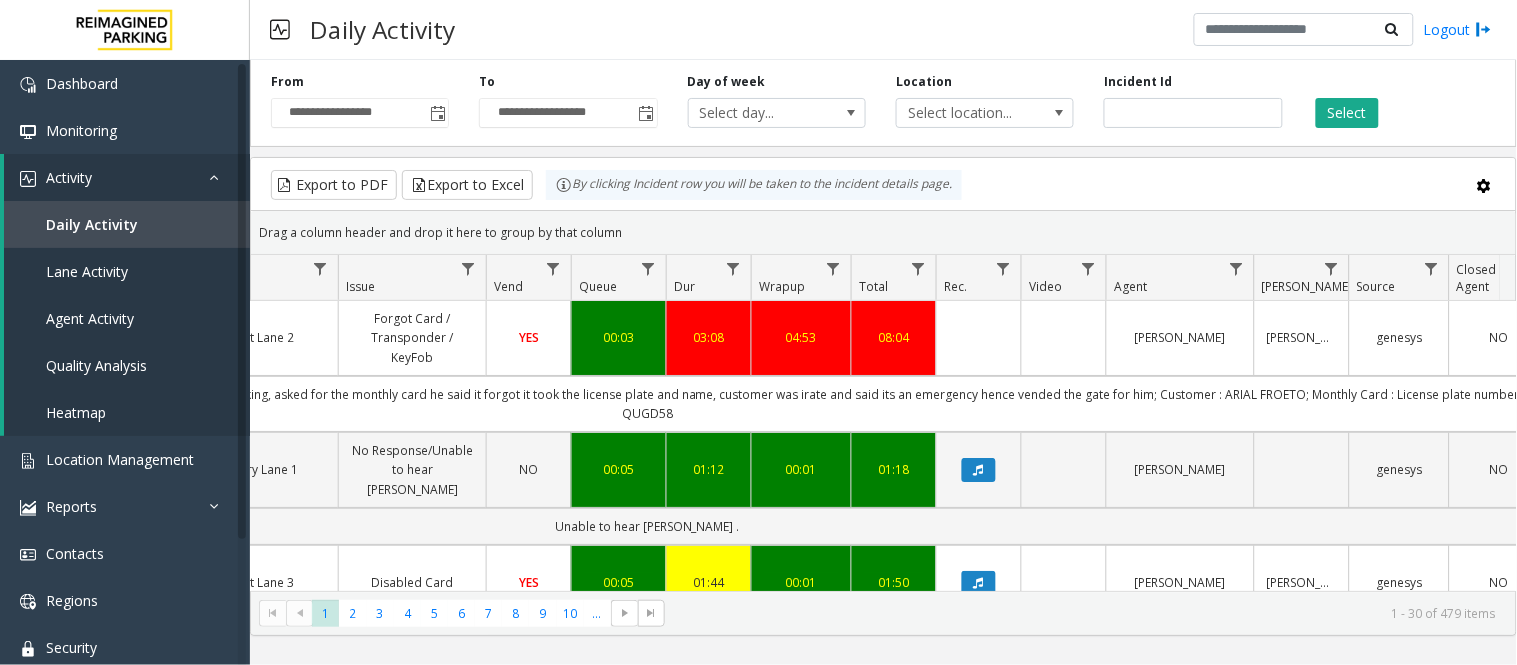 click 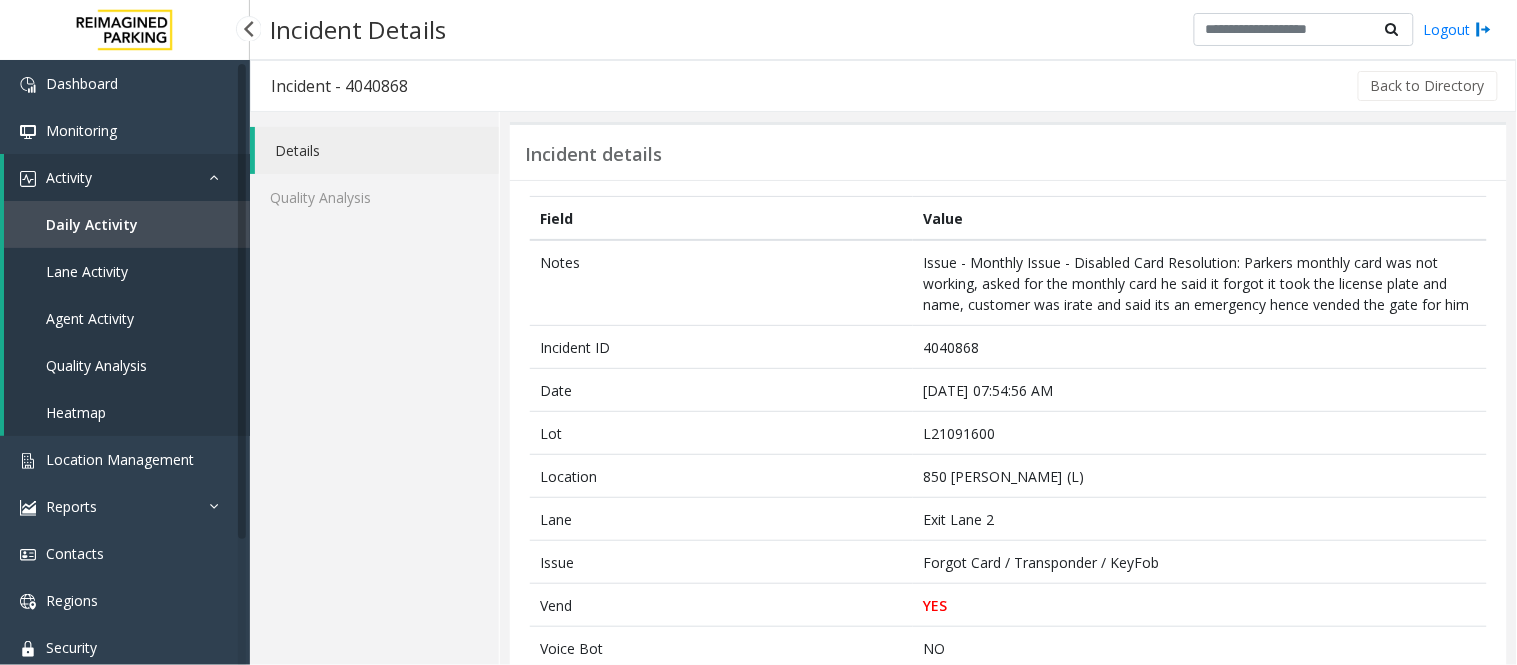 click on "Daily Activity" at bounding box center (92, 224) 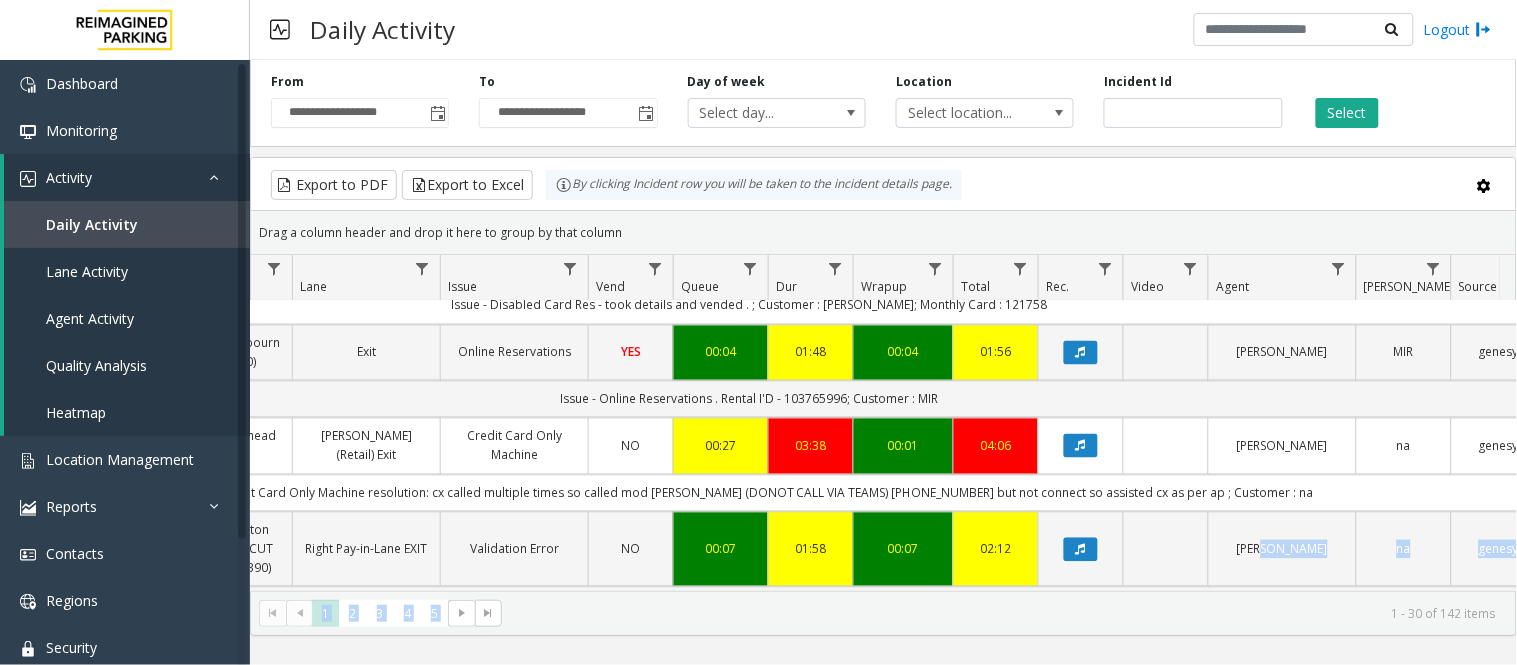 drag, startPoint x: 1196, startPoint y: 590, endPoint x: 1251, endPoint y: 582, distance: 55.578773 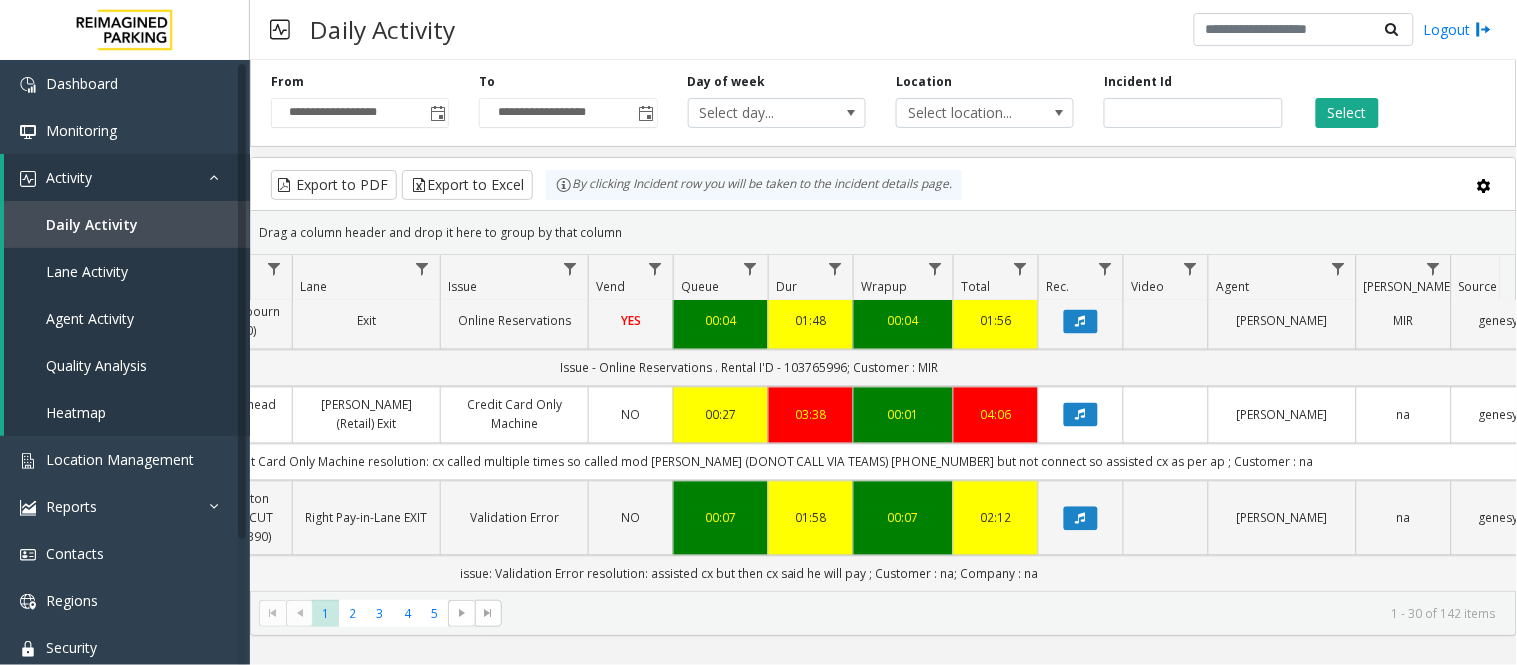 click on "Credit Card Only Machine" 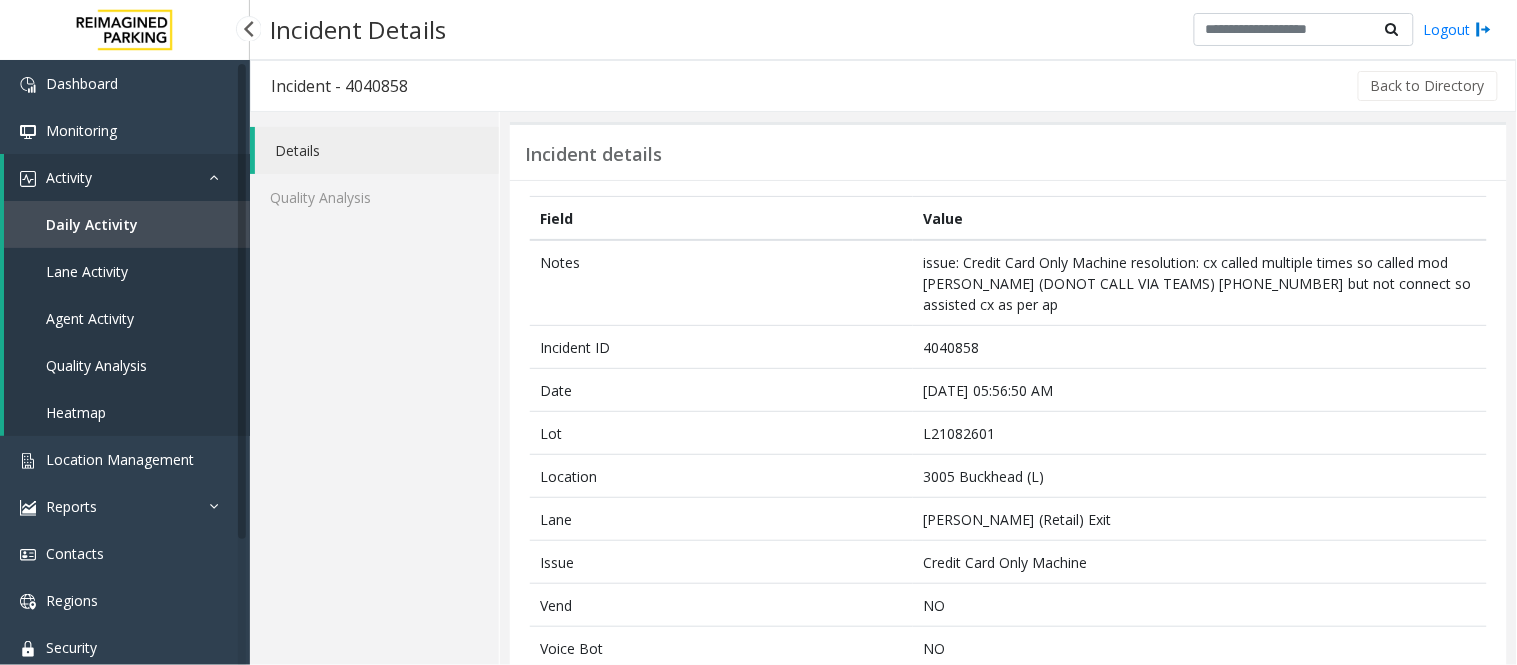 click on "Daily Activity" at bounding box center [92, 224] 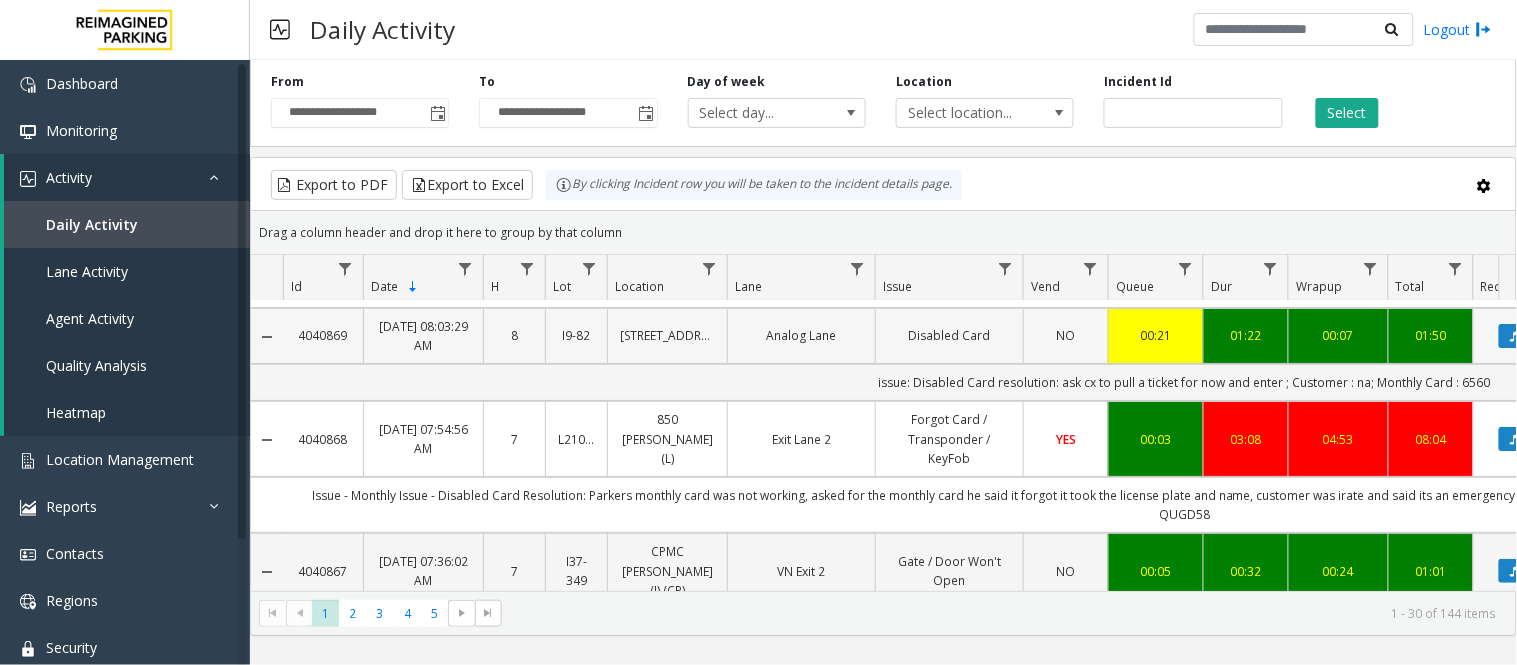 scroll, scrollTop: 111, scrollLeft: 0, axis: vertical 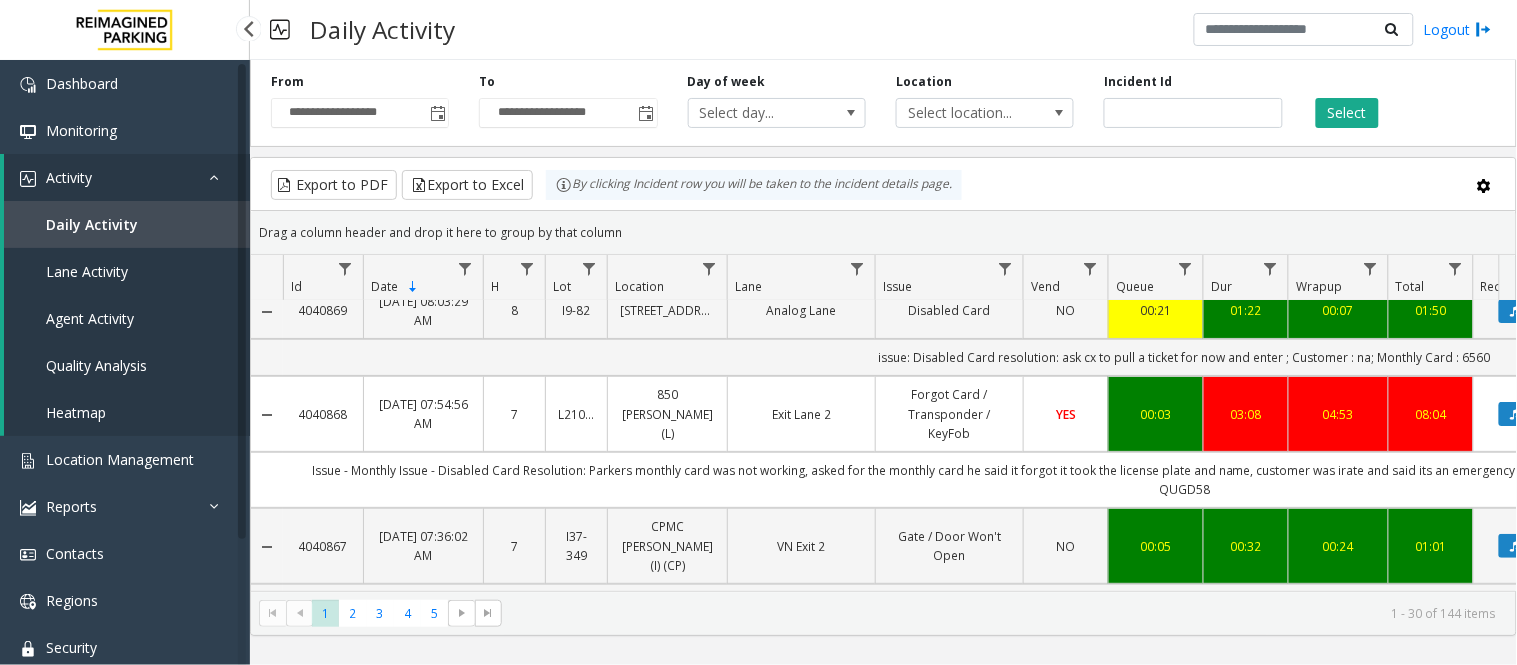 click on "Daily Activity" at bounding box center (92, 224) 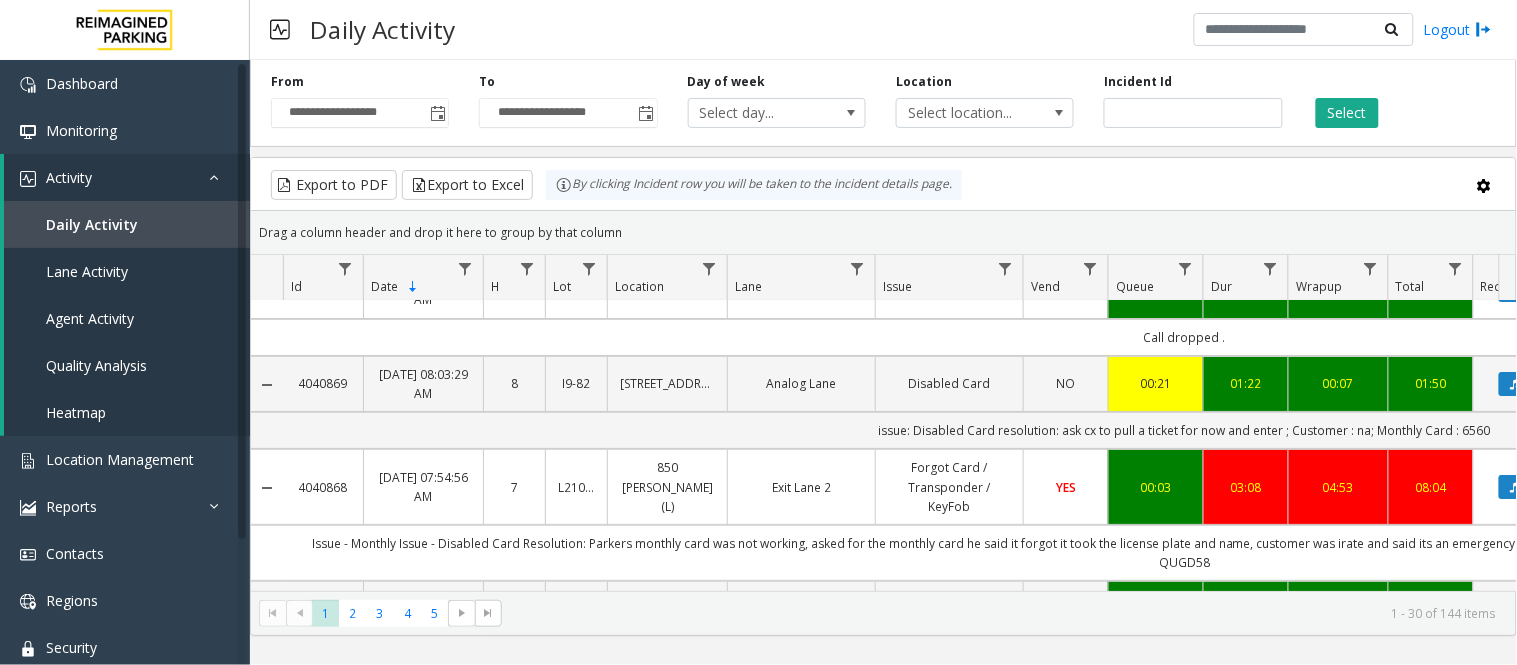 scroll, scrollTop: 0, scrollLeft: 0, axis: both 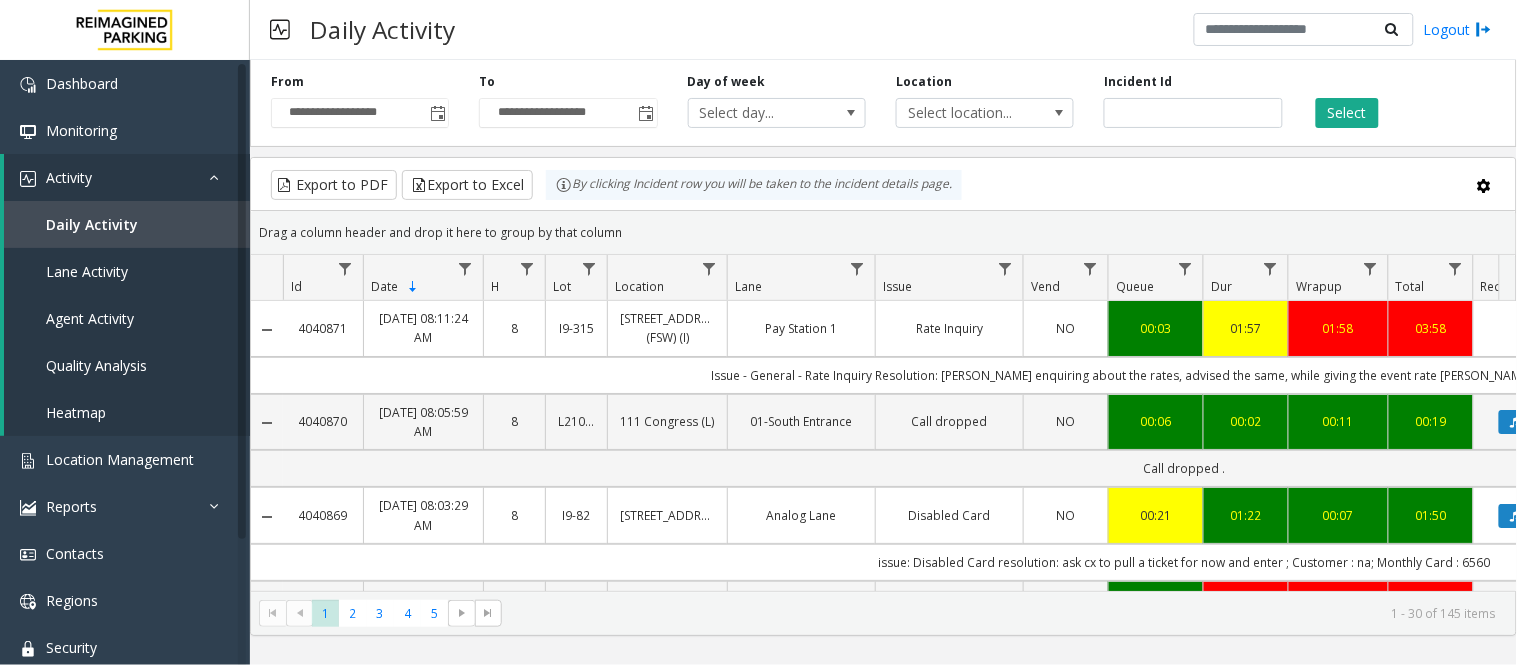 click on "Daily Activity Logout" at bounding box center (883, 30) 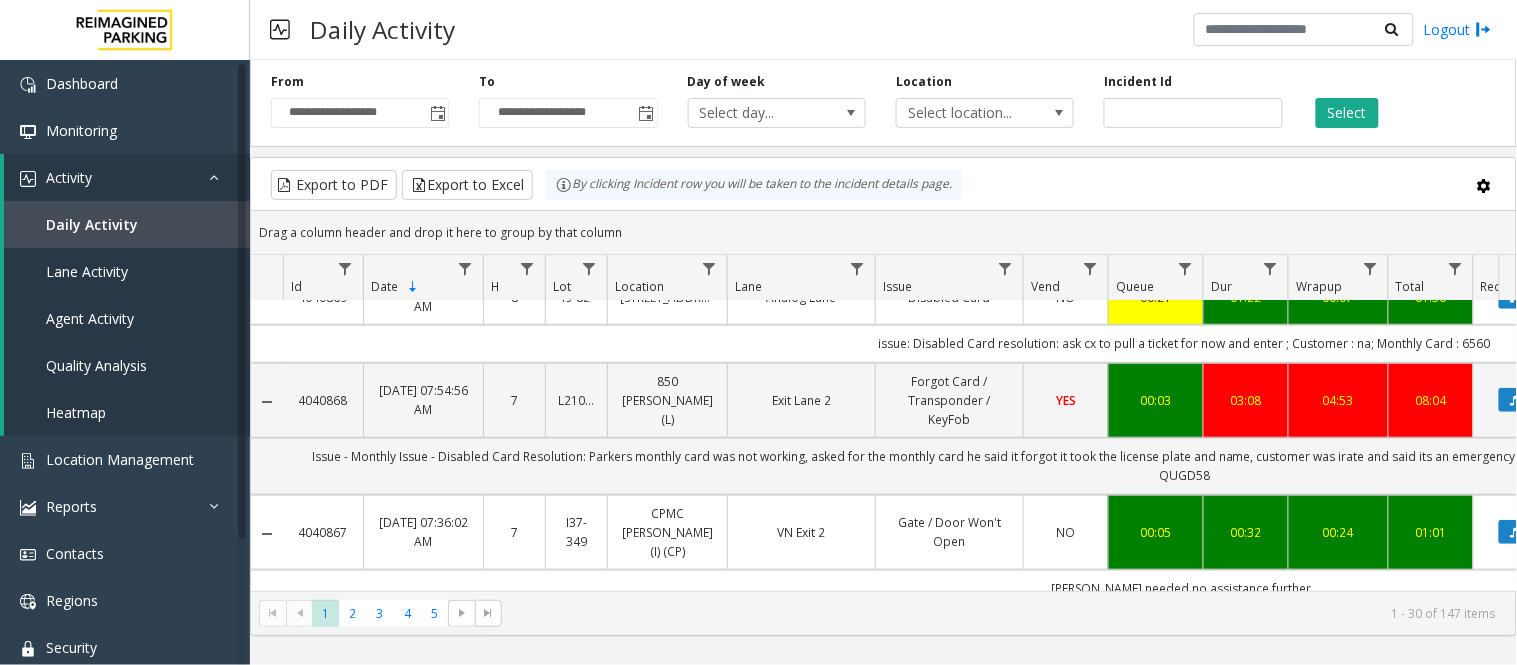 scroll, scrollTop: 0, scrollLeft: 0, axis: both 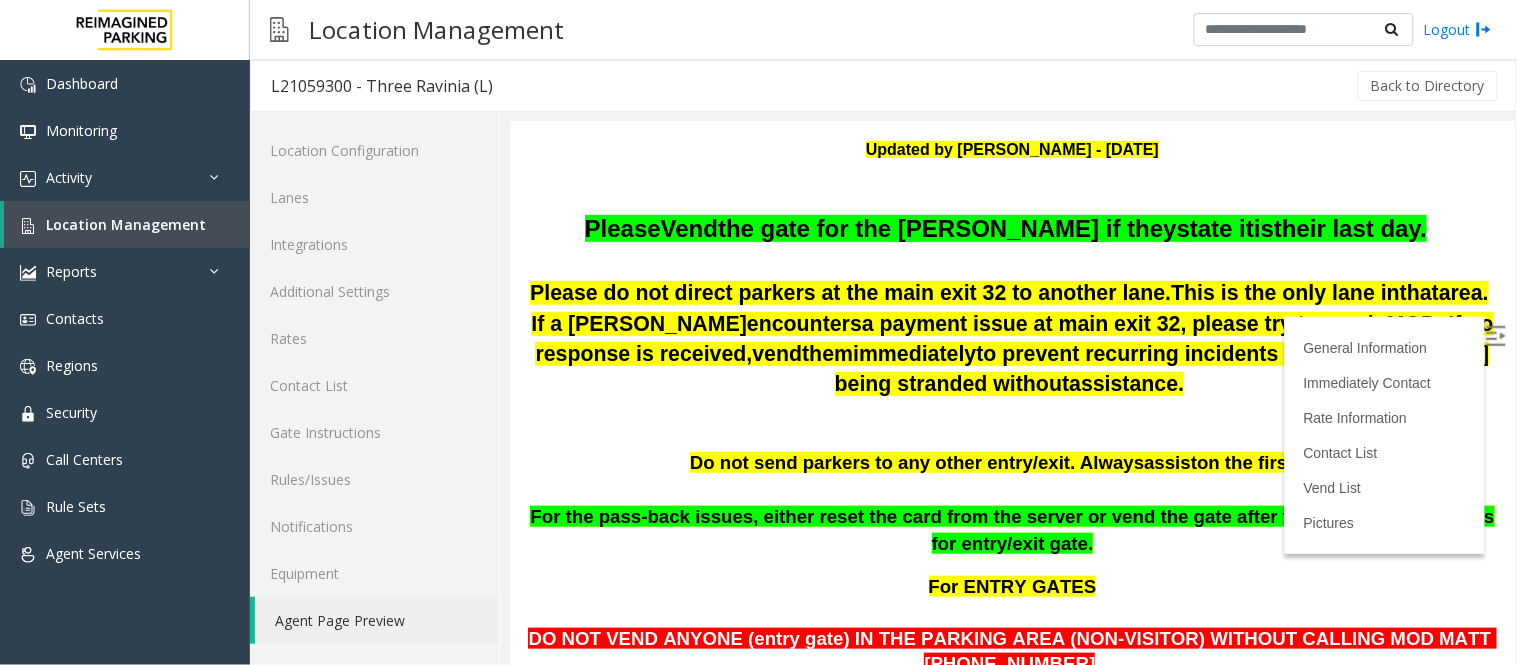 click at bounding box center [1011, 411] 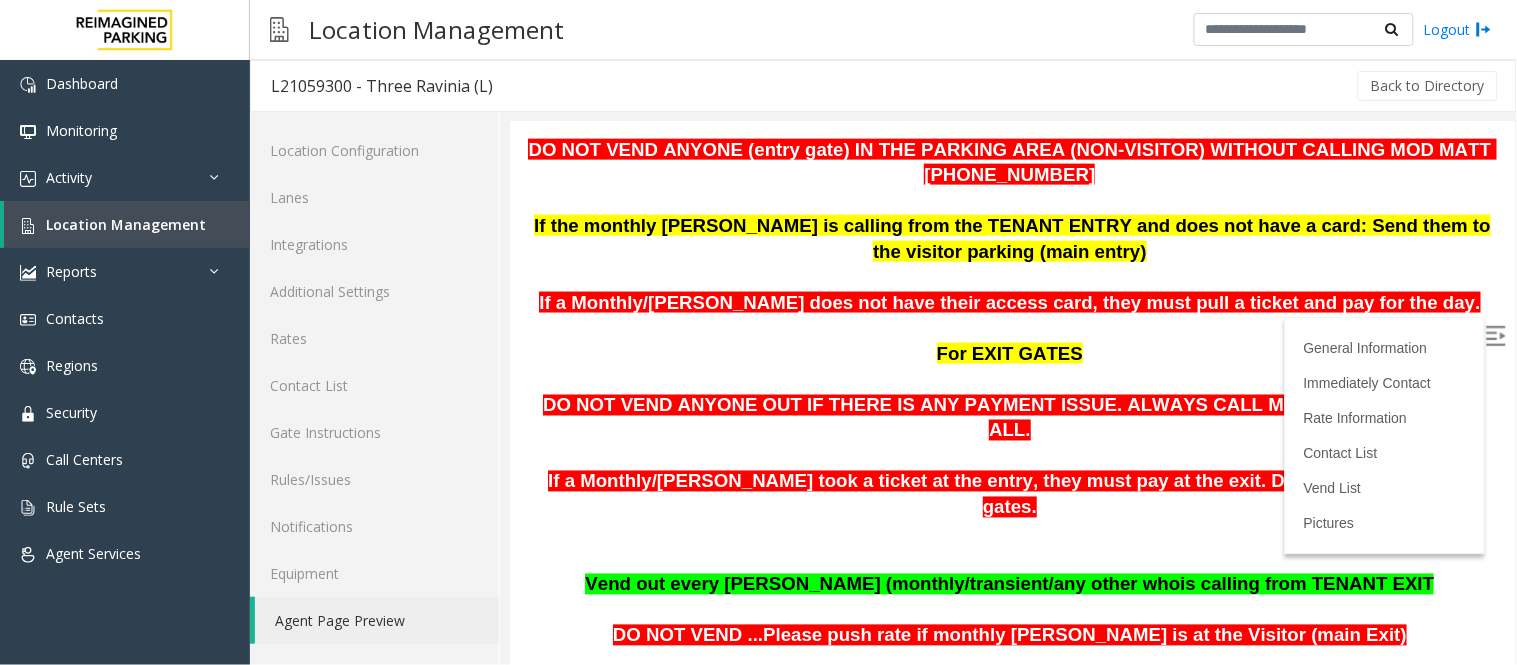 scroll, scrollTop: 777, scrollLeft: 0, axis: vertical 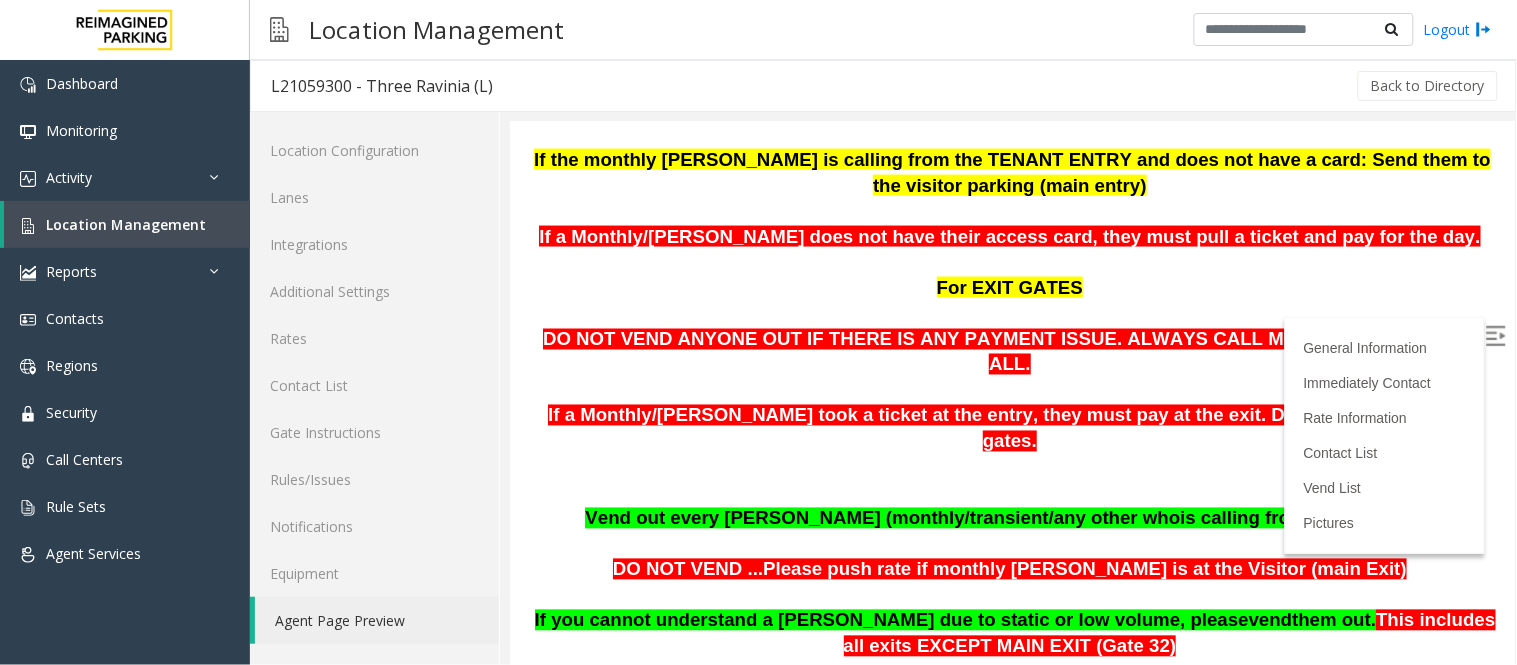 click at bounding box center [1011, 672] 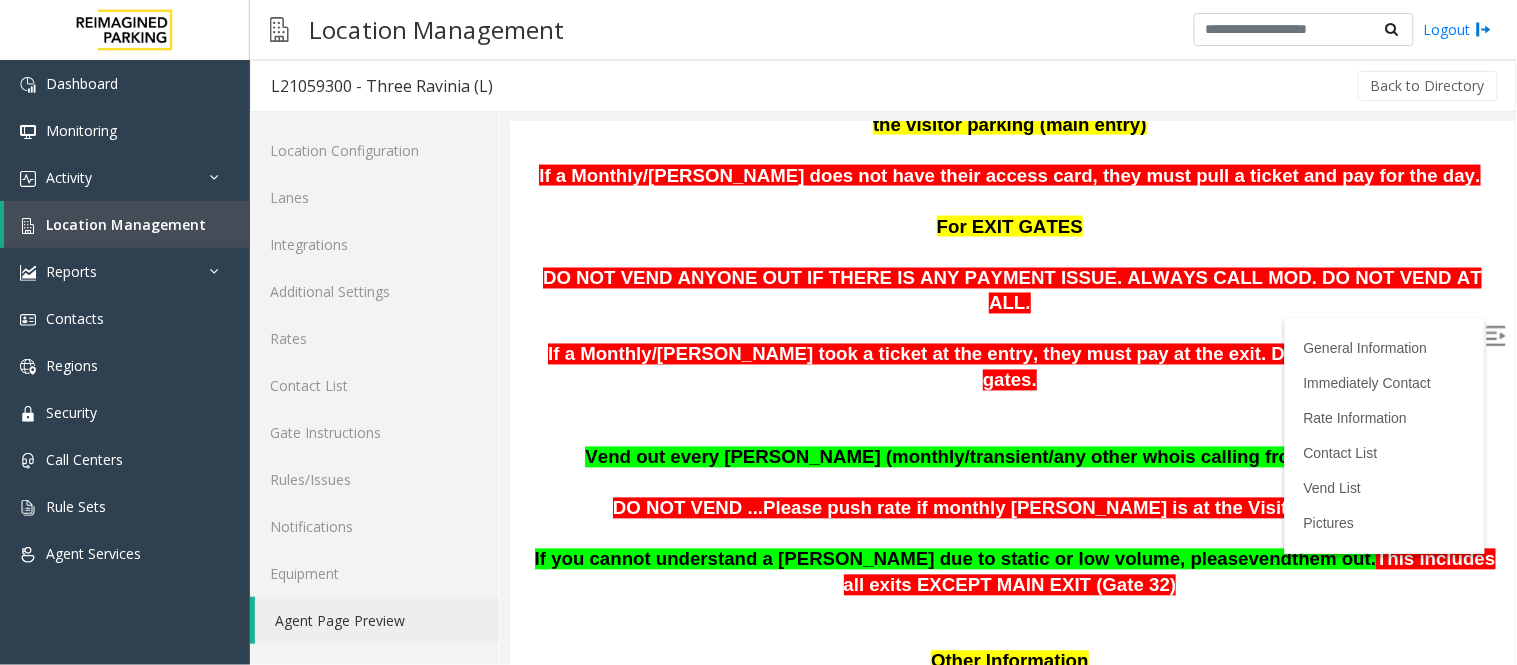scroll, scrollTop: 888, scrollLeft: 0, axis: vertical 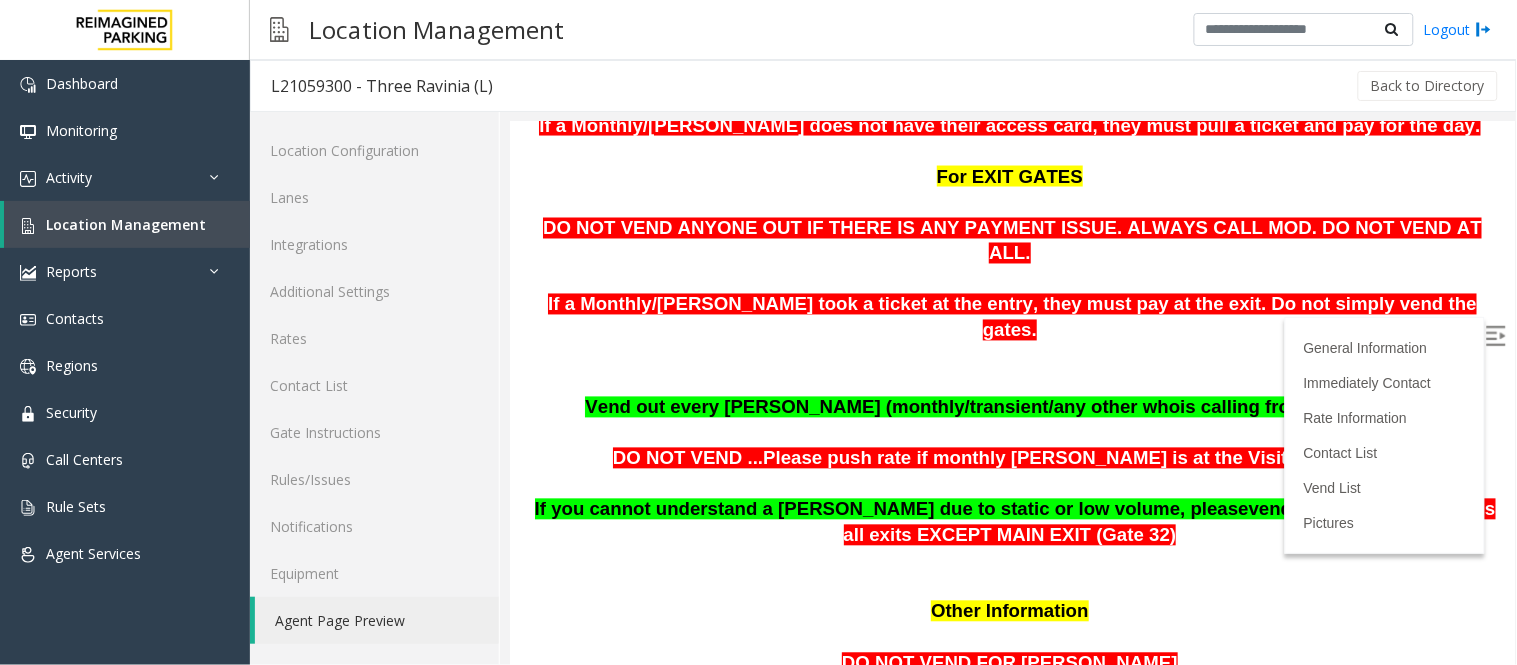 click on "DO NOT VEND ...Please push rate if monthly parker is at the Visitor (" at bounding box center [964, 457] 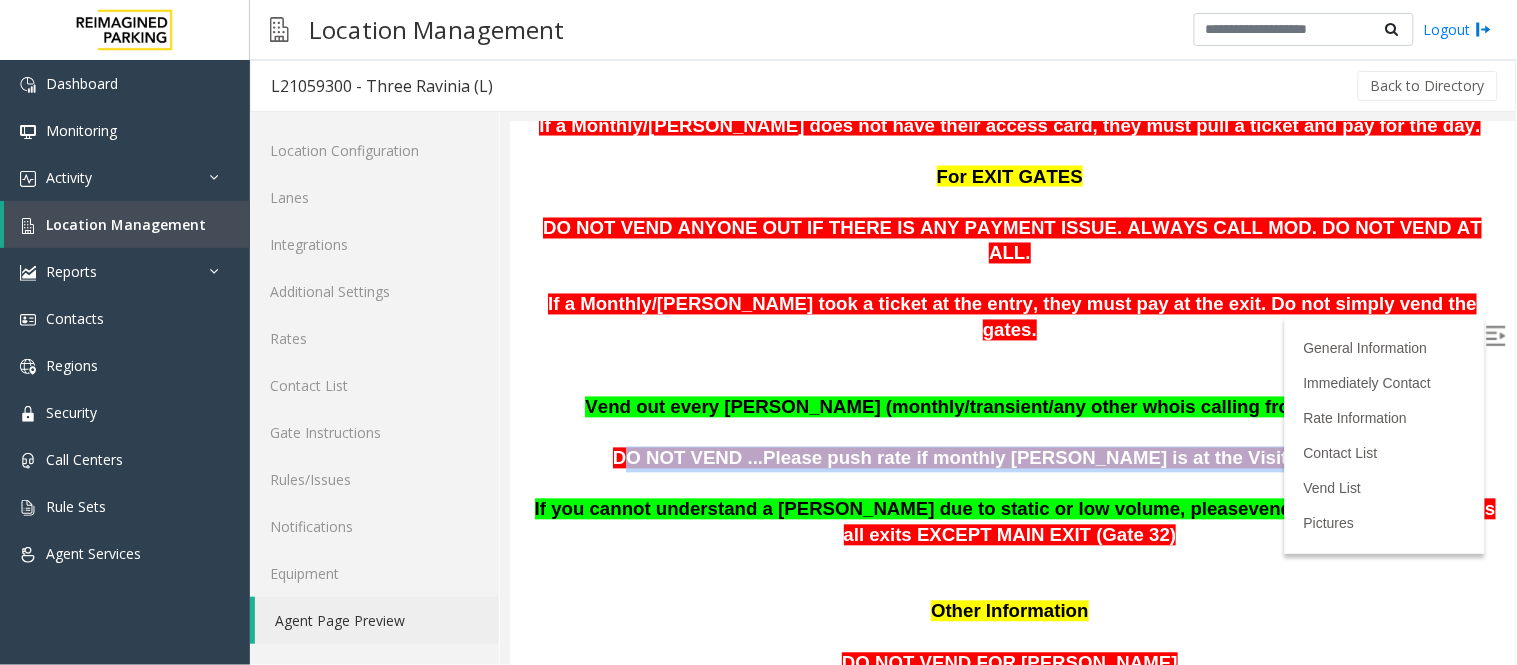 drag, startPoint x: 706, startPoint y: 346, endPoint x: 1323, endPoint y: 355, distance: 617.0656 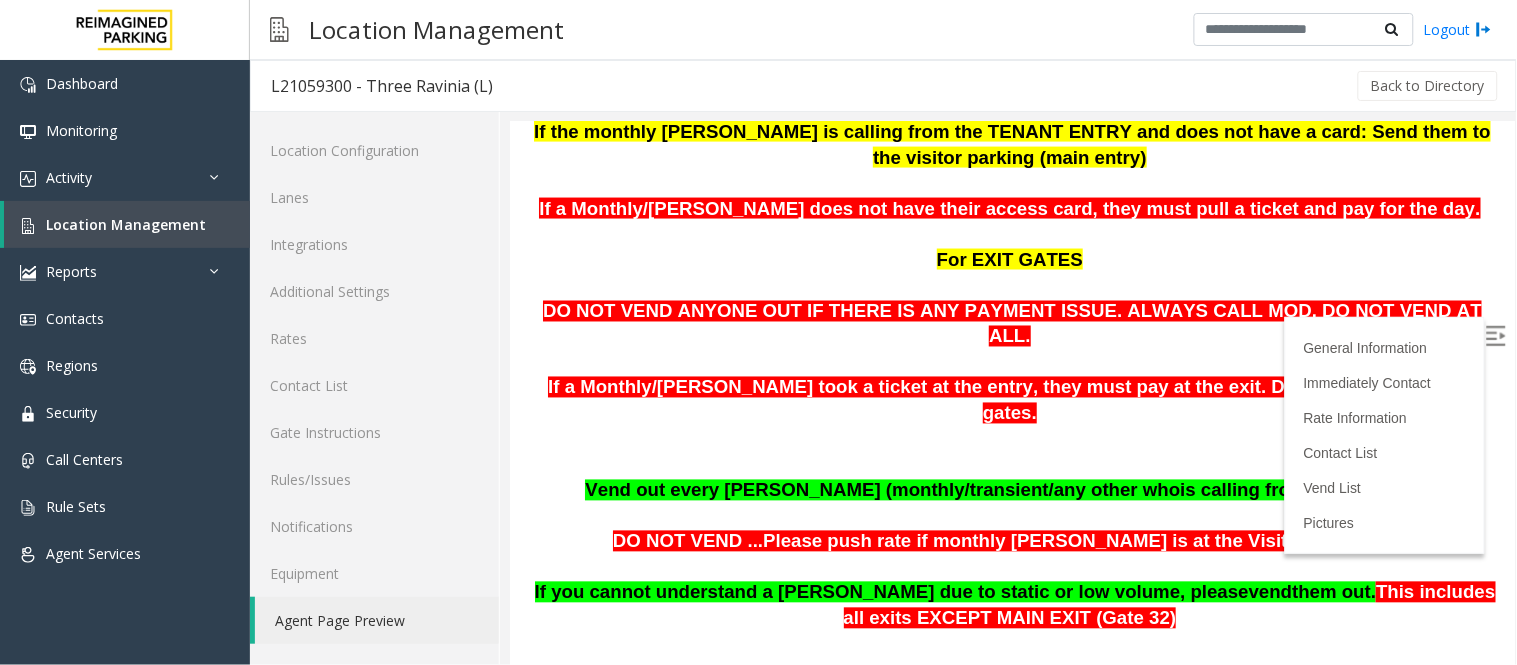 scroll, scrollTop: 888, scrollLeft: 0, axis: vertical 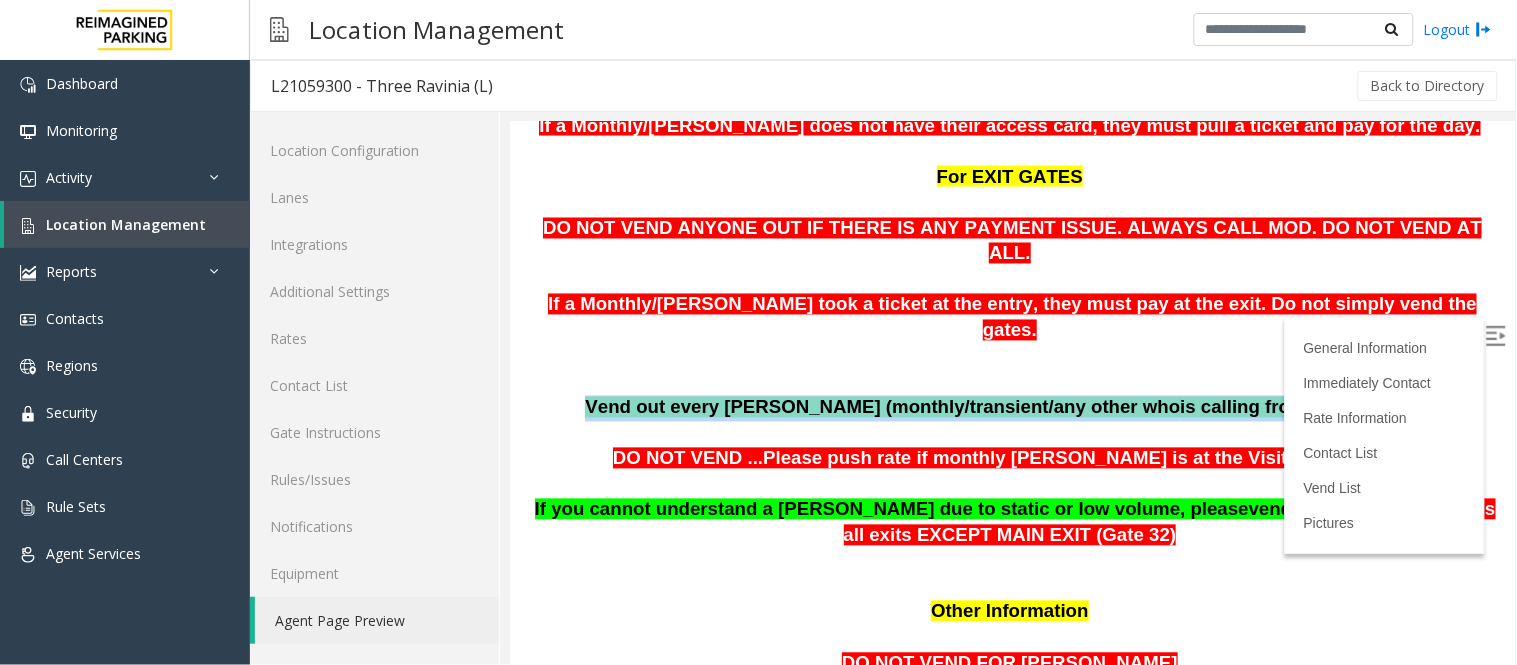 drag, startPoint x: 1349, startPoint y: 313, endPoint x: 666, endPoint y: 305, distance: 683.0469 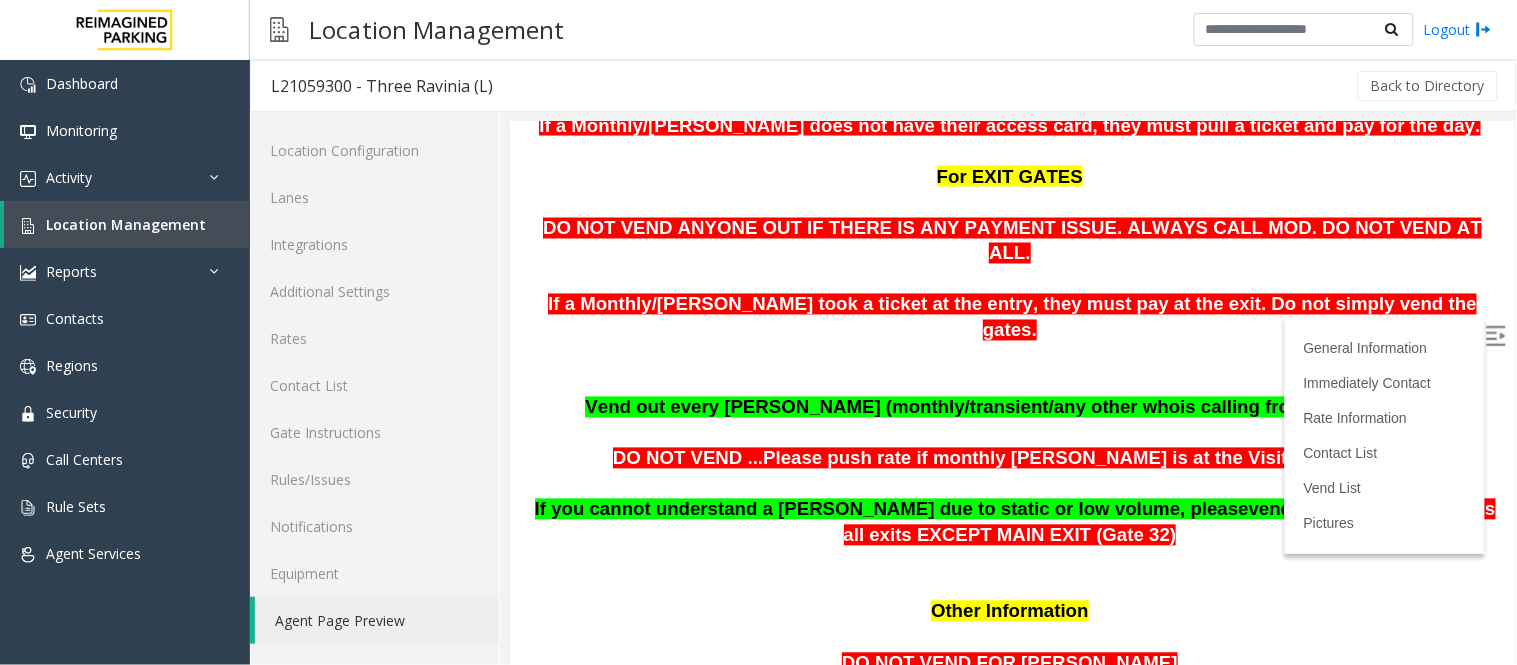 drag, startPoint x: 624, startPoint y: 403, endPoint x: 551, endPoint y: 414, distance: 73.82411 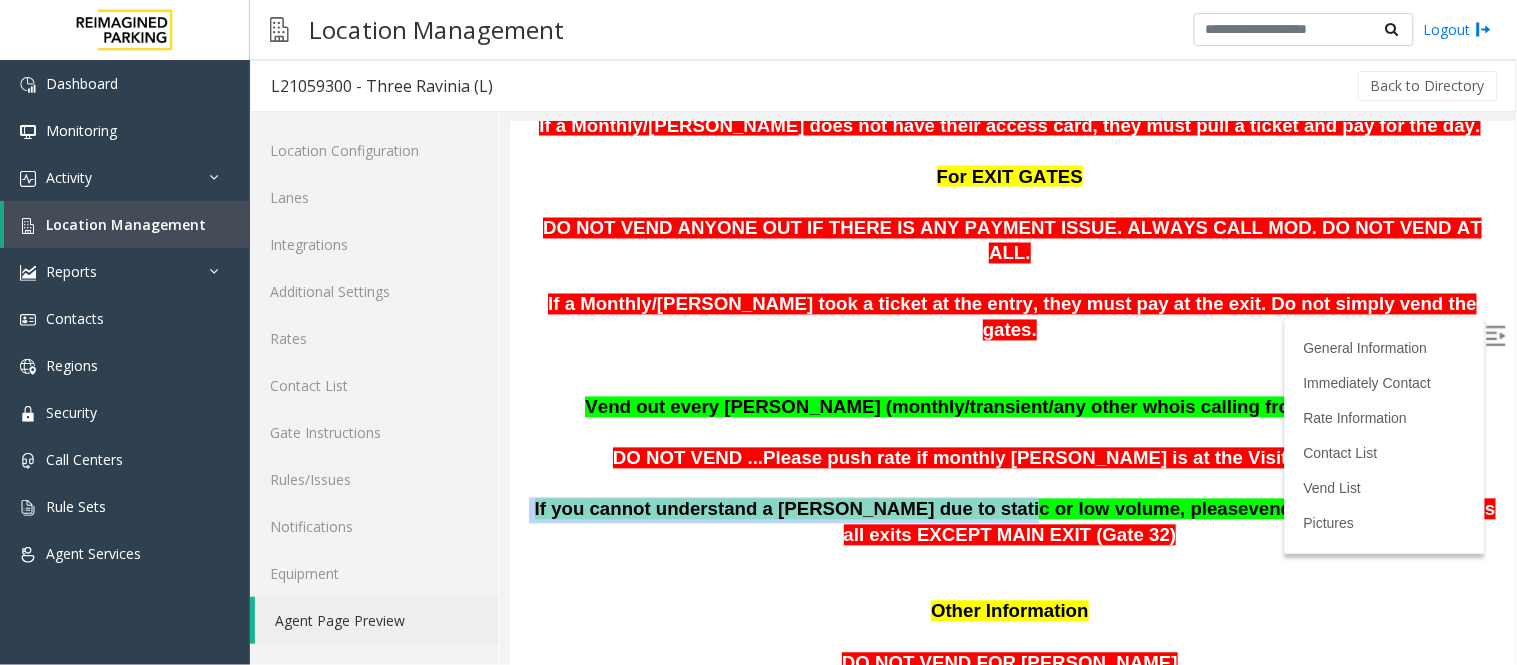 drag, startPoint x: 532, startPoint y: 413, endPoint x: 940, endPoint y: 408, distance: 408.03064 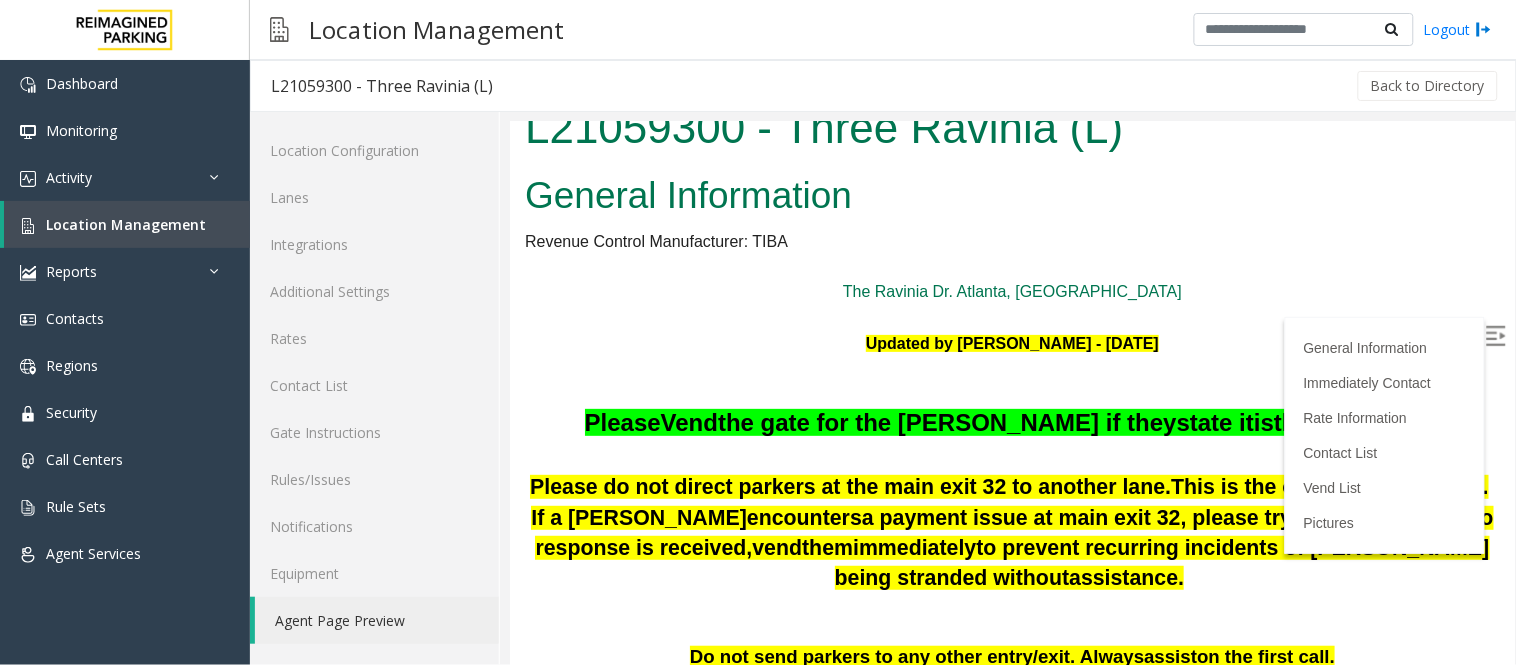 scroll, scrollTop: 0, scrollLeft: 0, axis: both 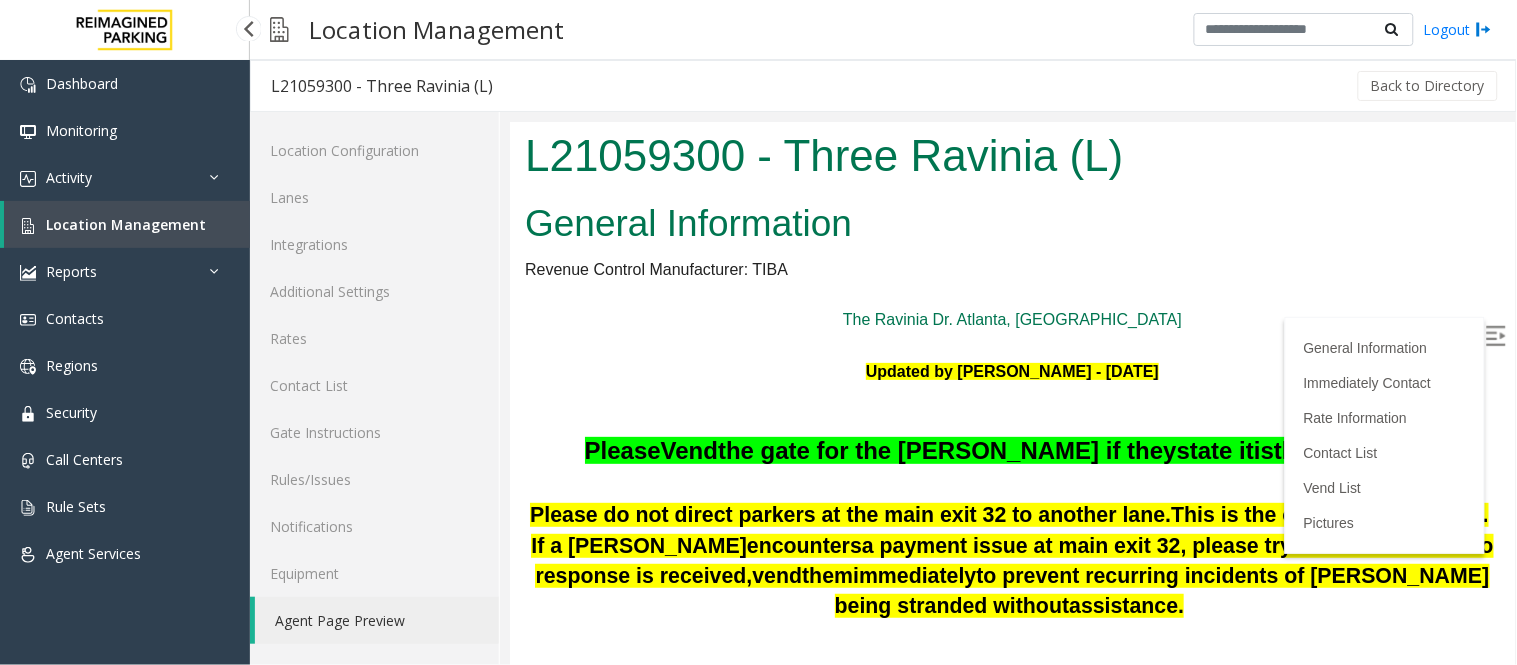 click on "Location Management" at bounding box center [126, 224] 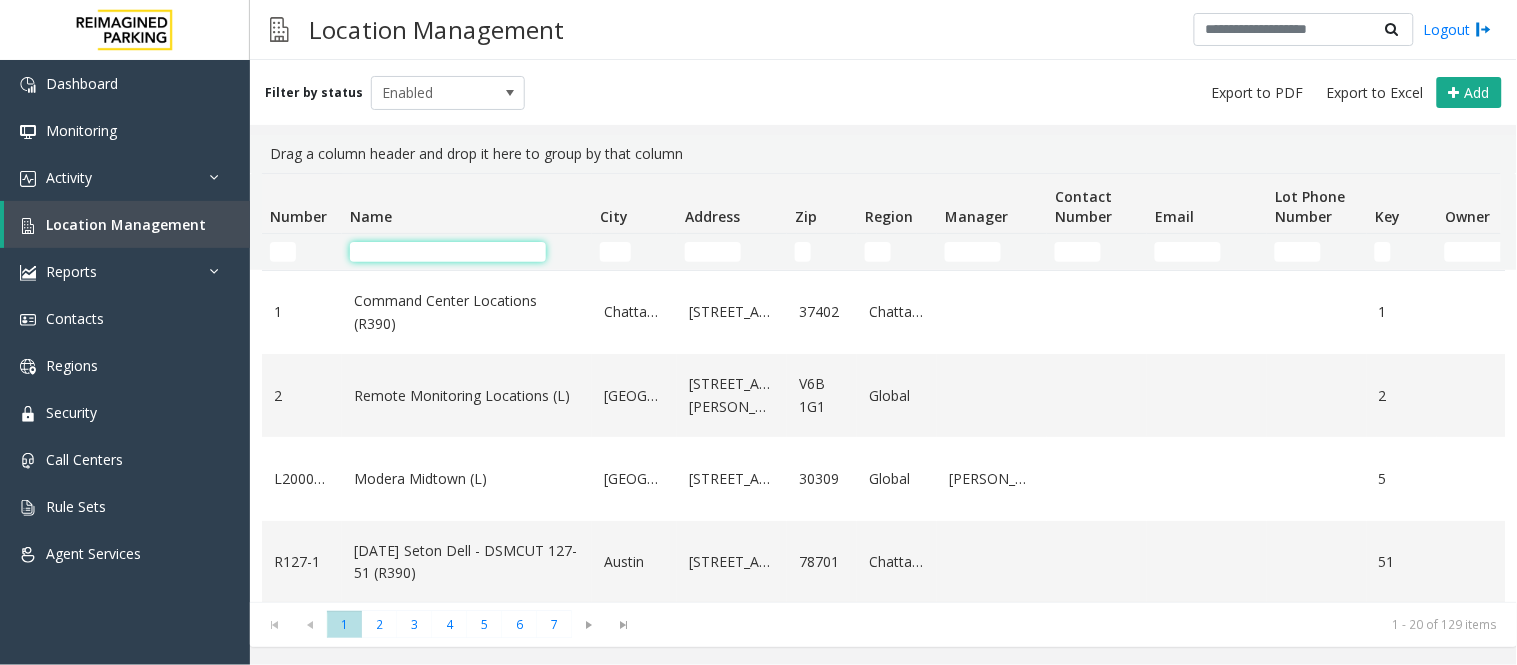click 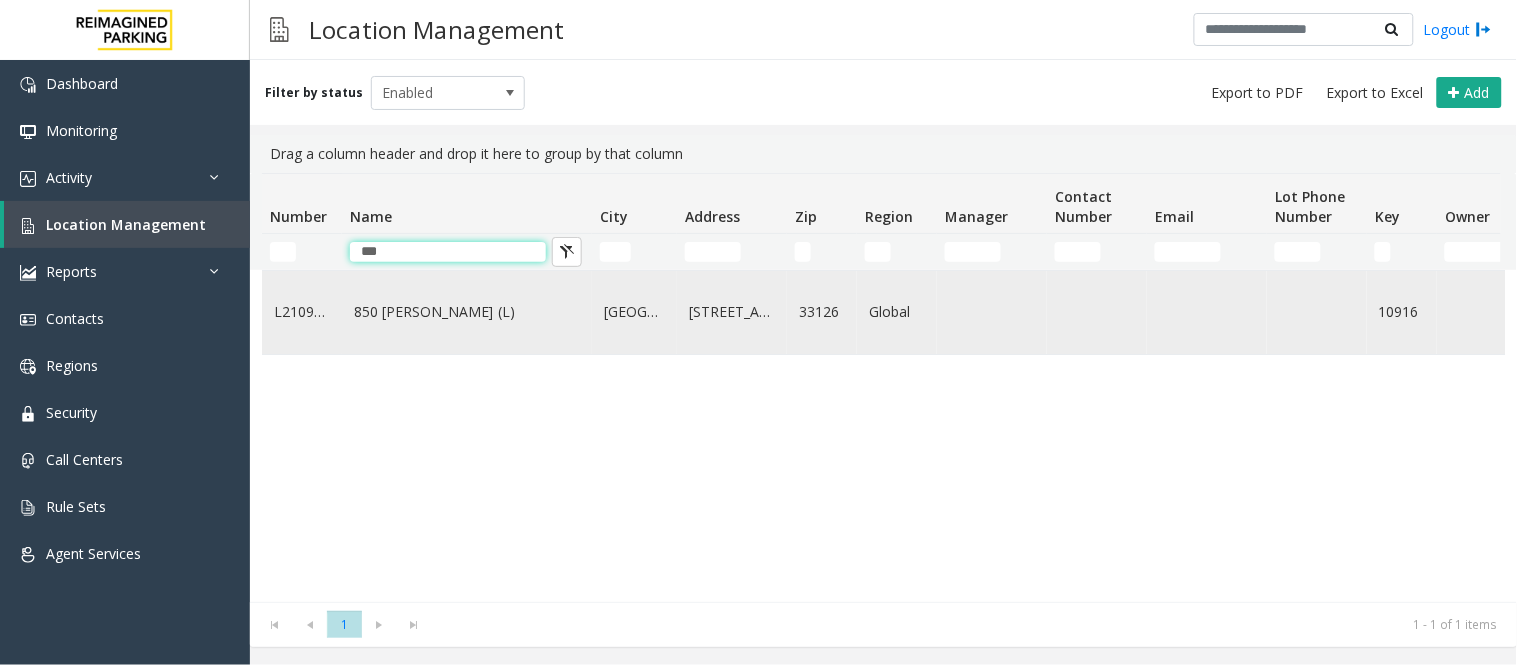type on "***" 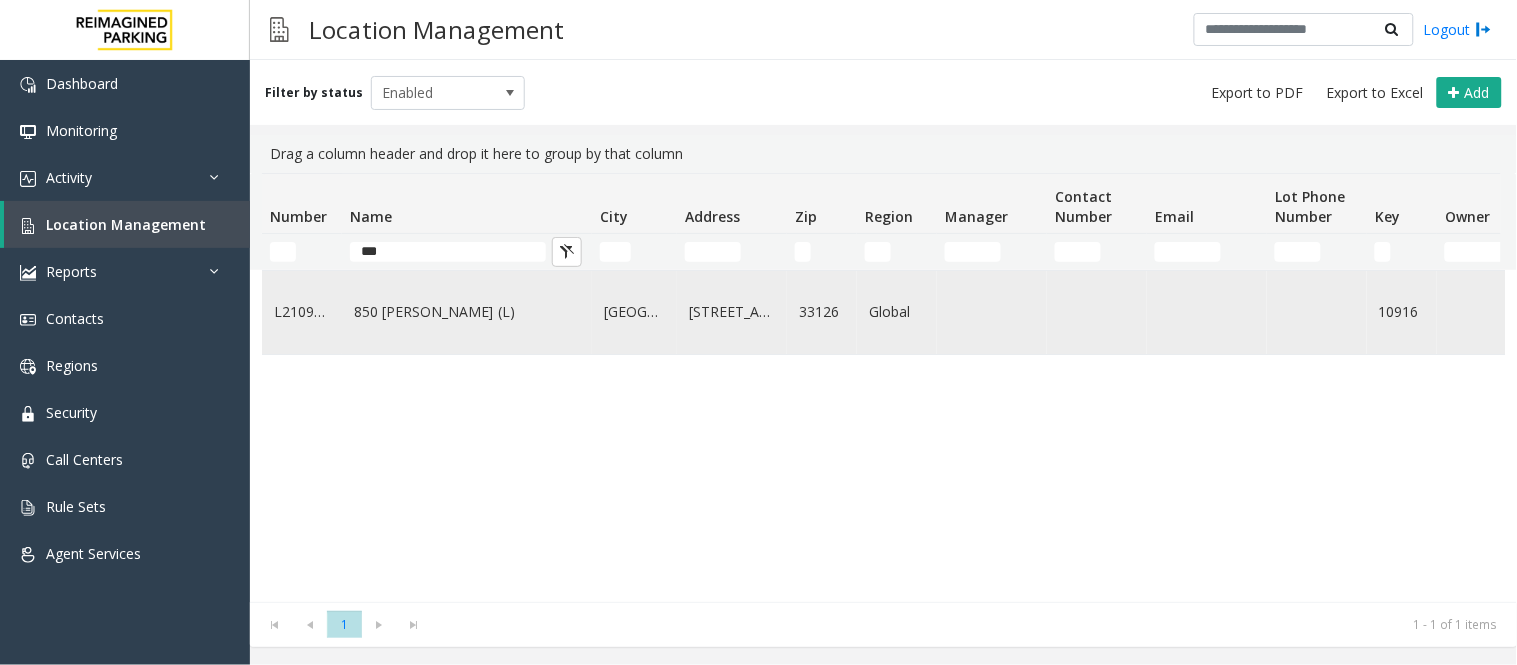 click on "850 LeJeune (L)" 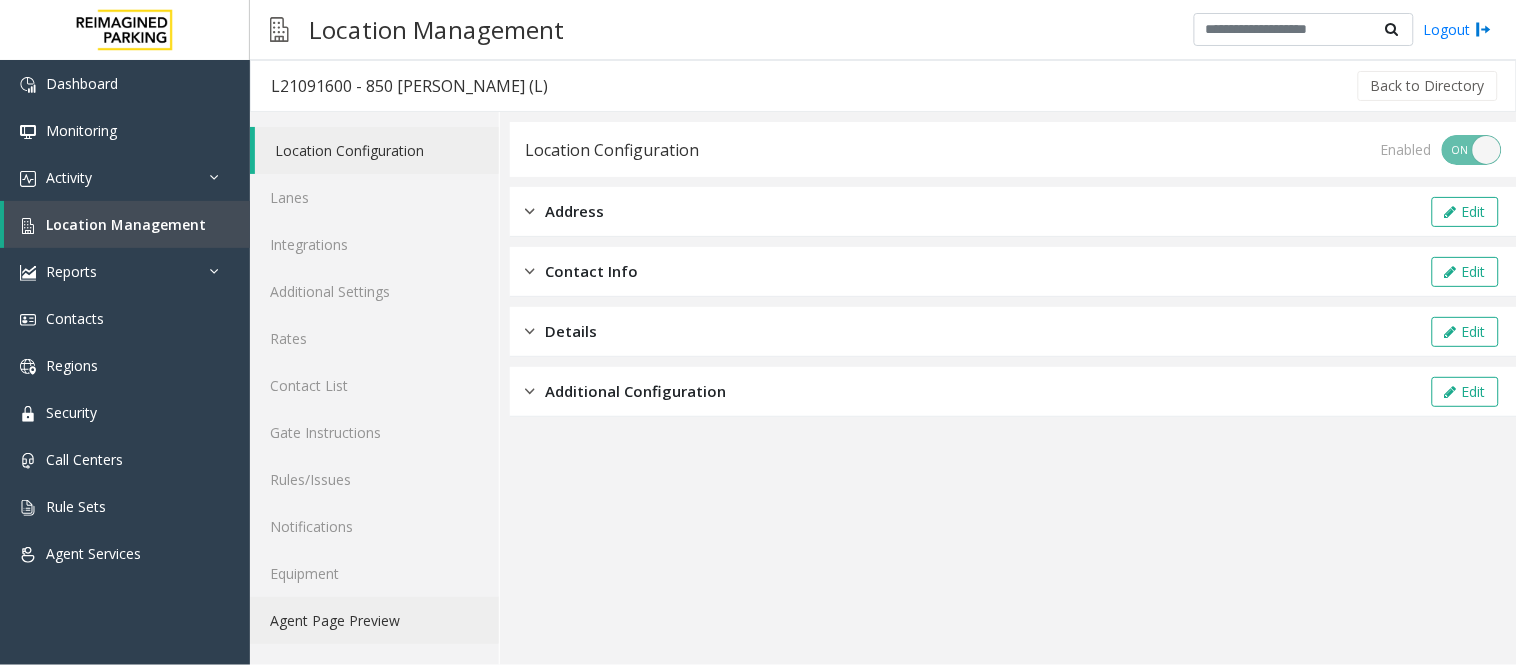 click on "Agent Page Preview" 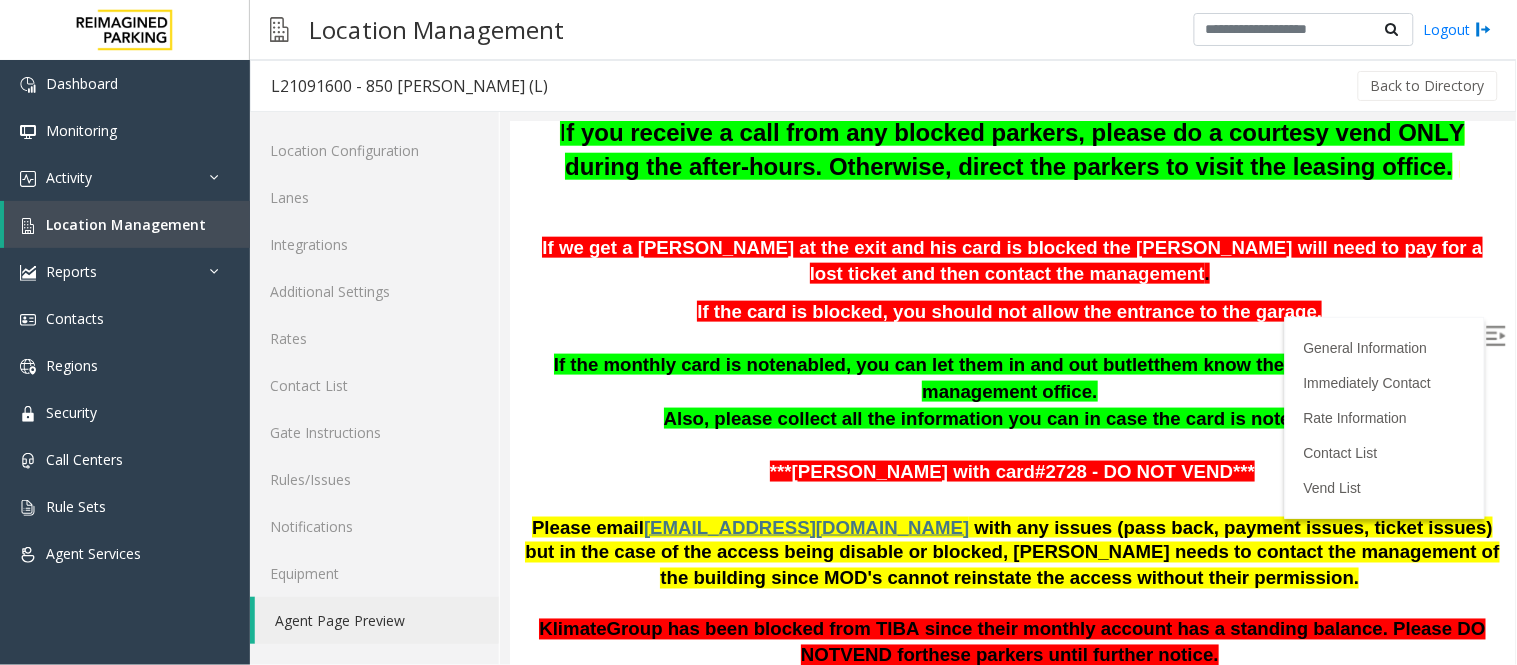 scroll, scrollTop: 555, scrollLeft: 0, axis: vertical 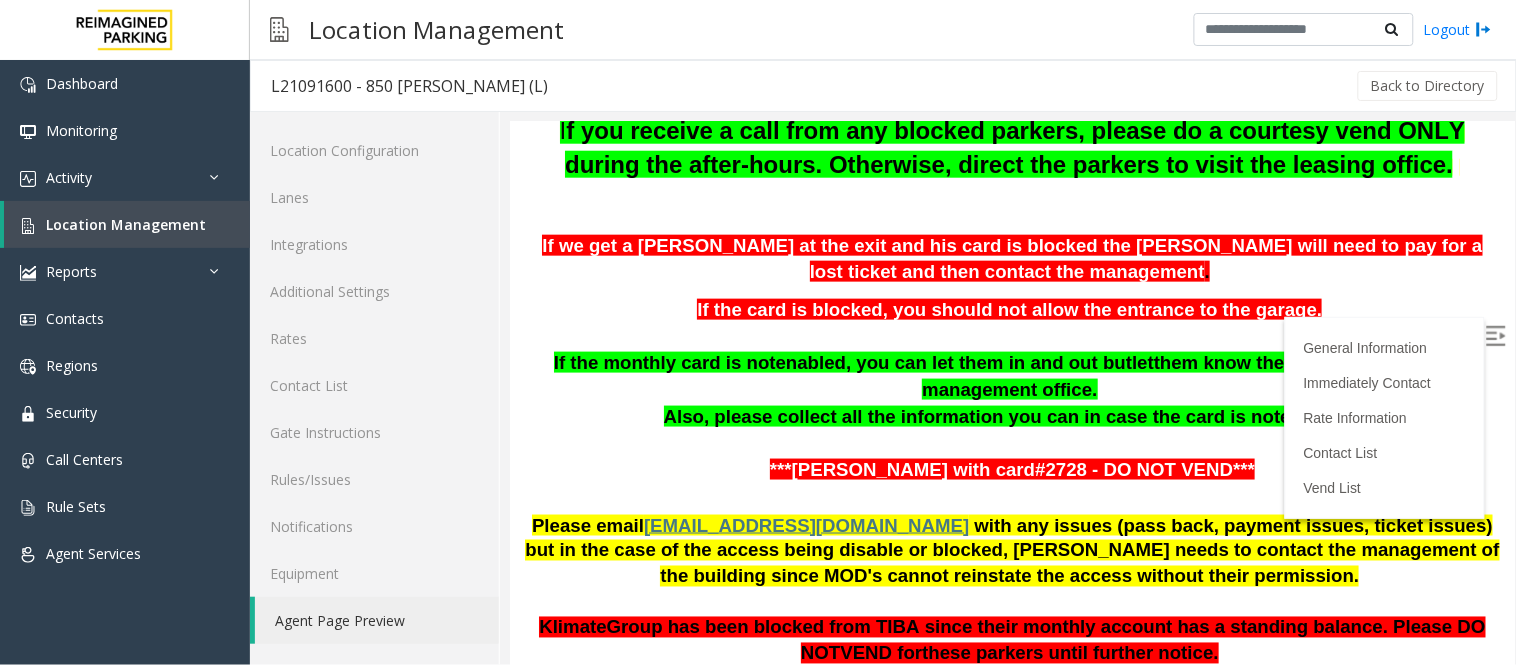 click at bounding box center [1497, 337] 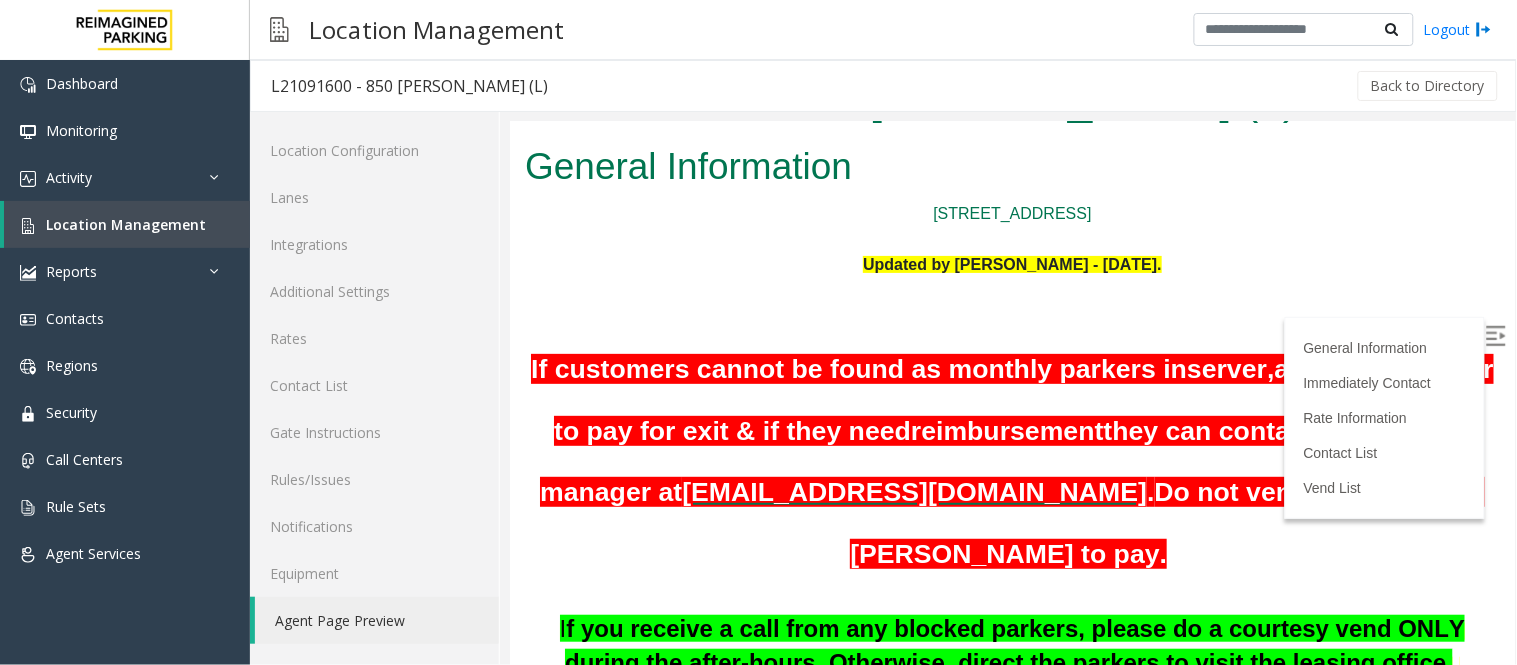 scroll, scrollTop: 0, scrollLeft: 0, axis: both 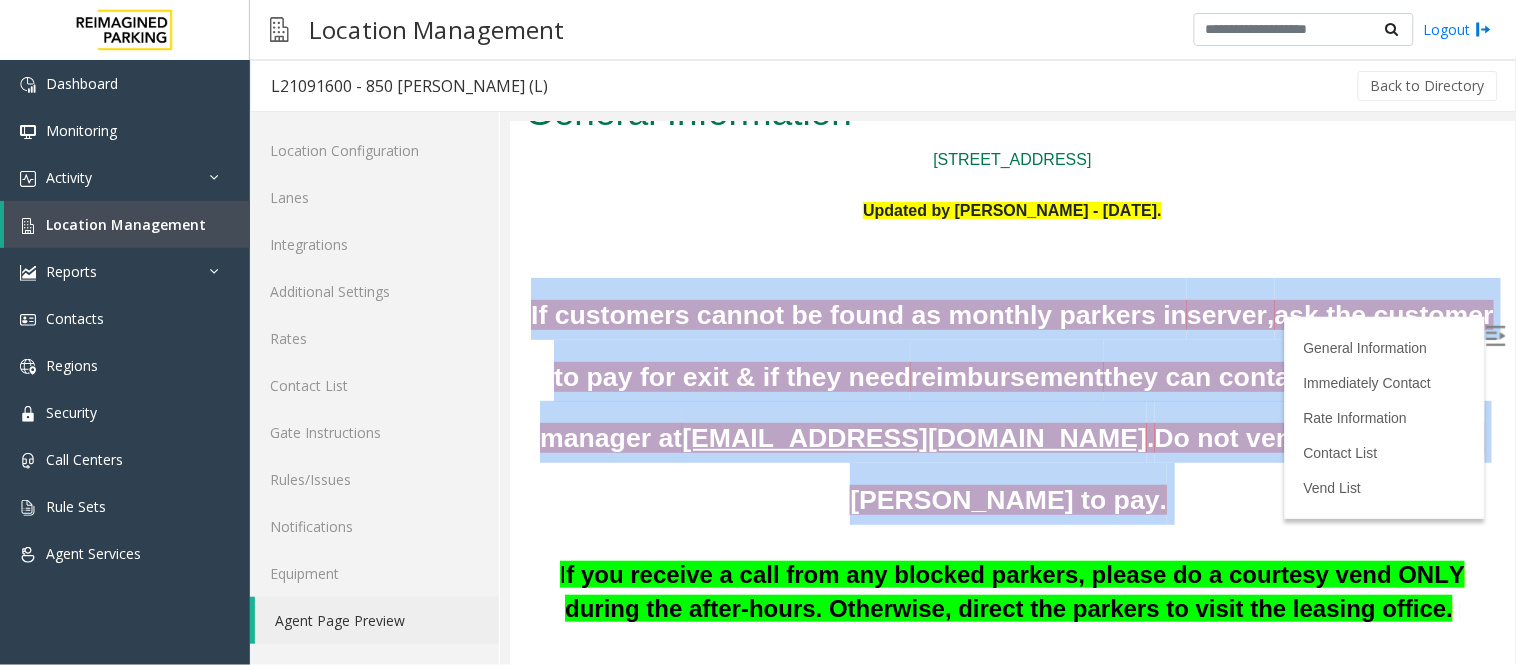 drag, startPoint x: 1181, startPoint y: 512, endPoint x: 574, endPoint y: 311, distance: 639.4138 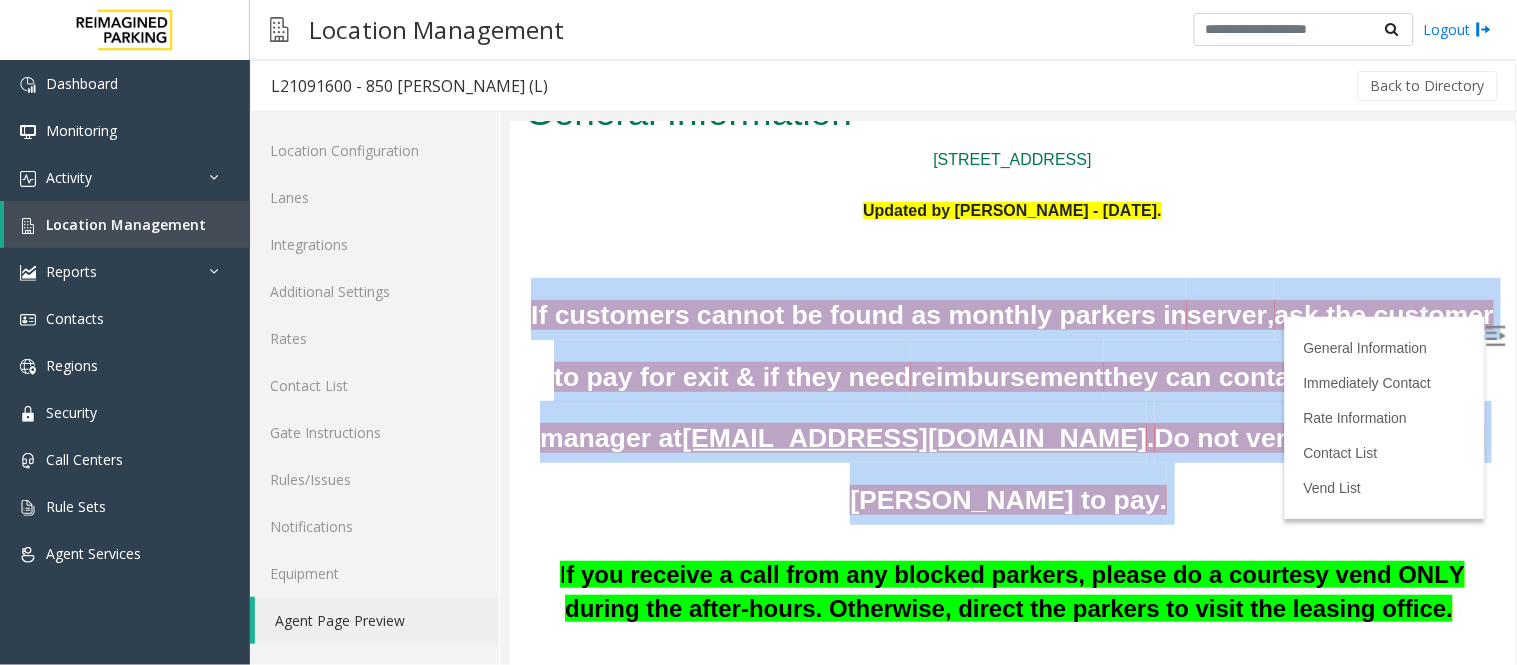 click on "ask the customer to pay for exit & if they need" at bounding box center [1023, 345] 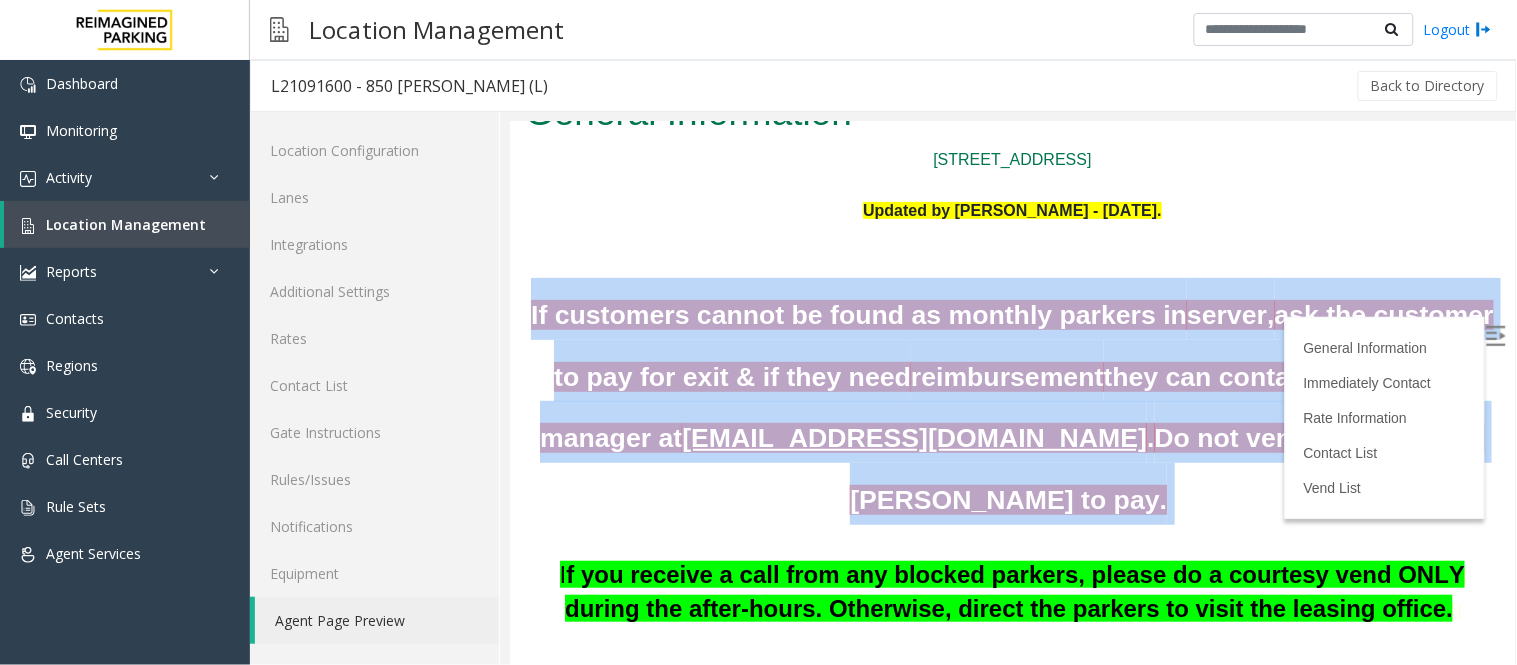drag, startPoint x: 1174, startPoint y: 495, endPoint x: 570, endPoint y: 326, distance: 627.19775 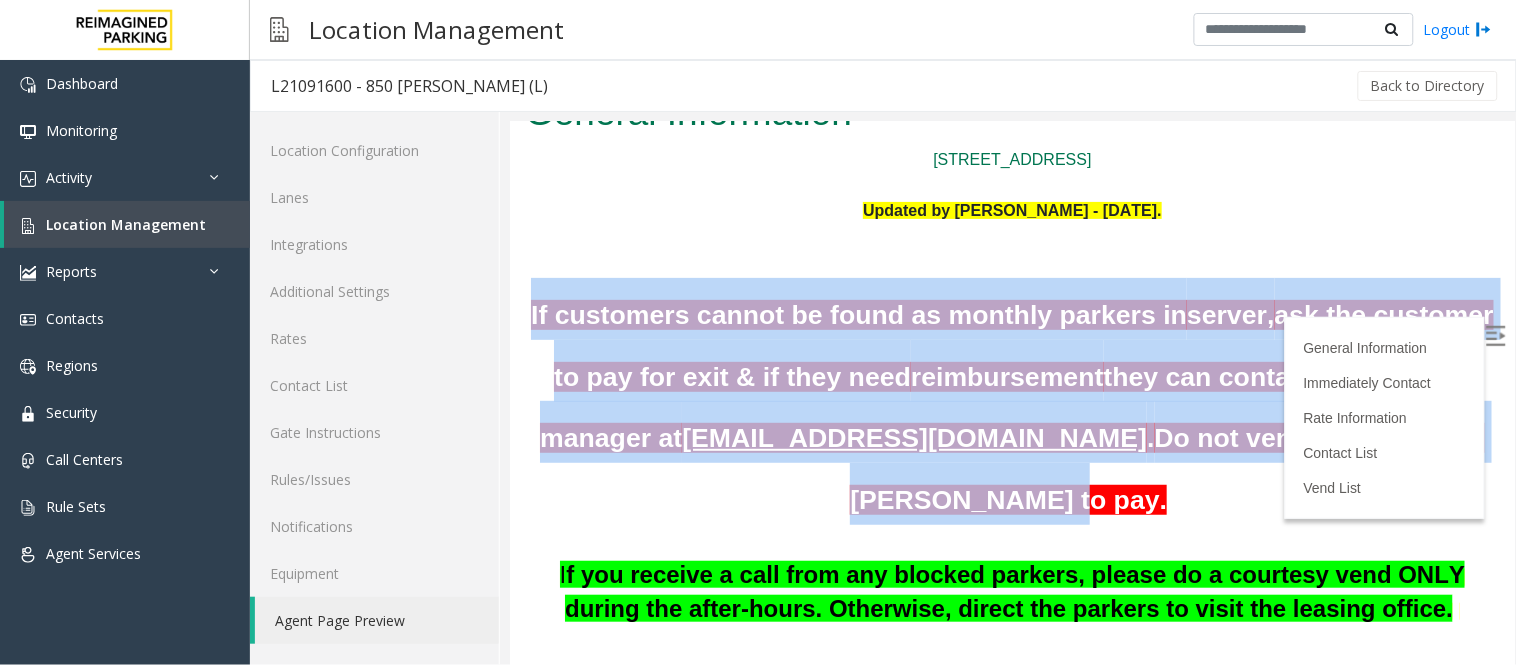 drag, startPoint x: 570, startPoint y: 326, endPoint x: 1160, endPoint y: 497, distance: 614.2809 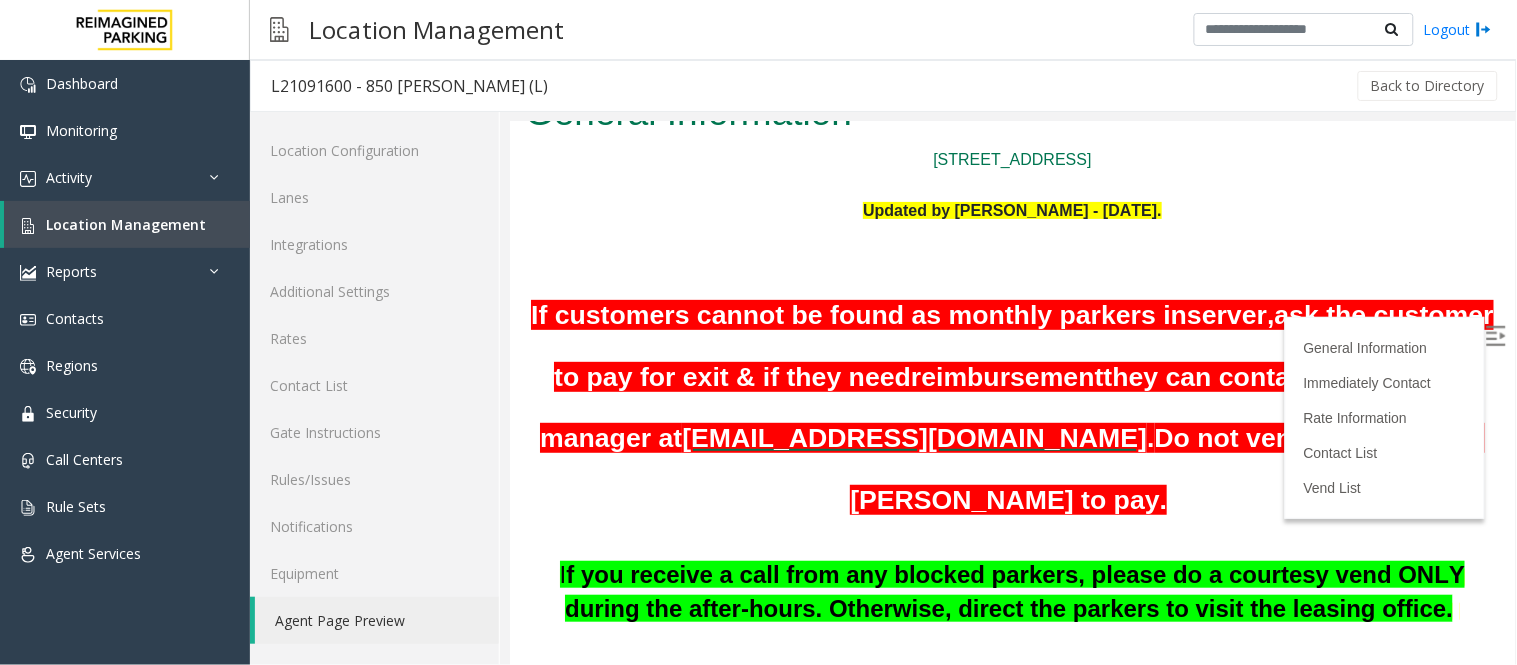 click on "If customers cannot be found as monthly parkers in  server,  ask the customer to pay for exit & if they need  reimbursement  they can contact the location manager at  850lejeune@reimaginedparking.com .  Do not vend at all. Tell the parker to pay." at bounding box center [1011, 400] 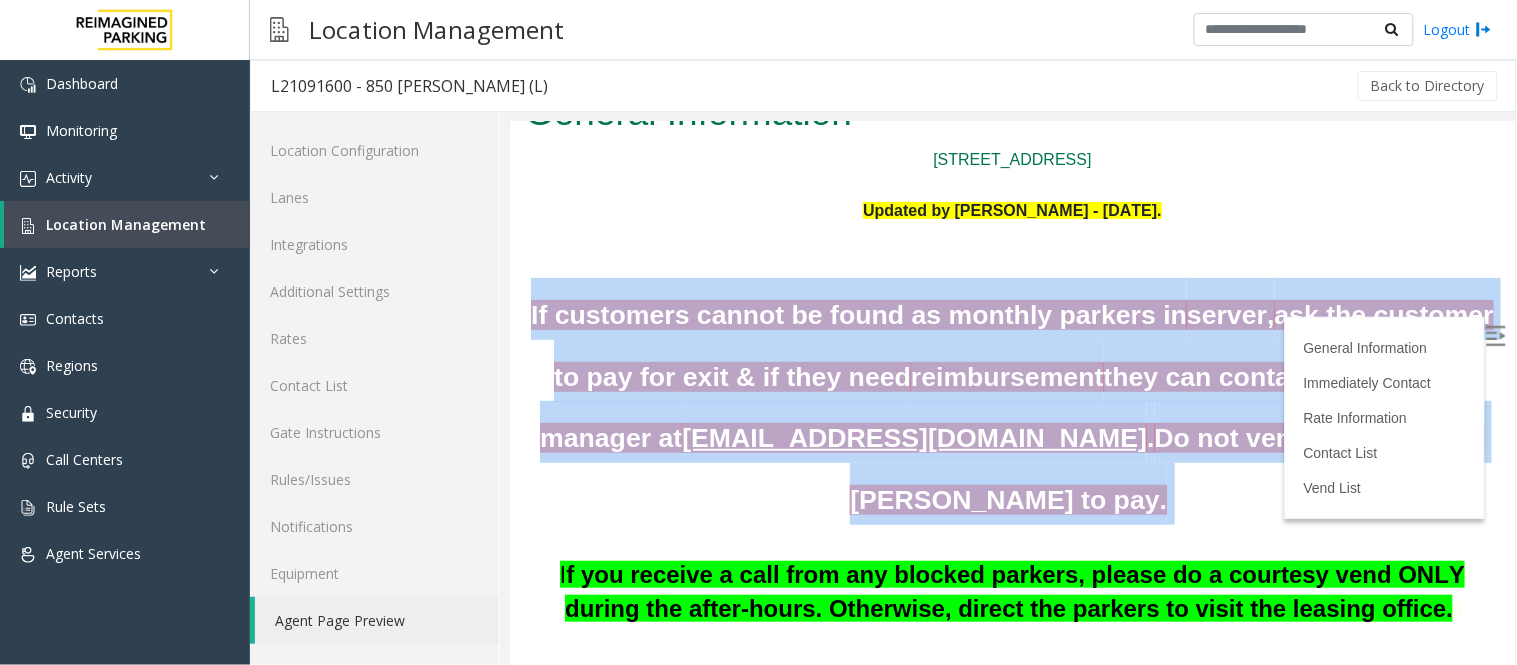 drag, startPoint x: 1171, startPoint y: 506, endPoint x: 519, endPoint y: 306, distance: 681.98535 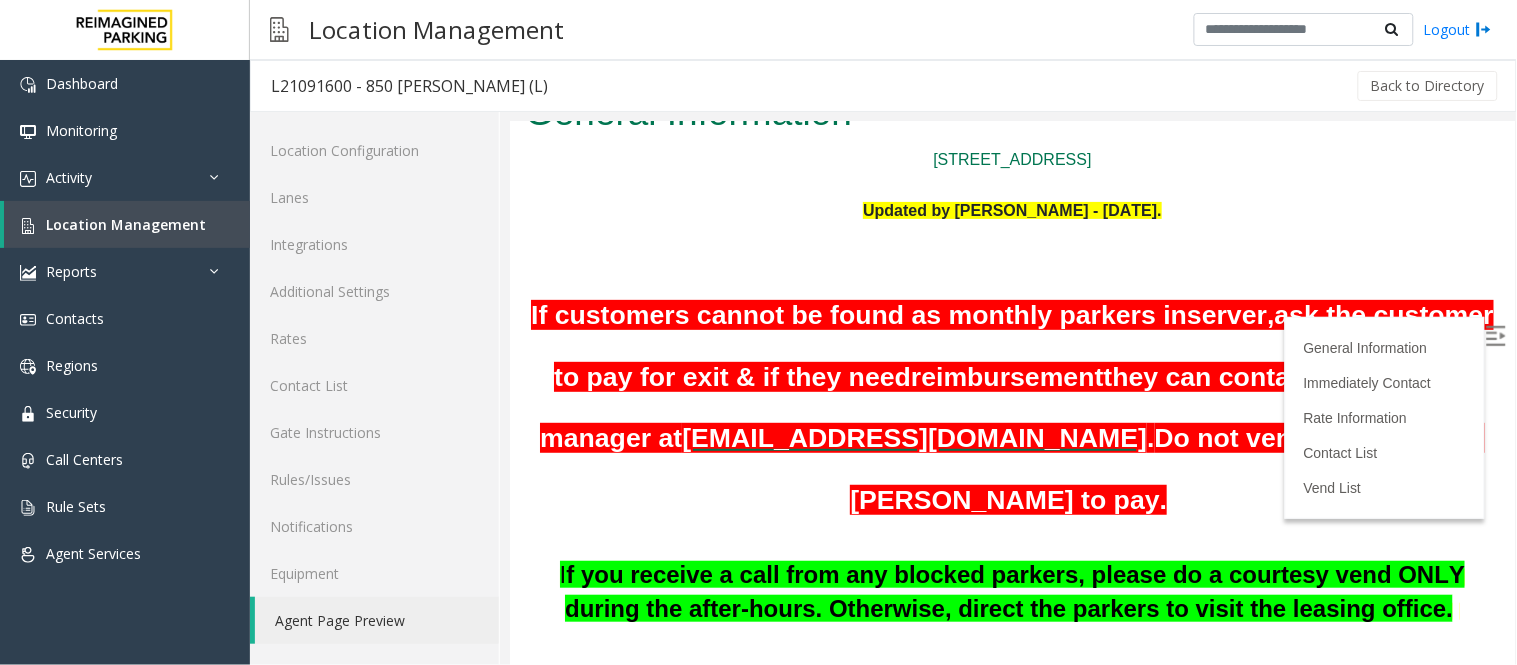 click at bounding box center (1011, 236) 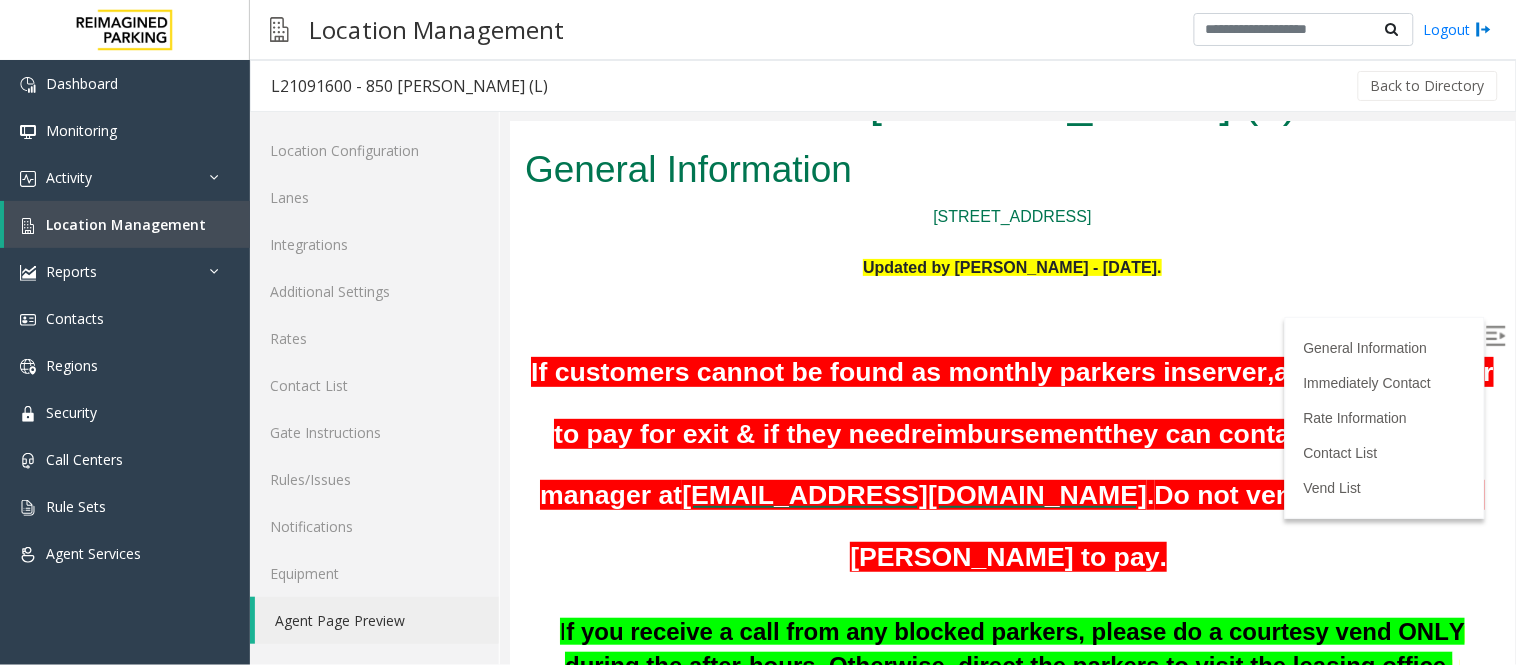 scroll, scrollTop: 0, scrollLeft: 0, axis: both 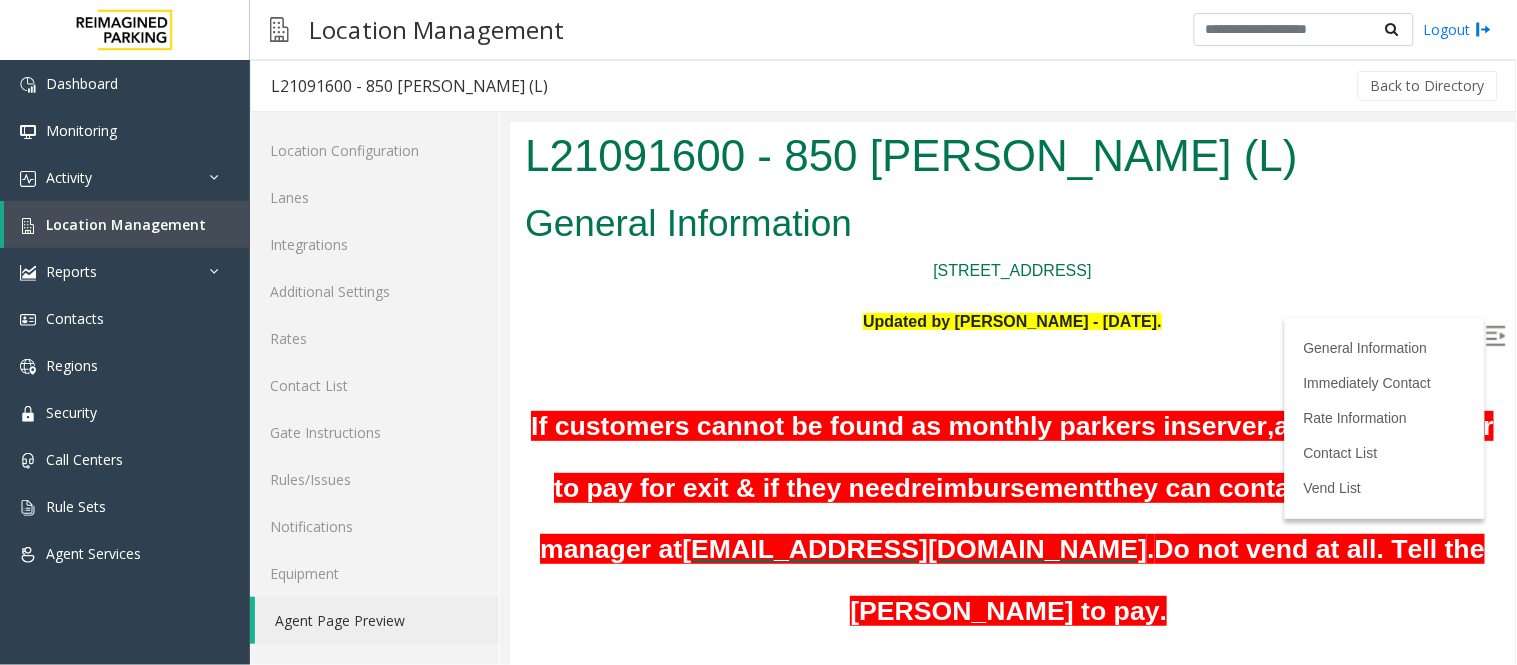 click at bounding box center [1011, 372] 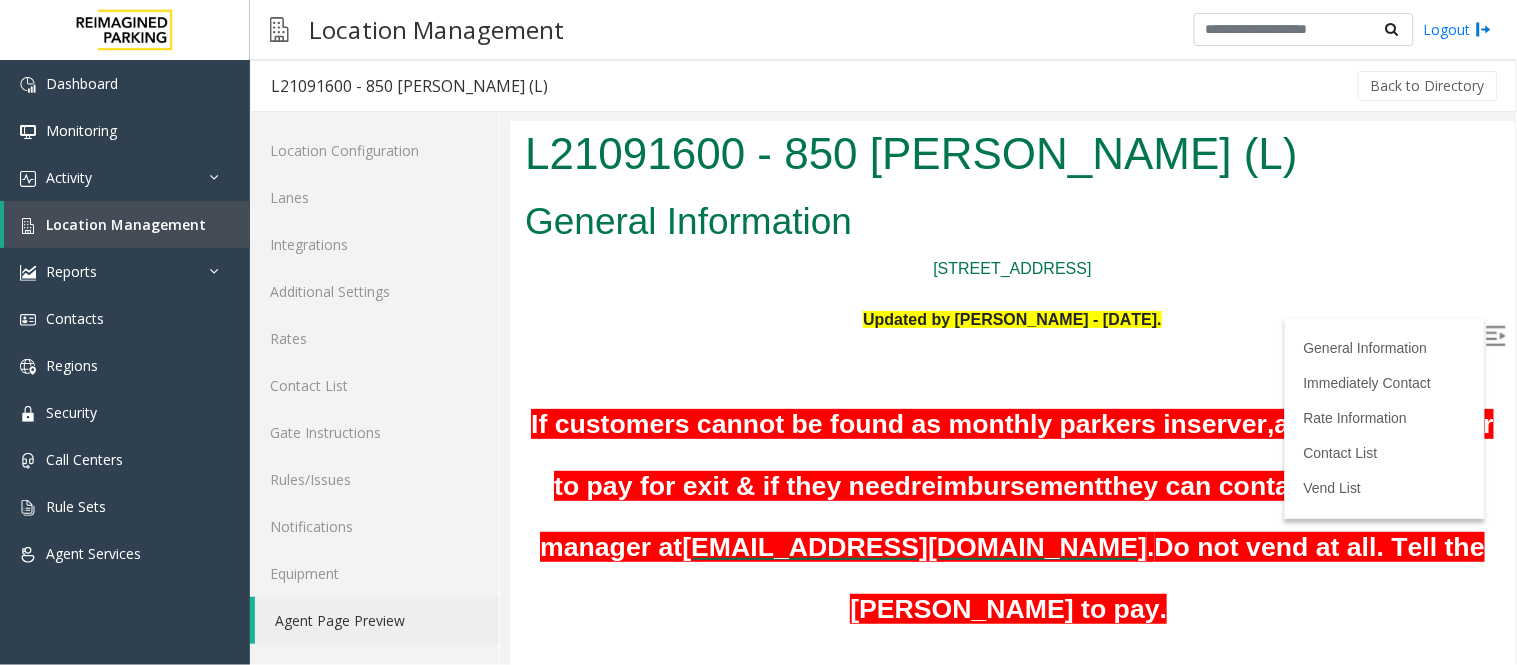 scroll, scrollTop: 0, scrollLeft: 0, axis: both 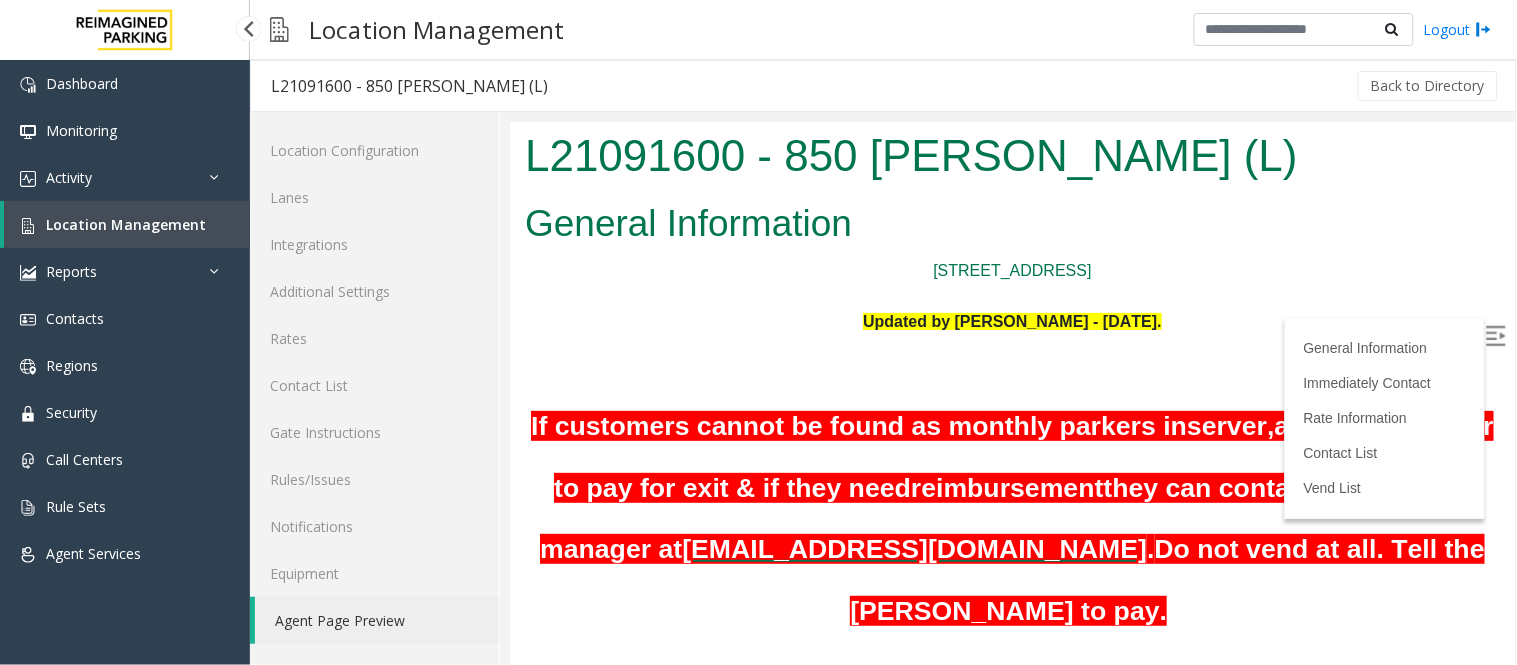 click on "Location Management" at bounding box center (126, 224) 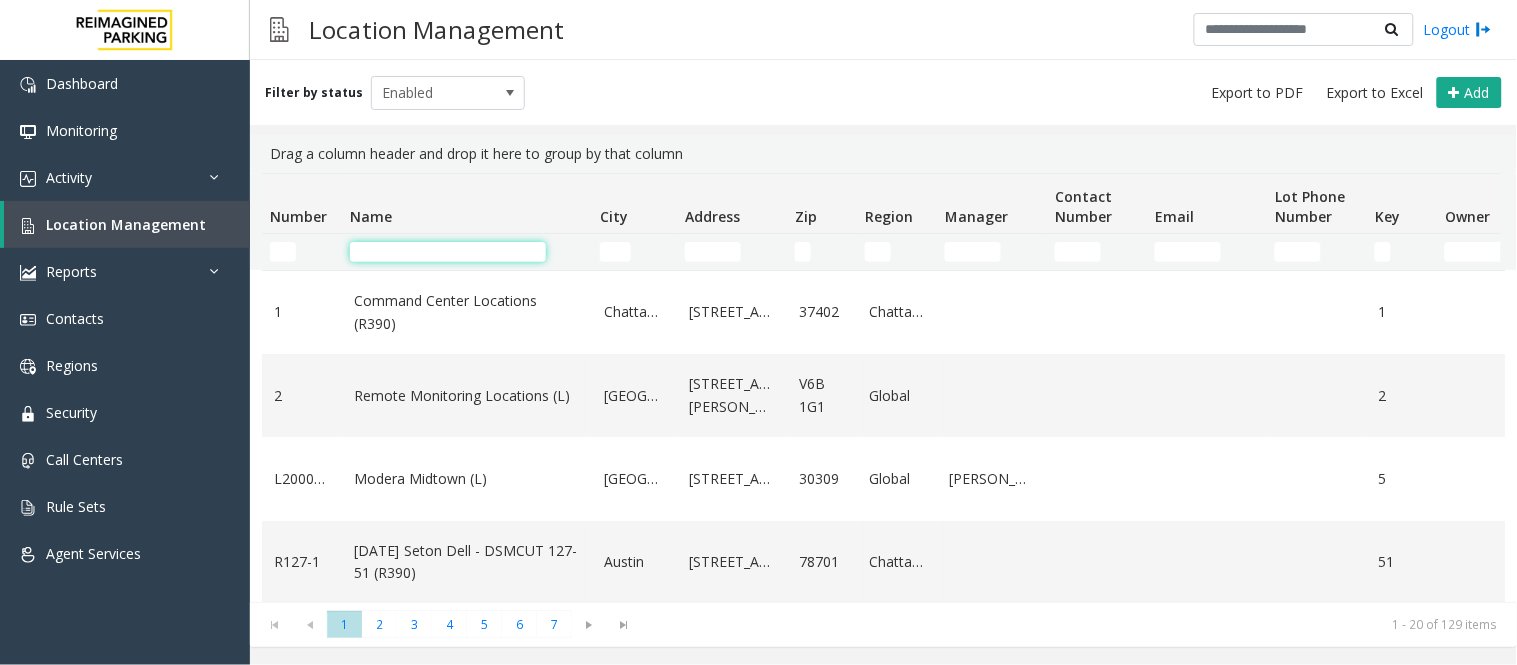 click 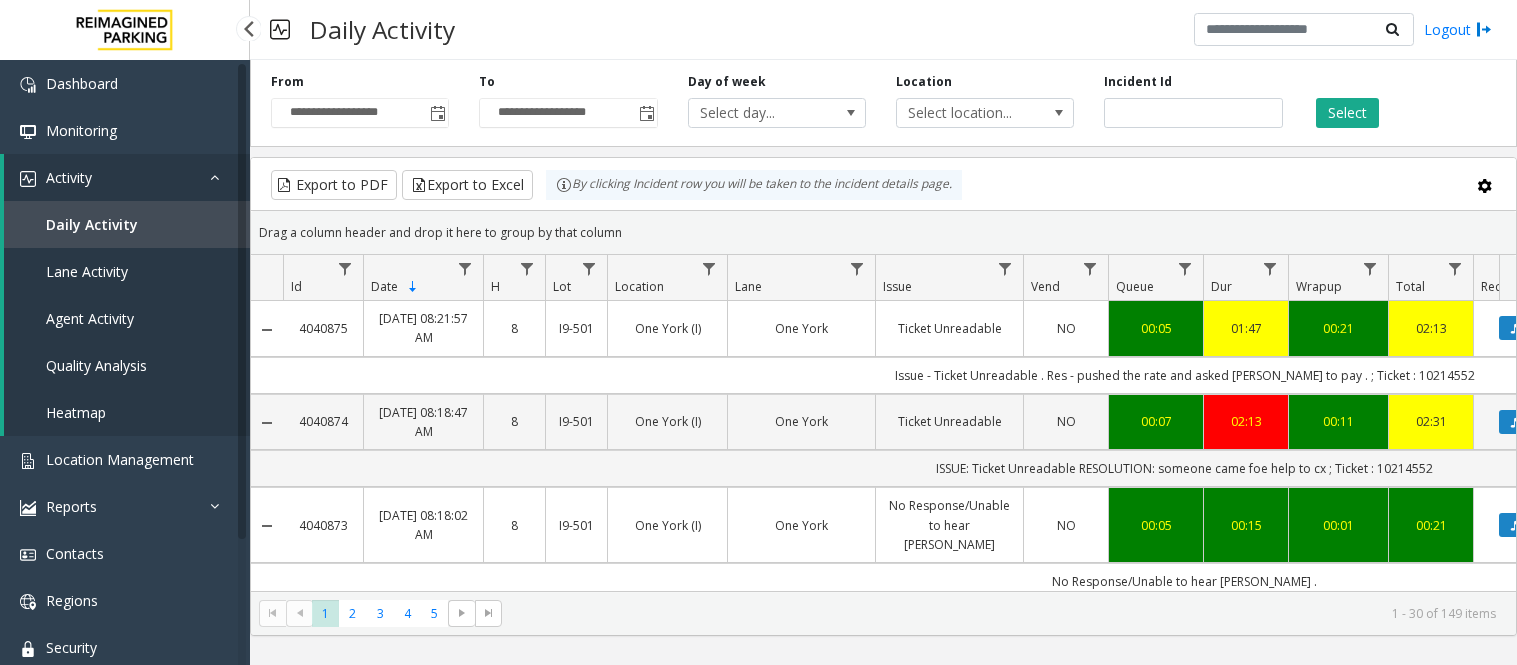 scroll, scrollTop: 0, scrollLeft: 0, axis: both 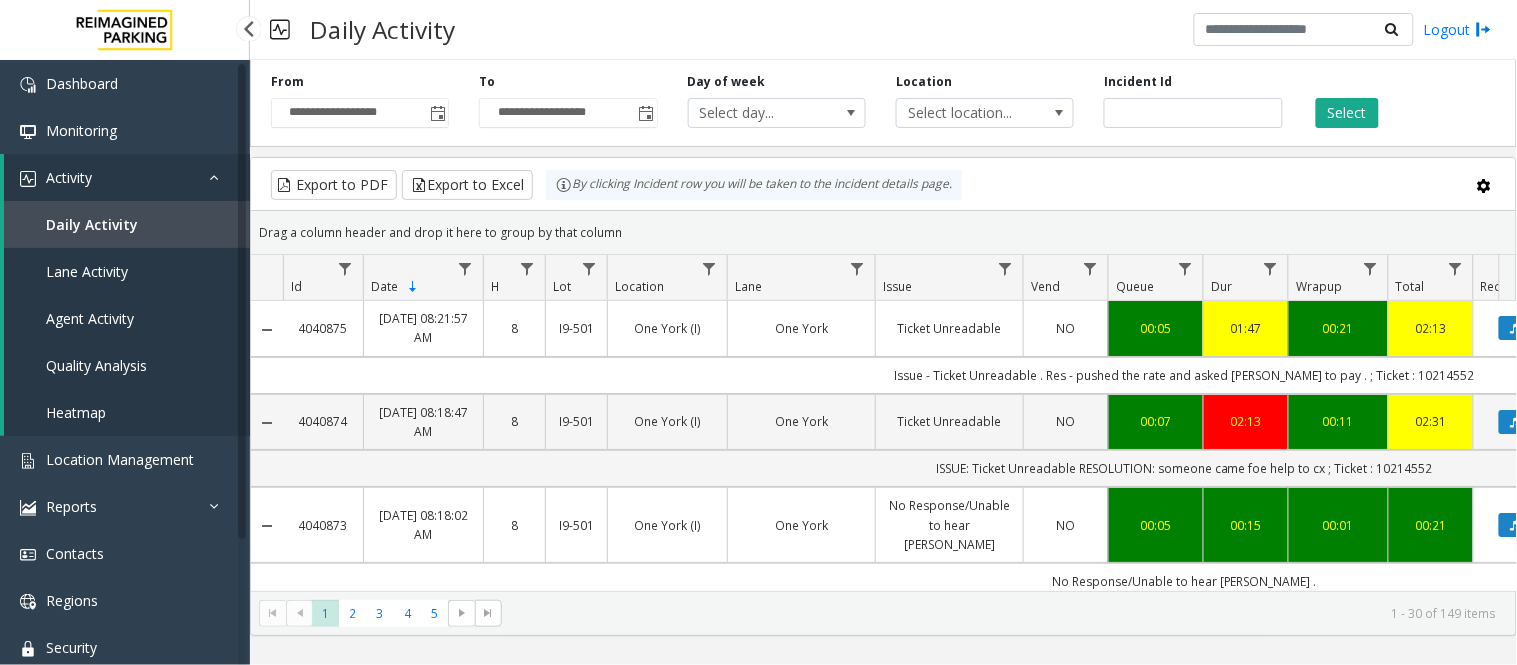 click on "Activity" at bounding box center (127, 177) 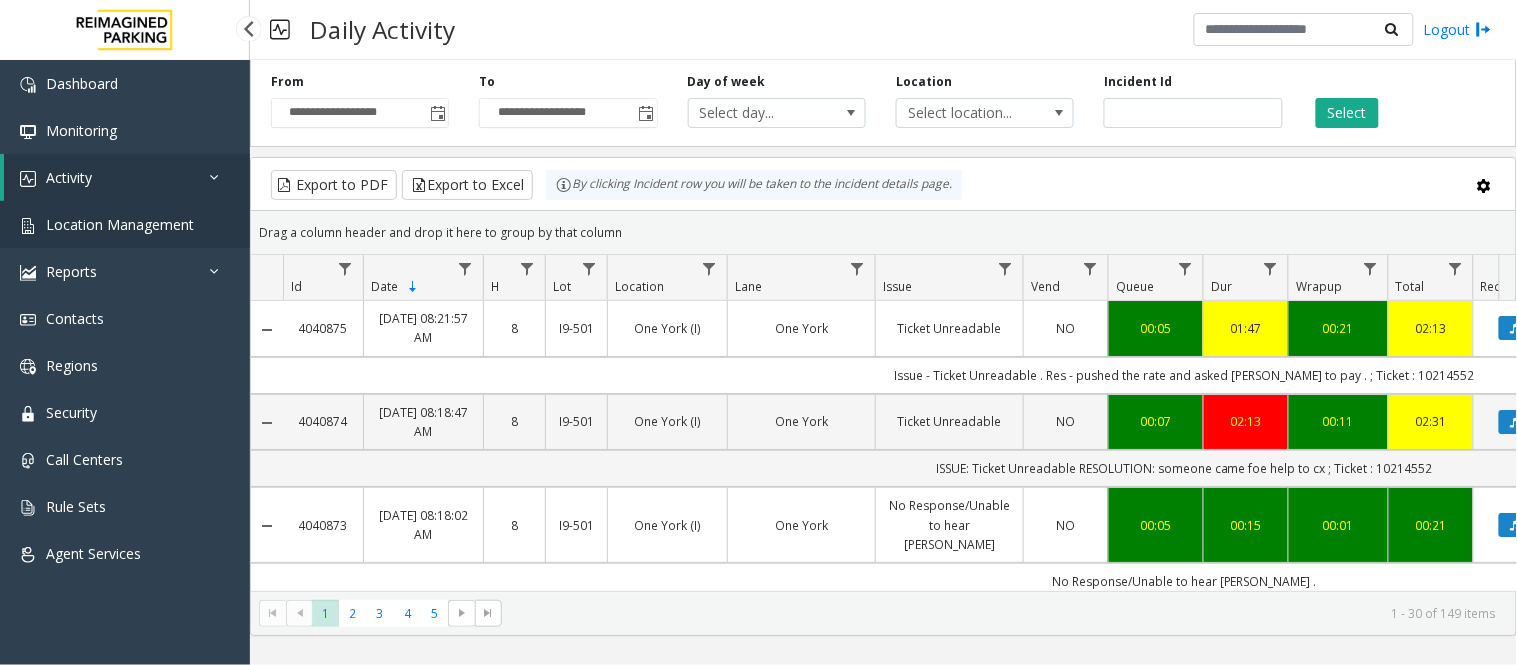 click on "Location Management" at bounding box center (120, 224) 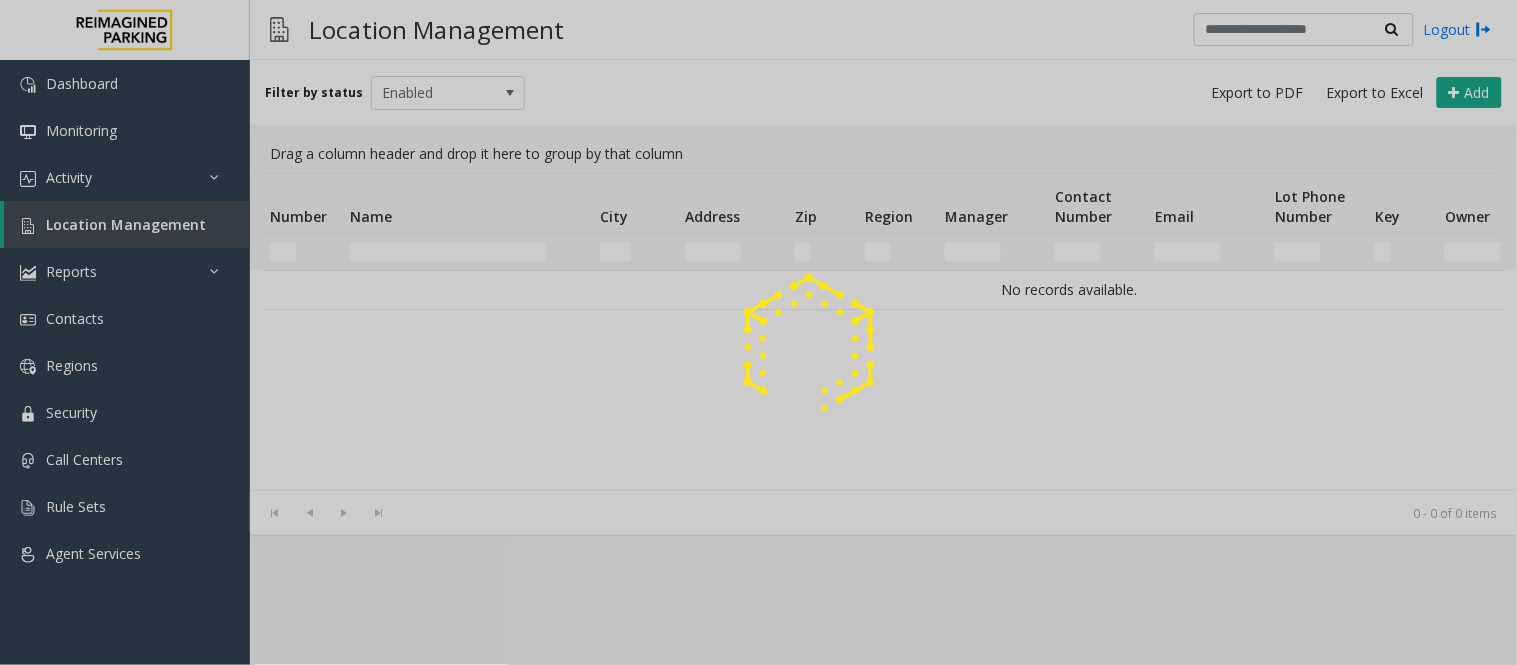 click 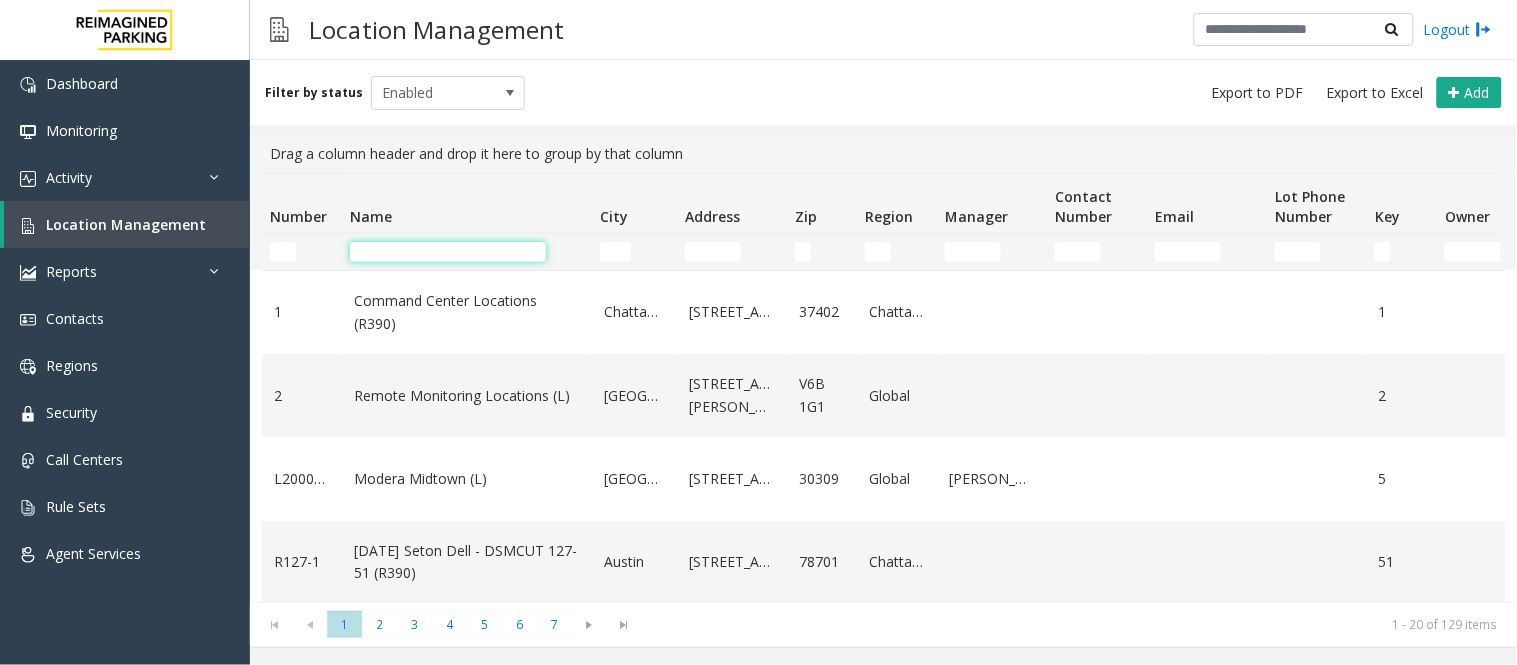 click 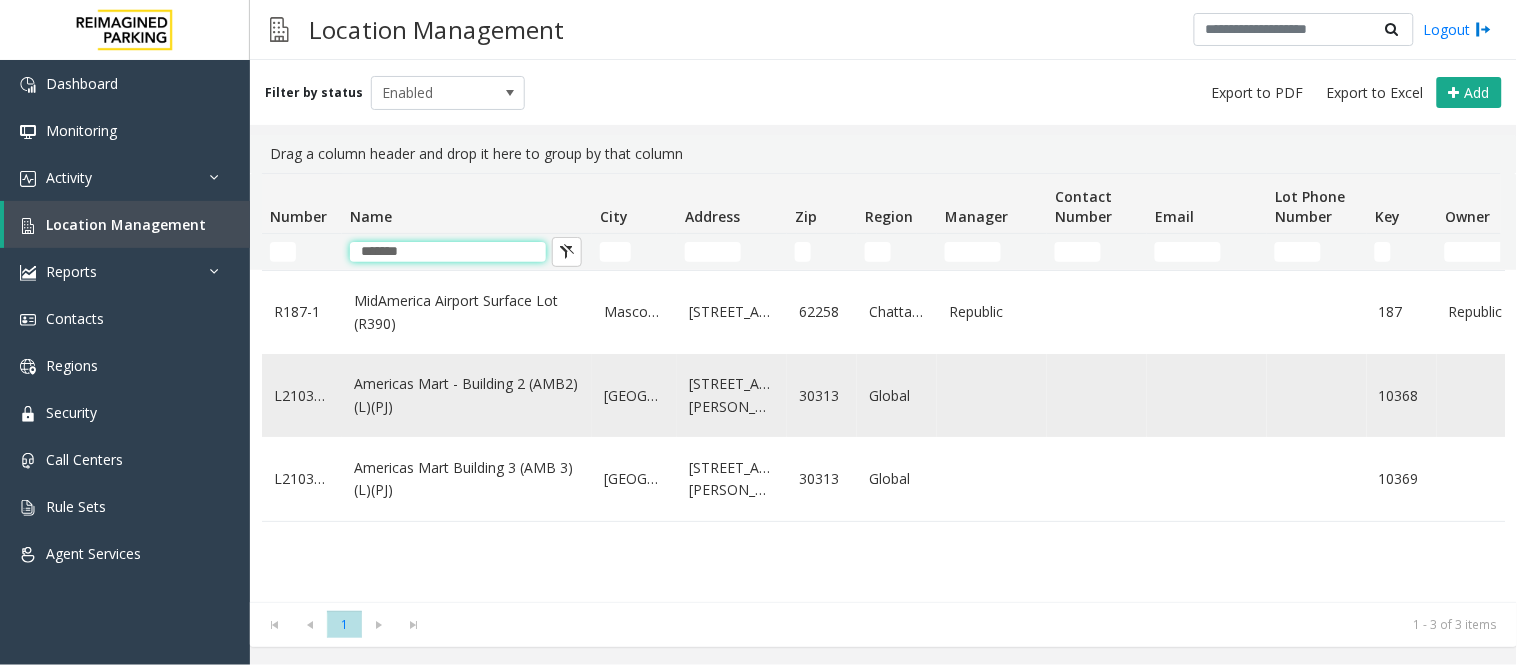 type on "*******" 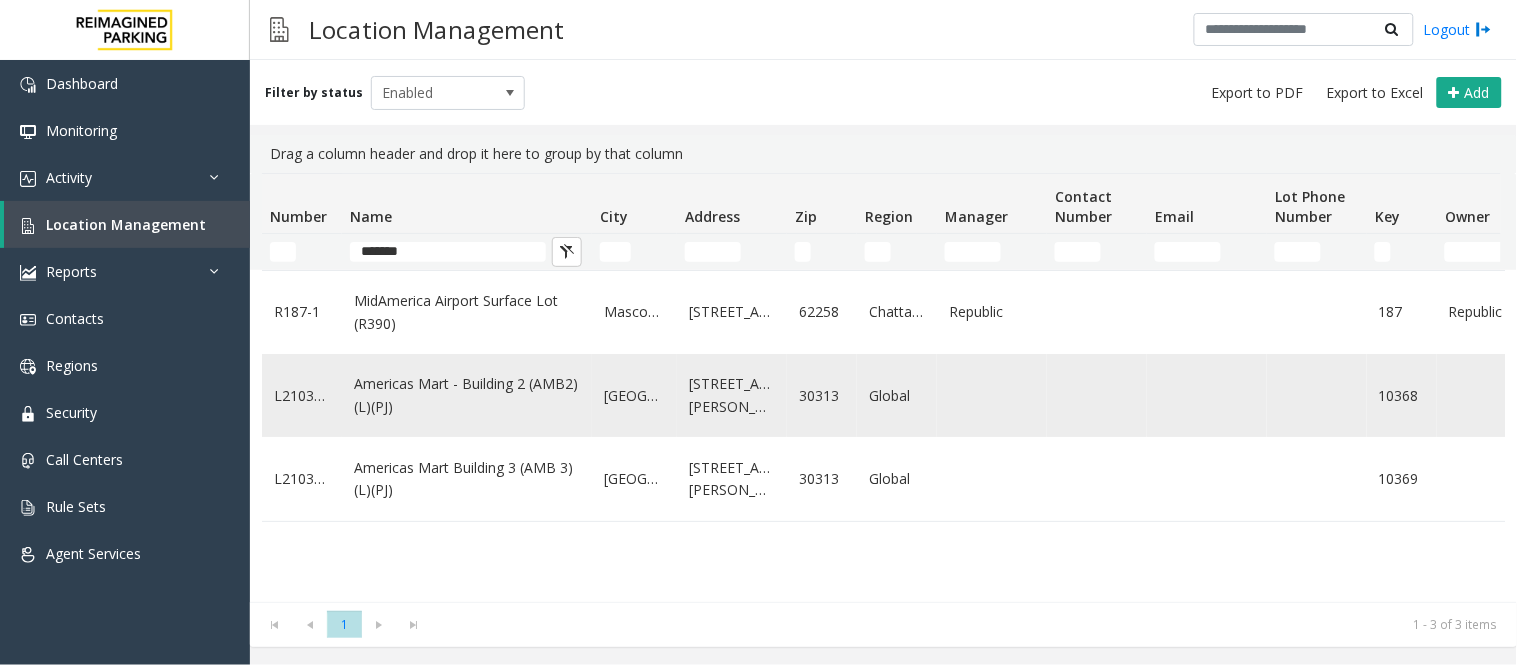 click on "Americas Mart - Building 2 (AMB2) (L)(PJ)" 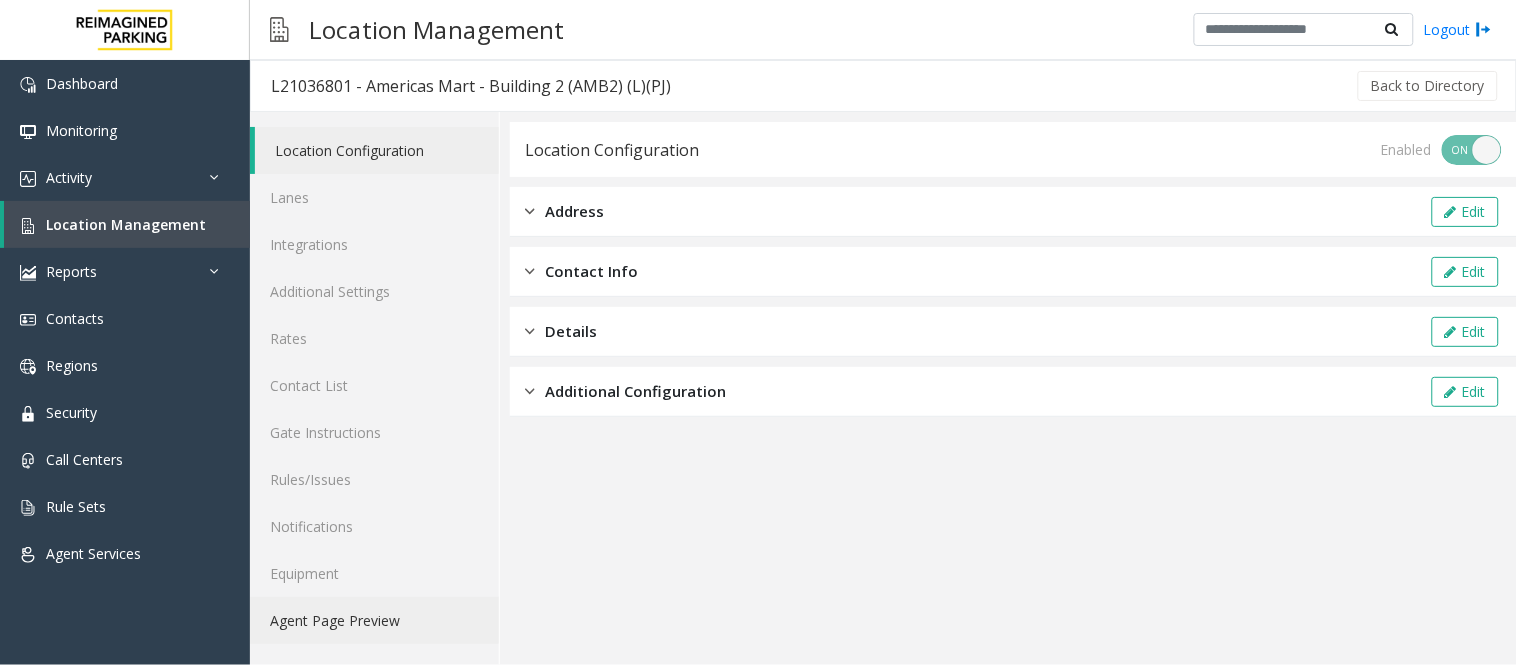click on "Agent Page Preview" 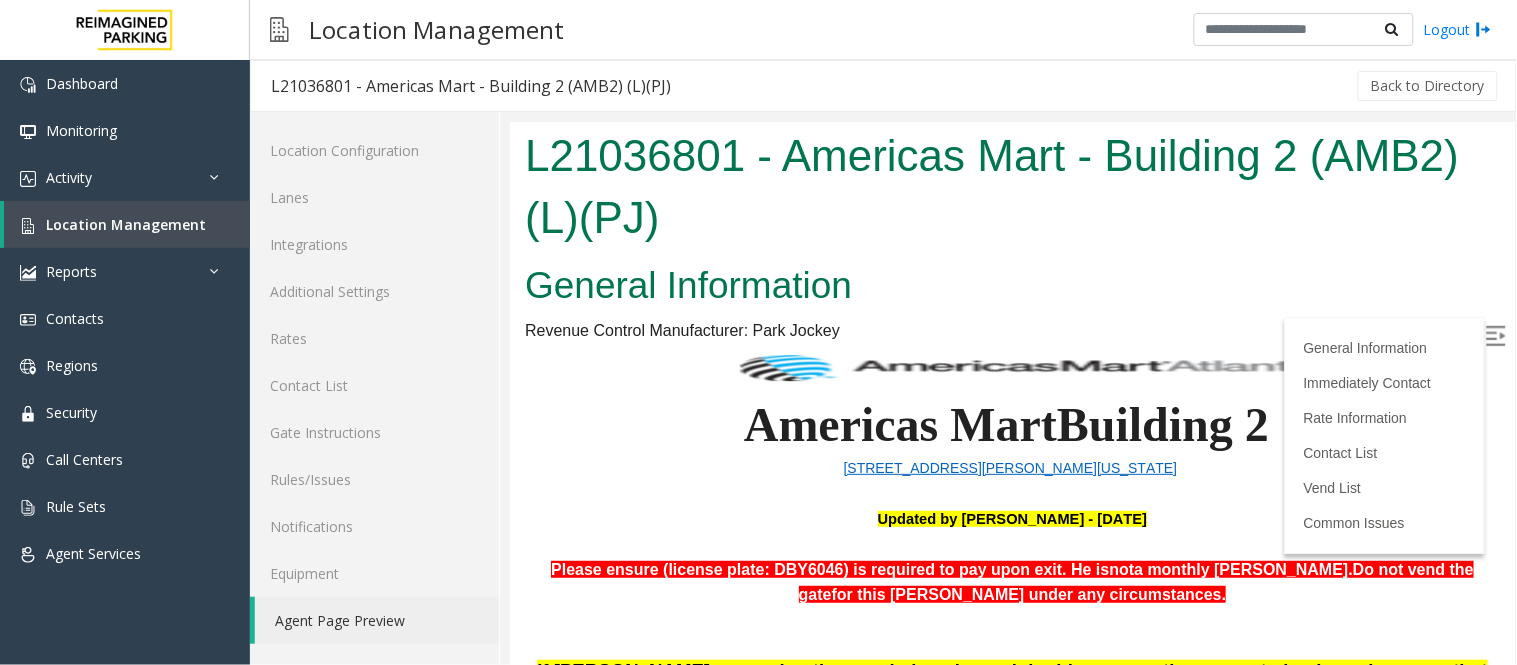 scroll, scrollTop: 333, scrollLeft: 0, axis: vertical 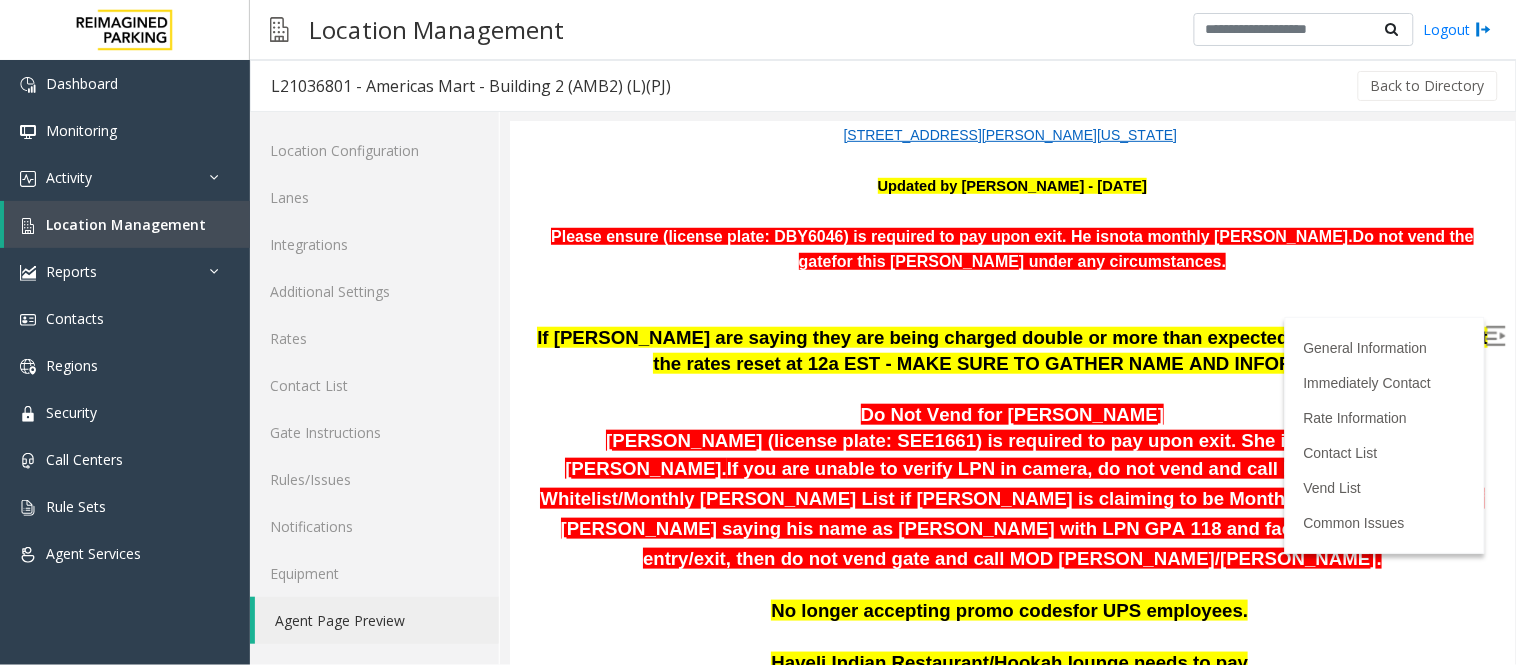 click at bounding box center [1495, 335] 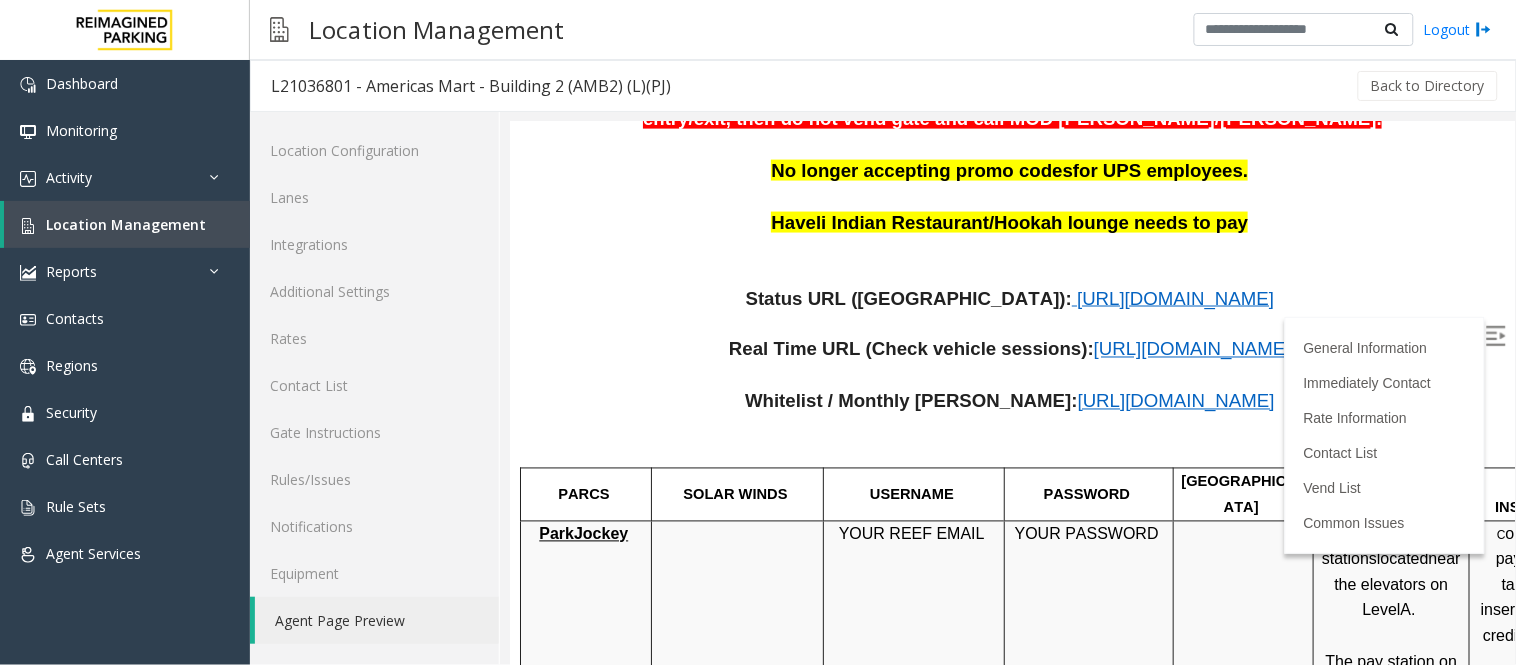 scroll, scrollTop: 777, scrollLeft: 0, axis: vertical 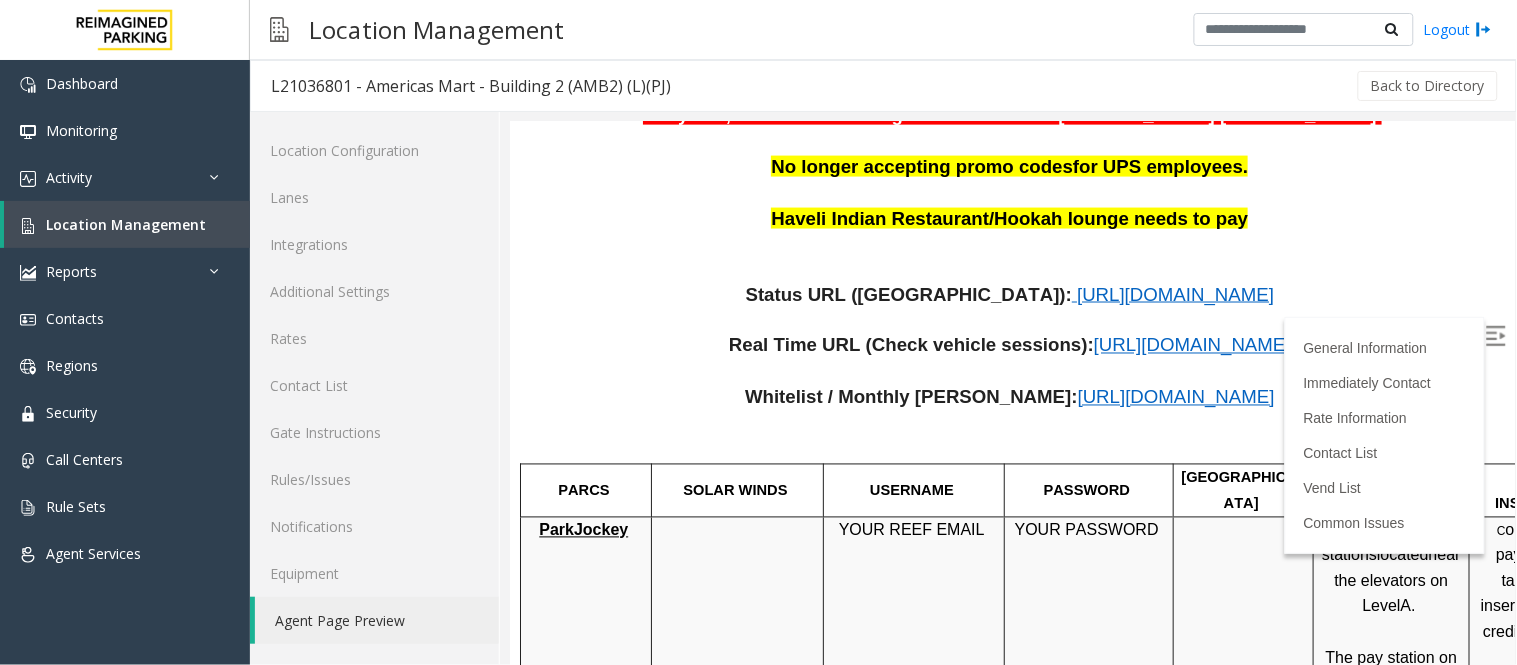 click on "https://www.parkjockey.com/en-us/manage/1633/whitelist" at bounding box center [1175, 396] 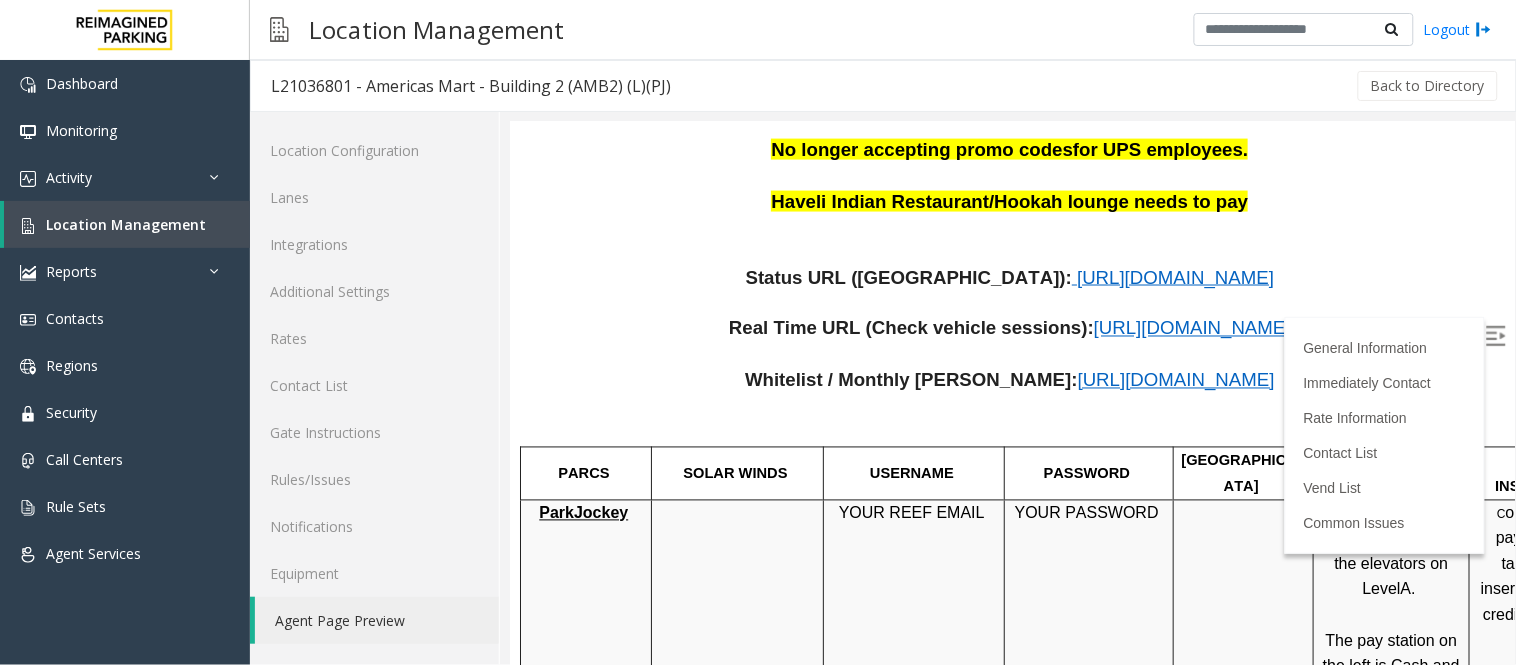 scroll, scrollTop: 777, scrollLeft: 0, axis: vertical 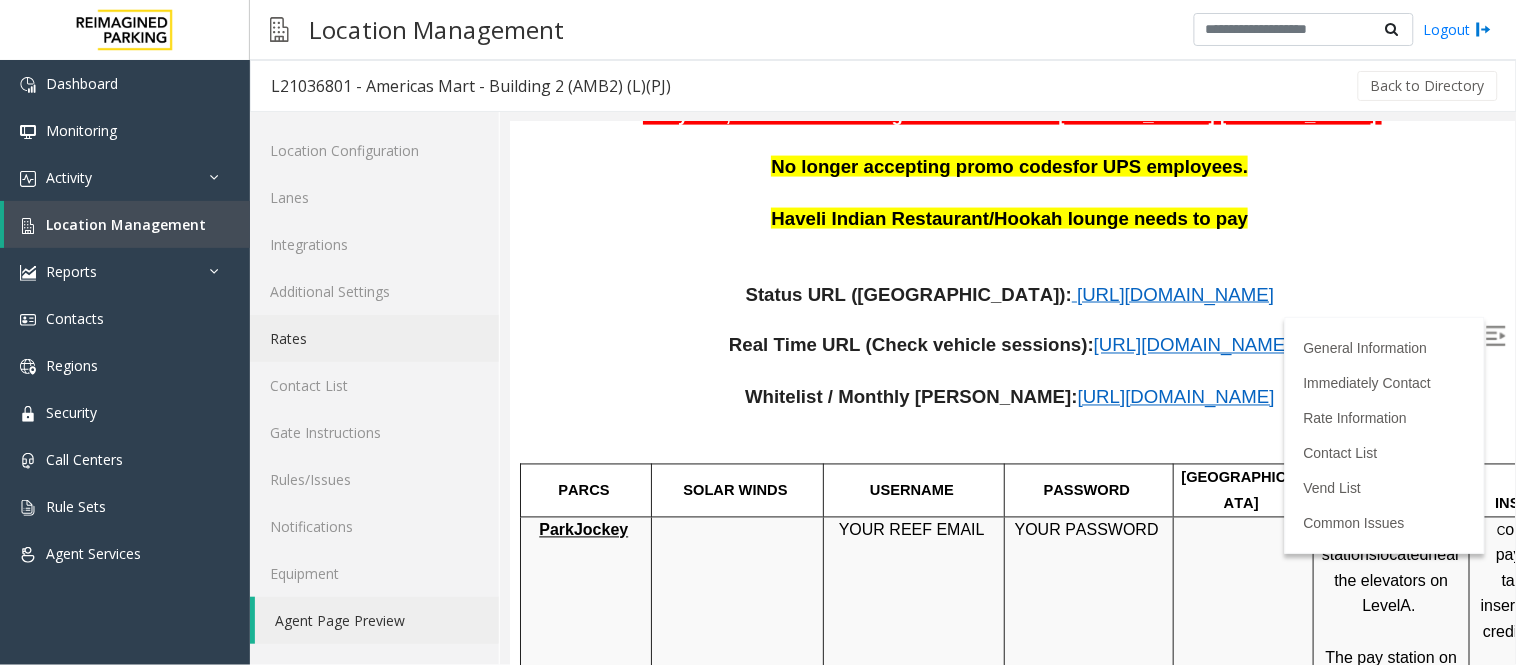 click on "Rates" 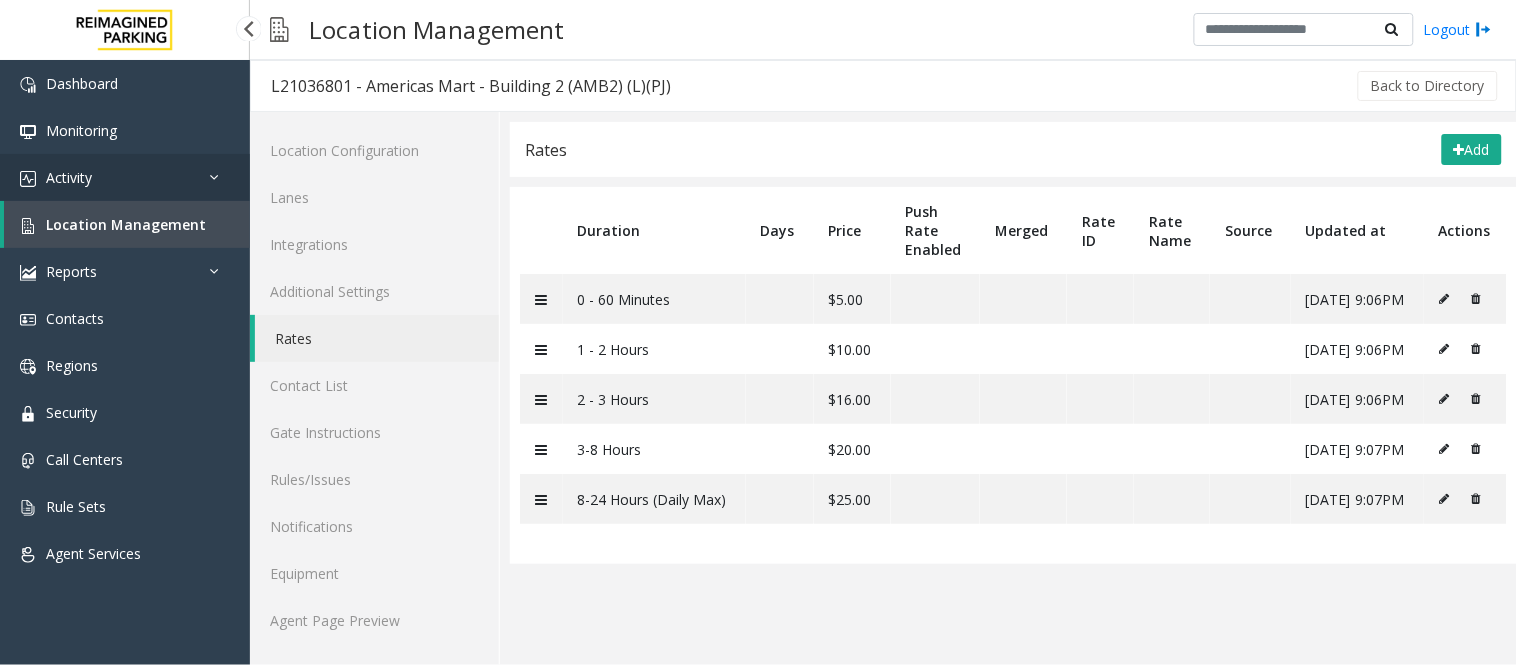 click on "Activity" at bounding box center (125, 177) 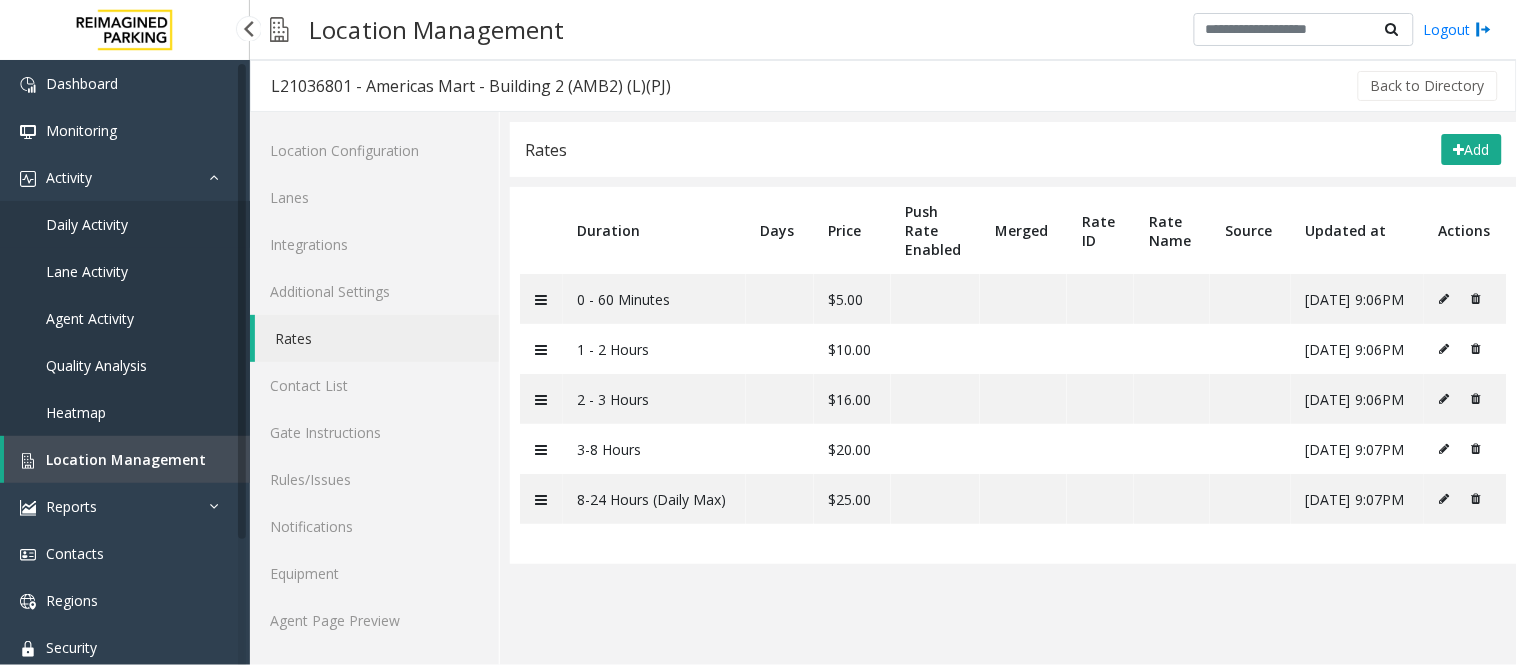 click on "Daily Activity" at bounding box center [87, 224] 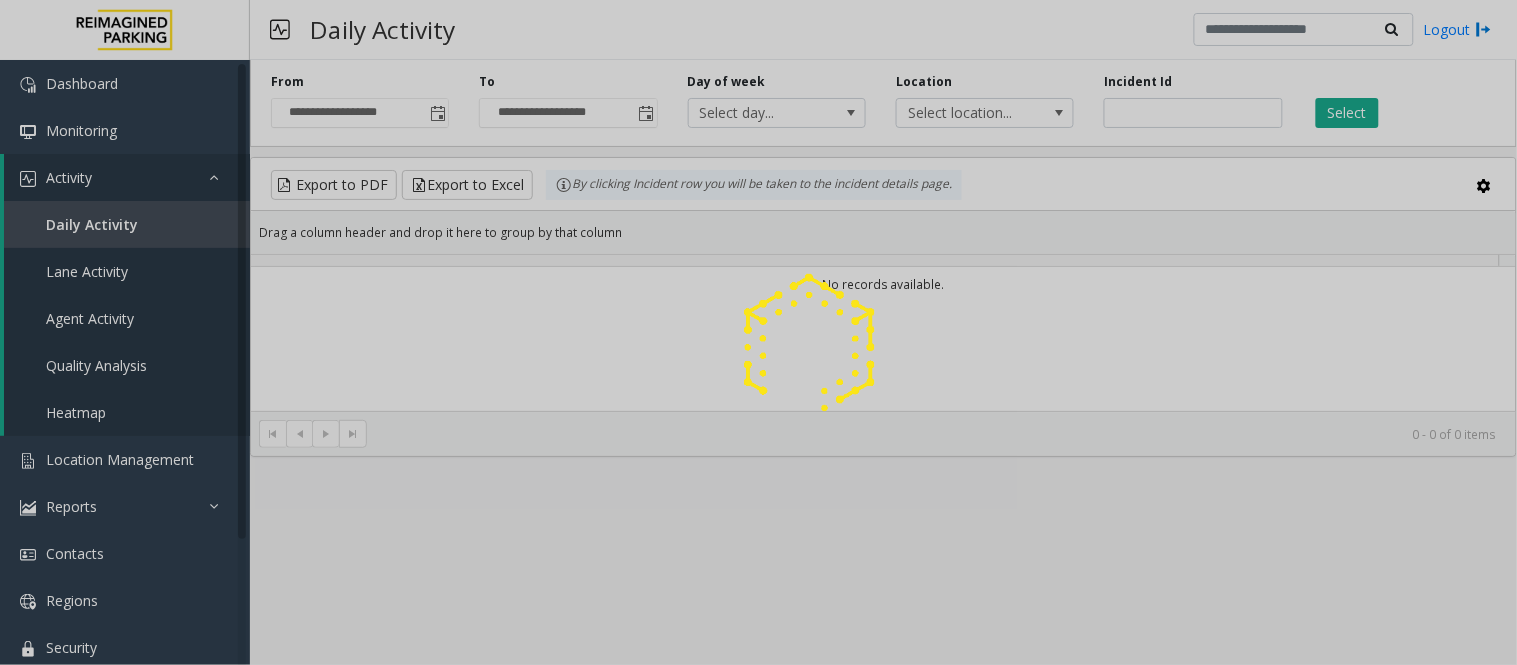 click 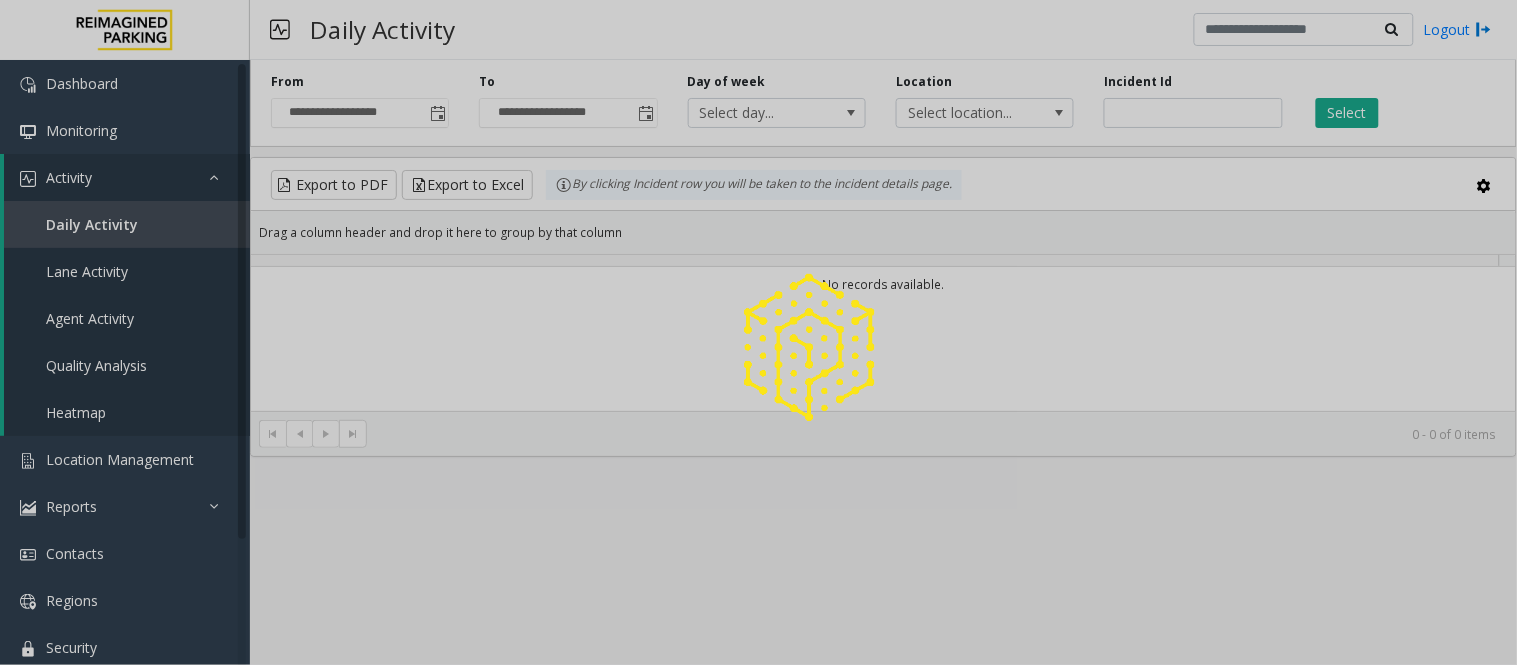 click 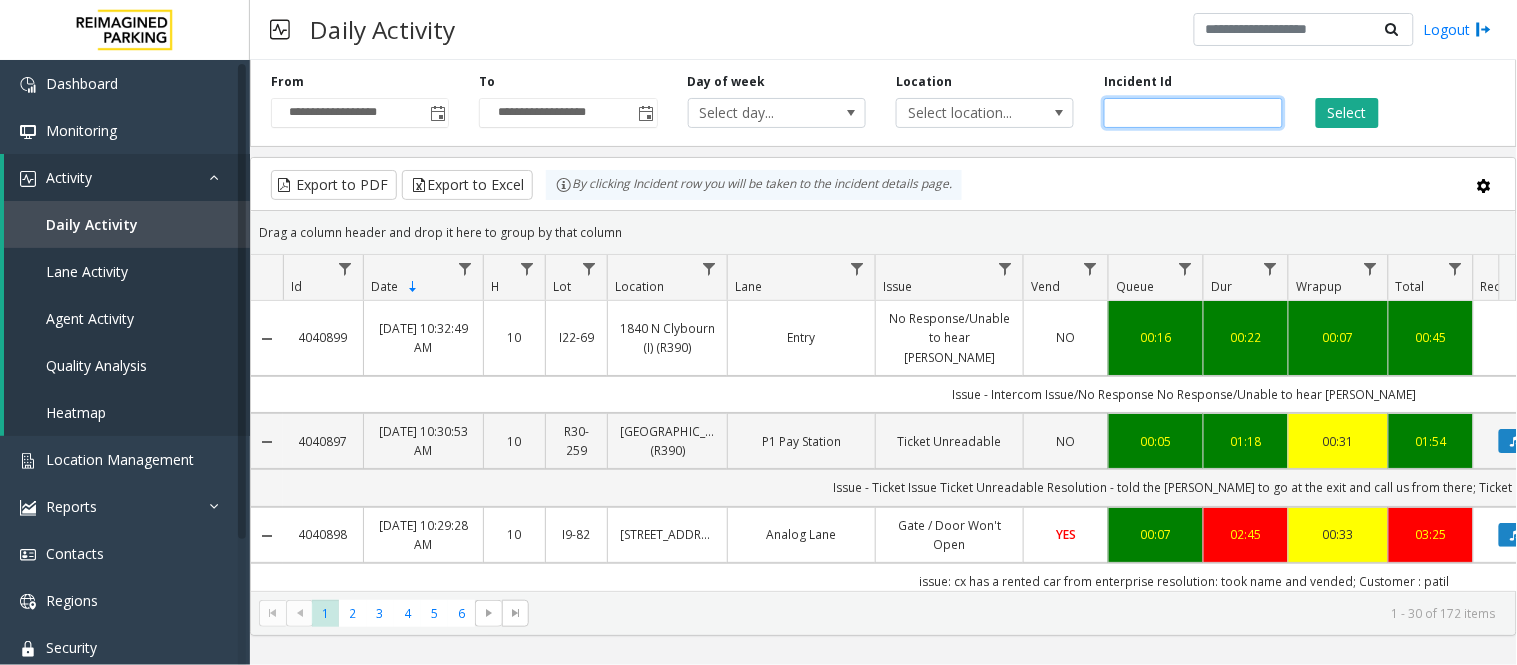 click 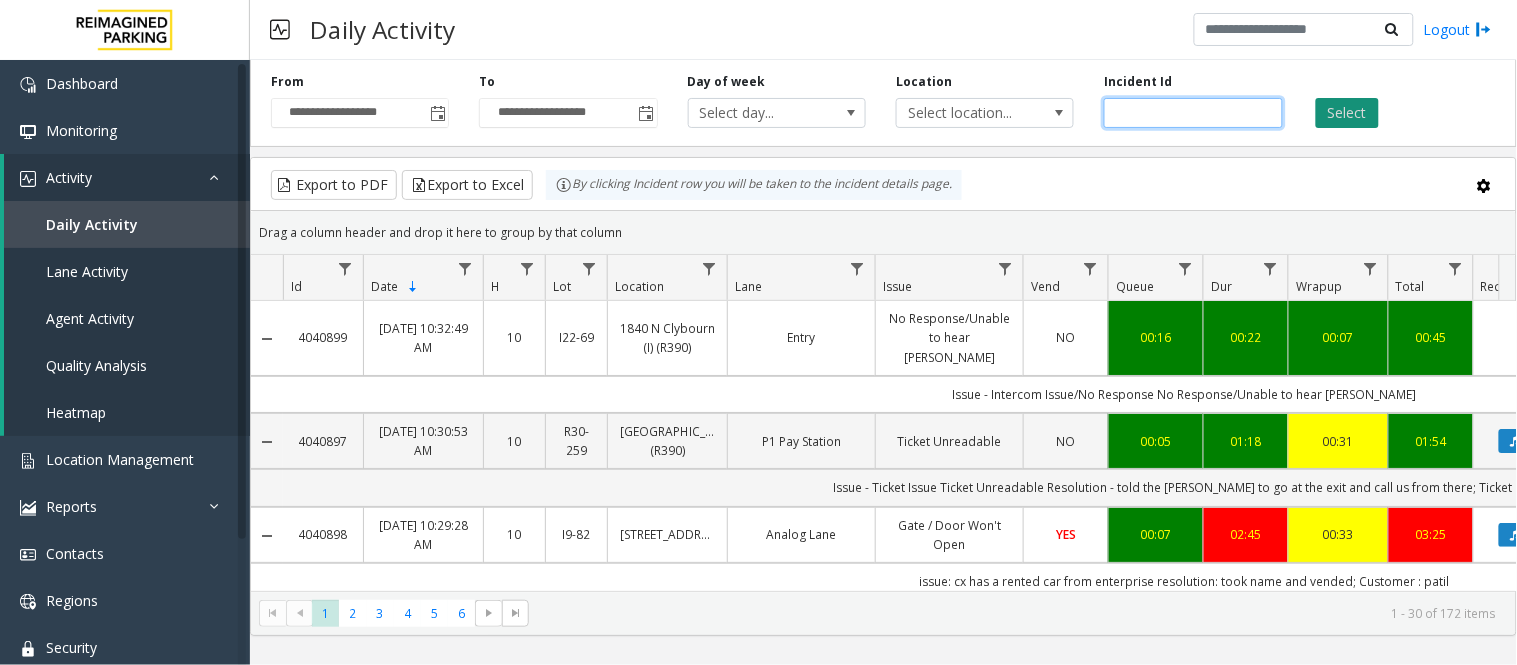 type on "*******" 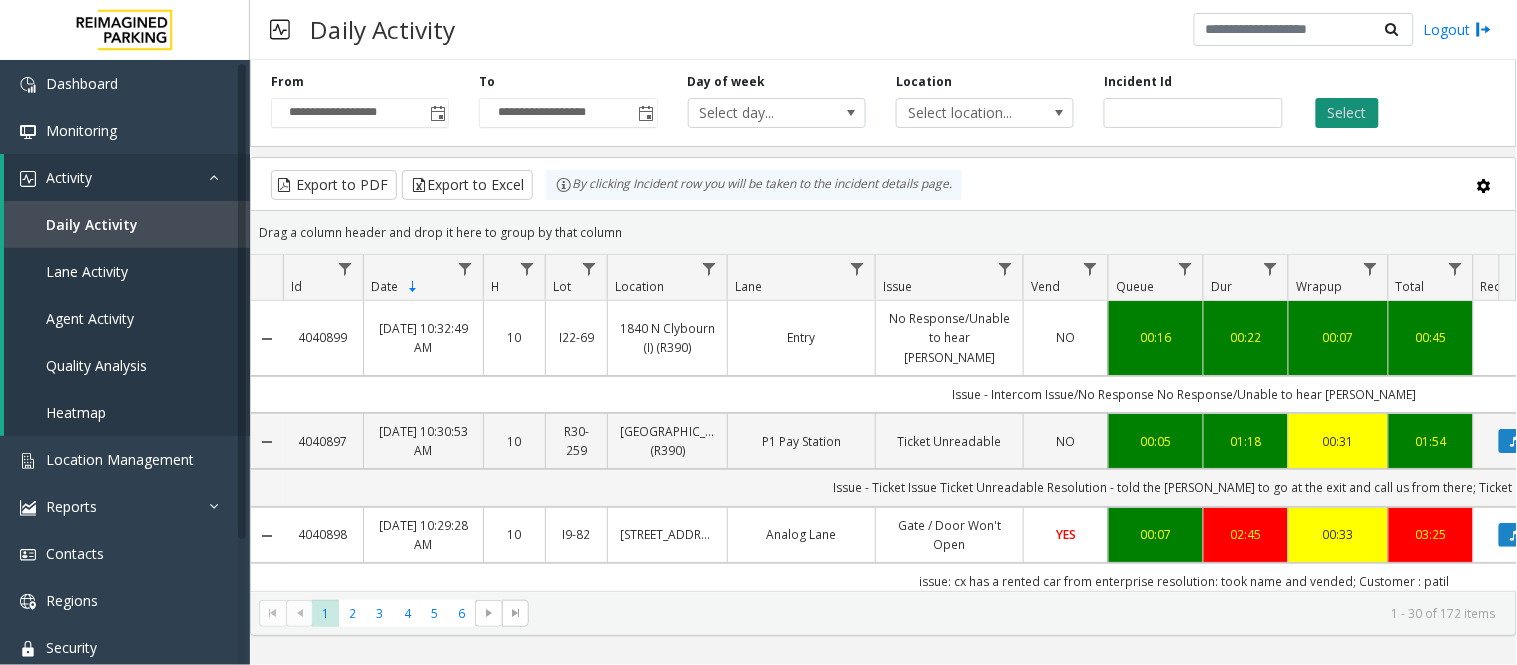 click on "Select" 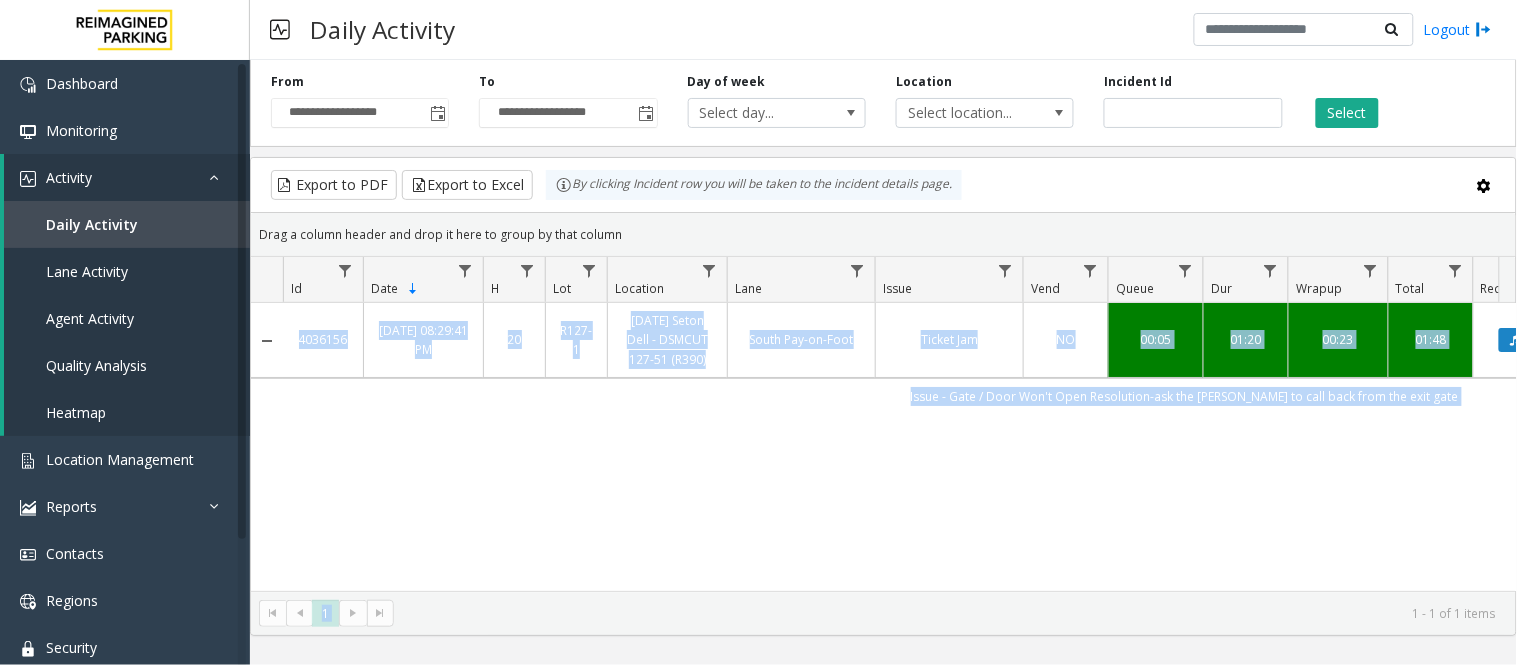drag, startPoint x: 920, startPoint y: 590, endPoint x: 1006, endPoint y: 576, distance: 87.13208 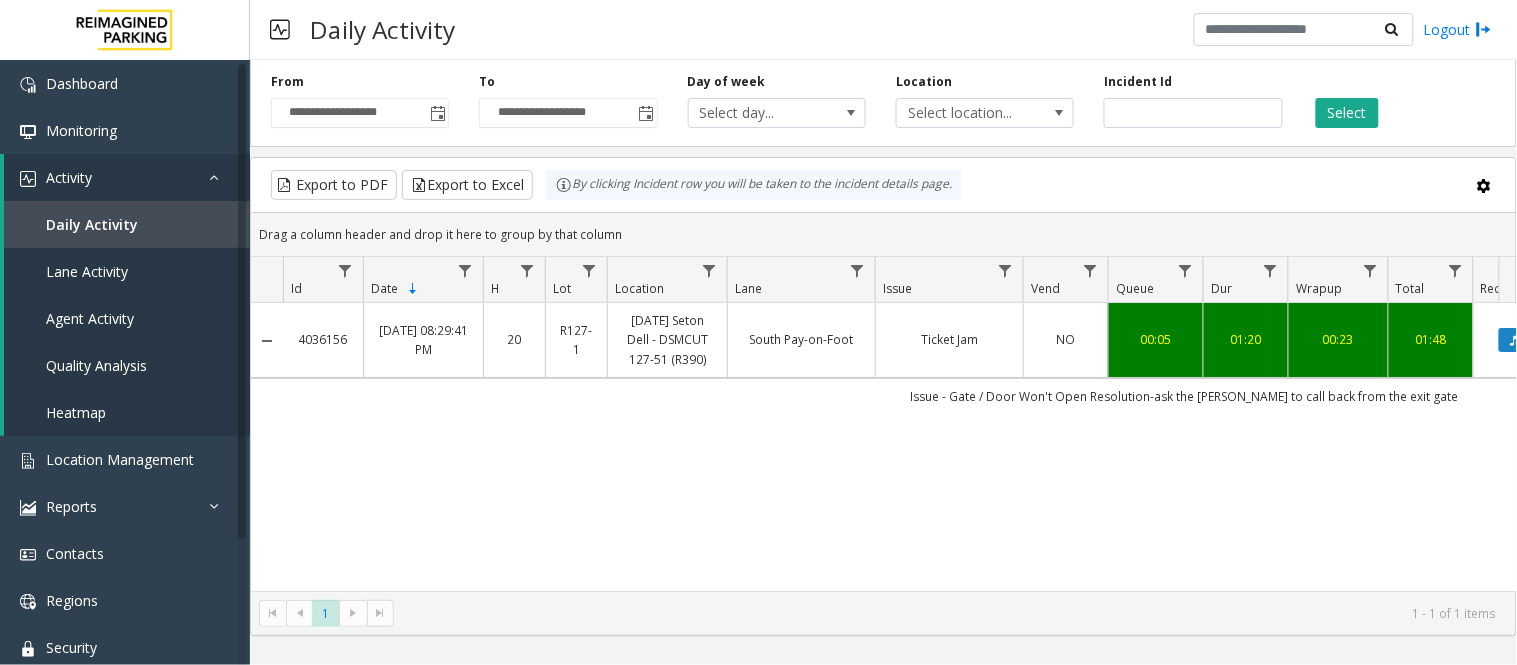 click on "4036156   Jul 20, 2025 08:29:41 PM
20   R127-1   Ascension Seton Dell - DSMCUT 127-51 (R390)   South Pay-on-Foot   Ticket Jam   NO   00:05   01:20   00:23   01:48   Abhishek Jha      genesys   NO   Issue - Gate / Door Won't Open
Resolution-ask the parker to call back from the exit gate" 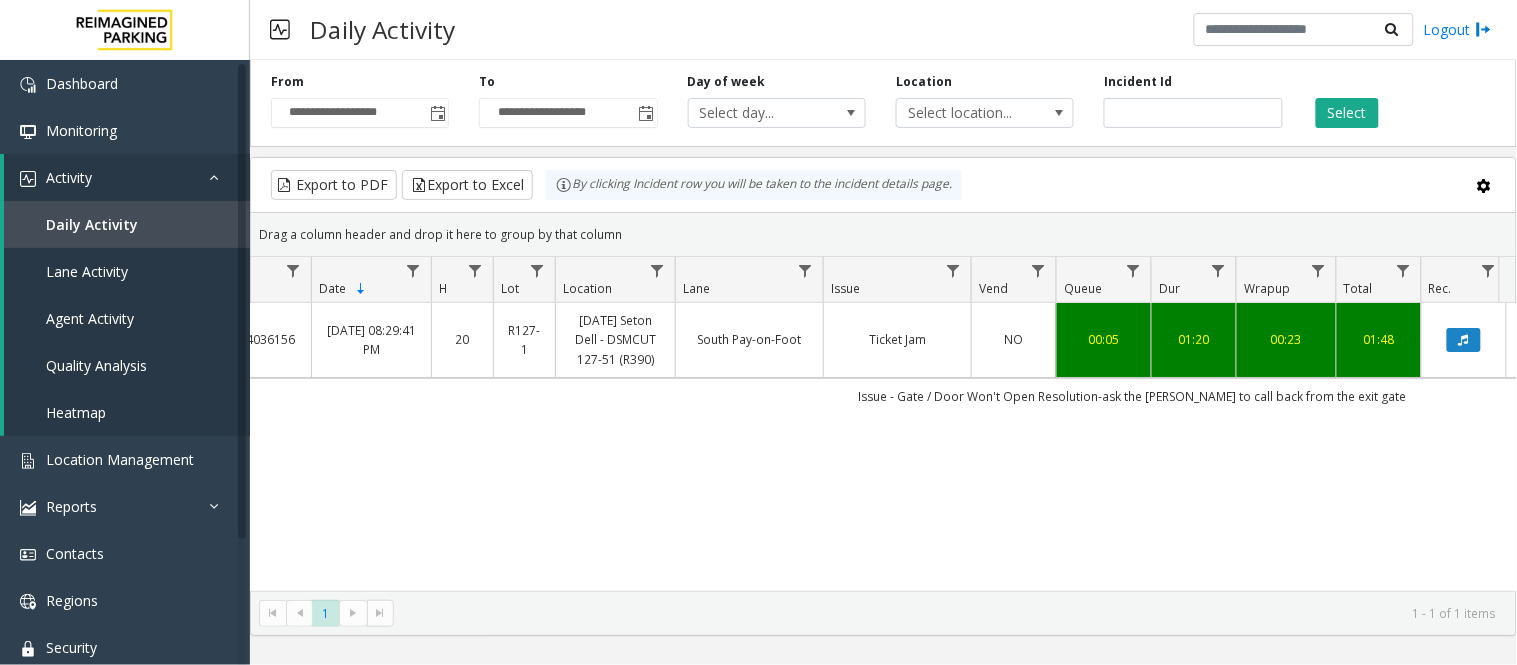 scroll, scrollTop: 0, scrollLeft: 96, axis: horizontal 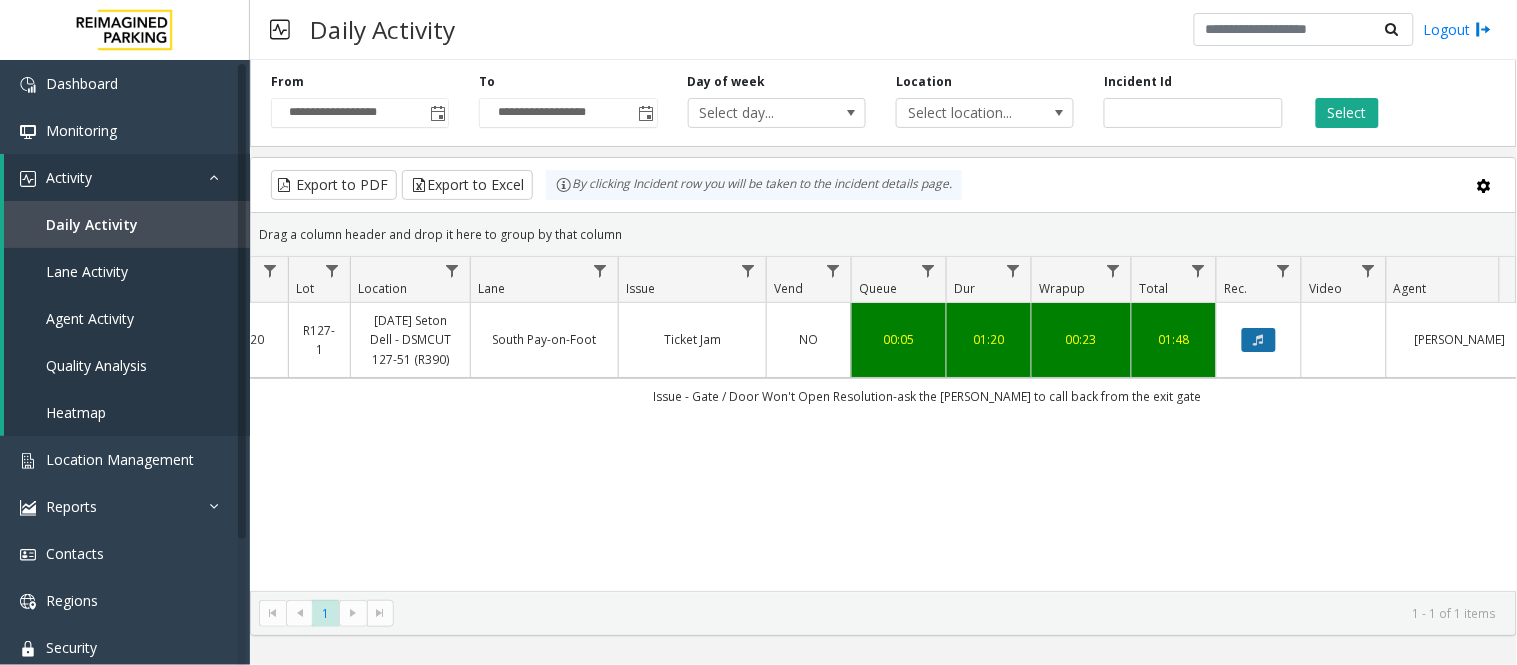 click 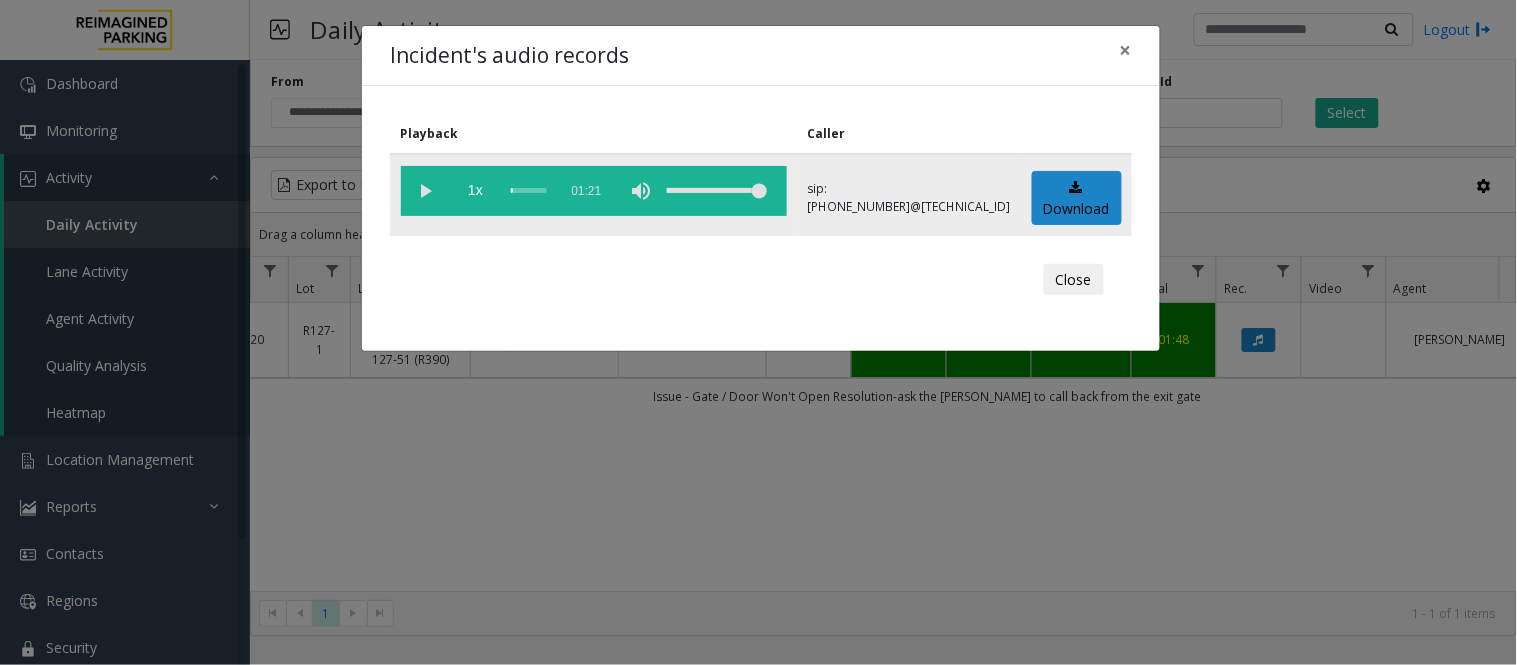click 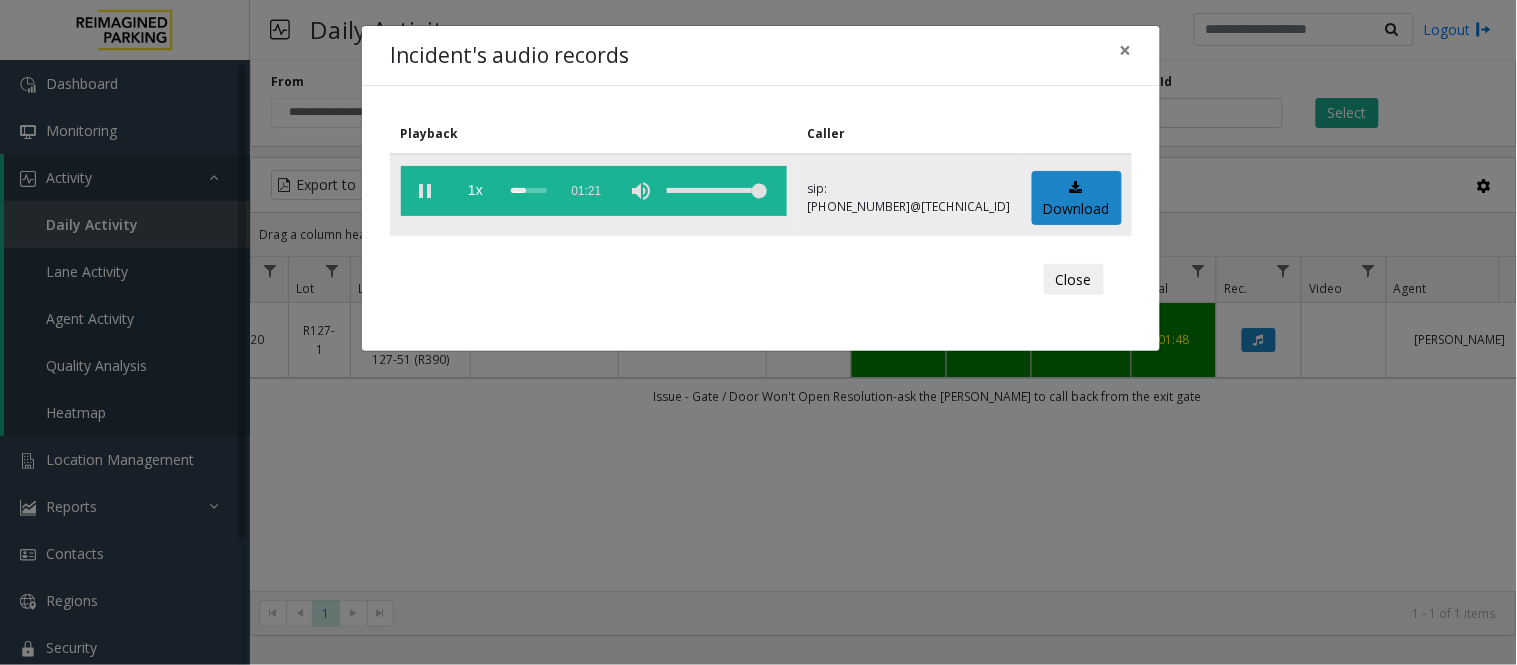 click 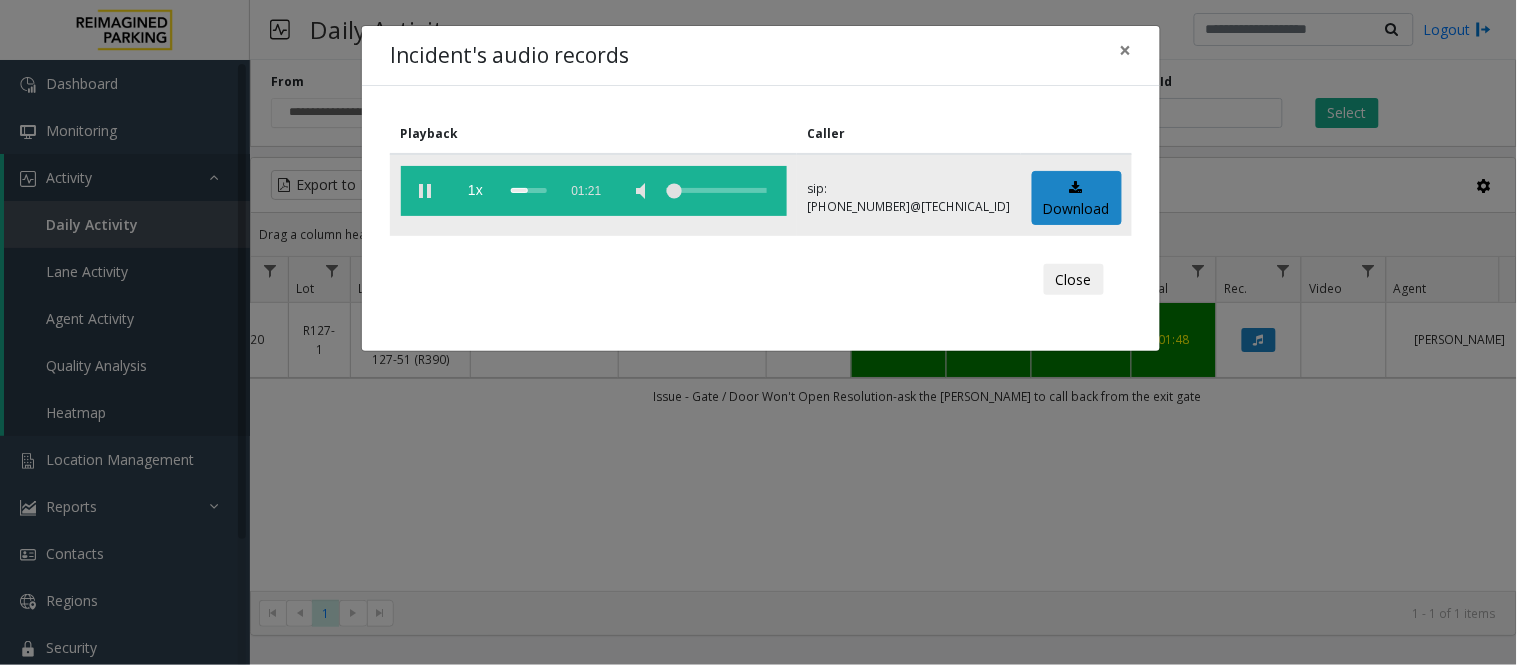 click 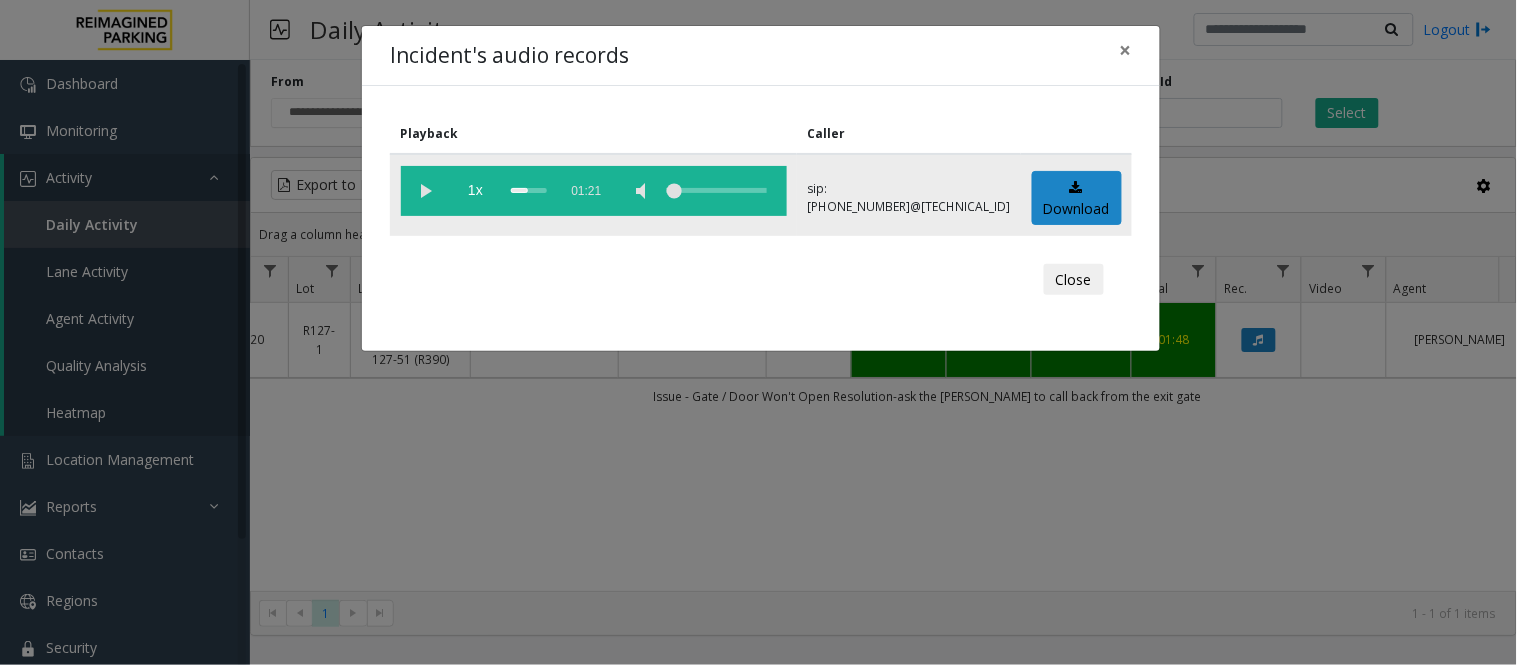 click 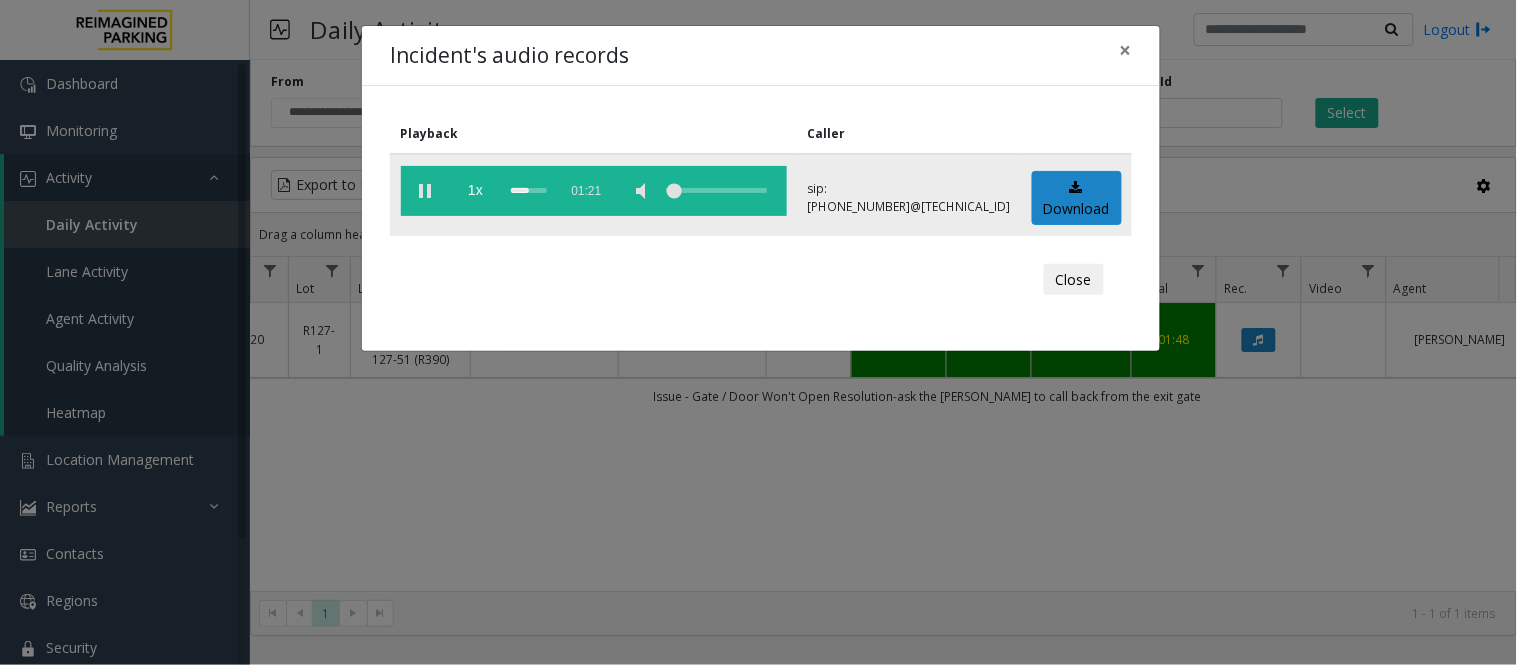 click 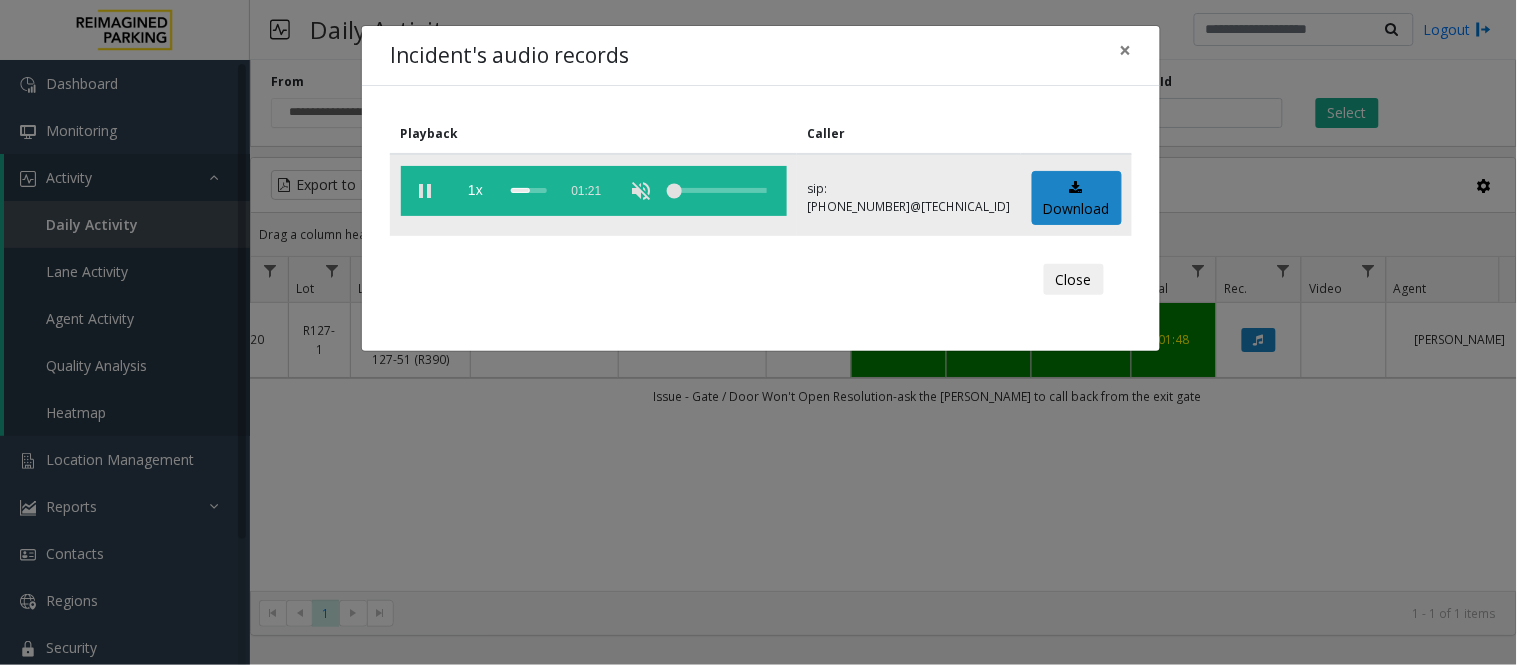 click 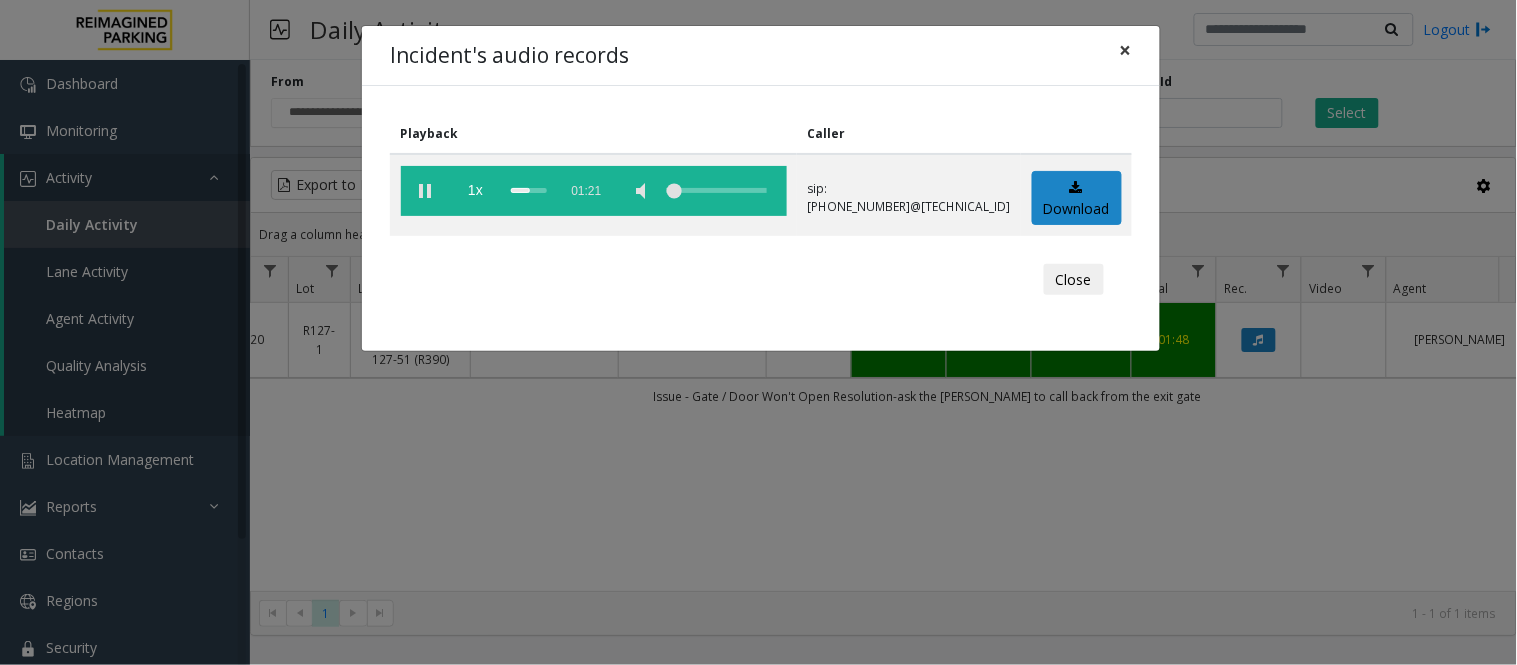 click on "×" 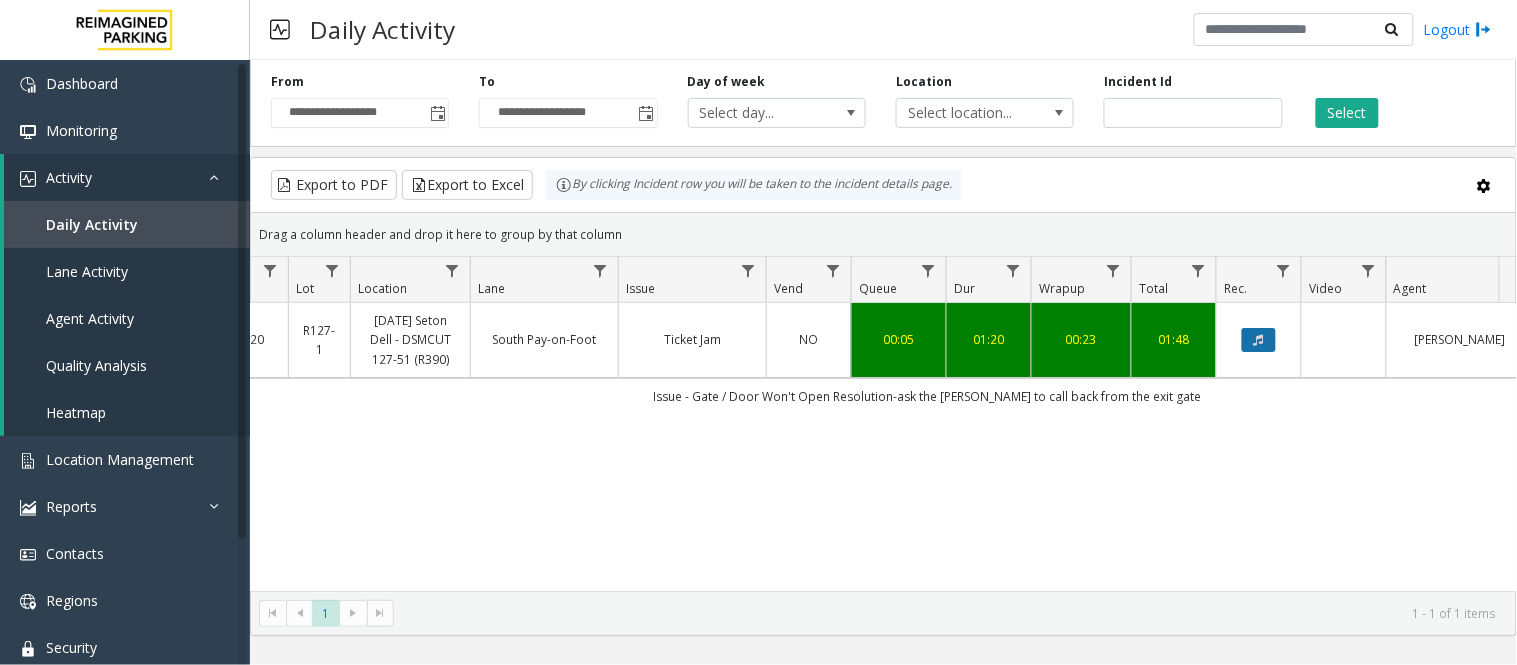 click 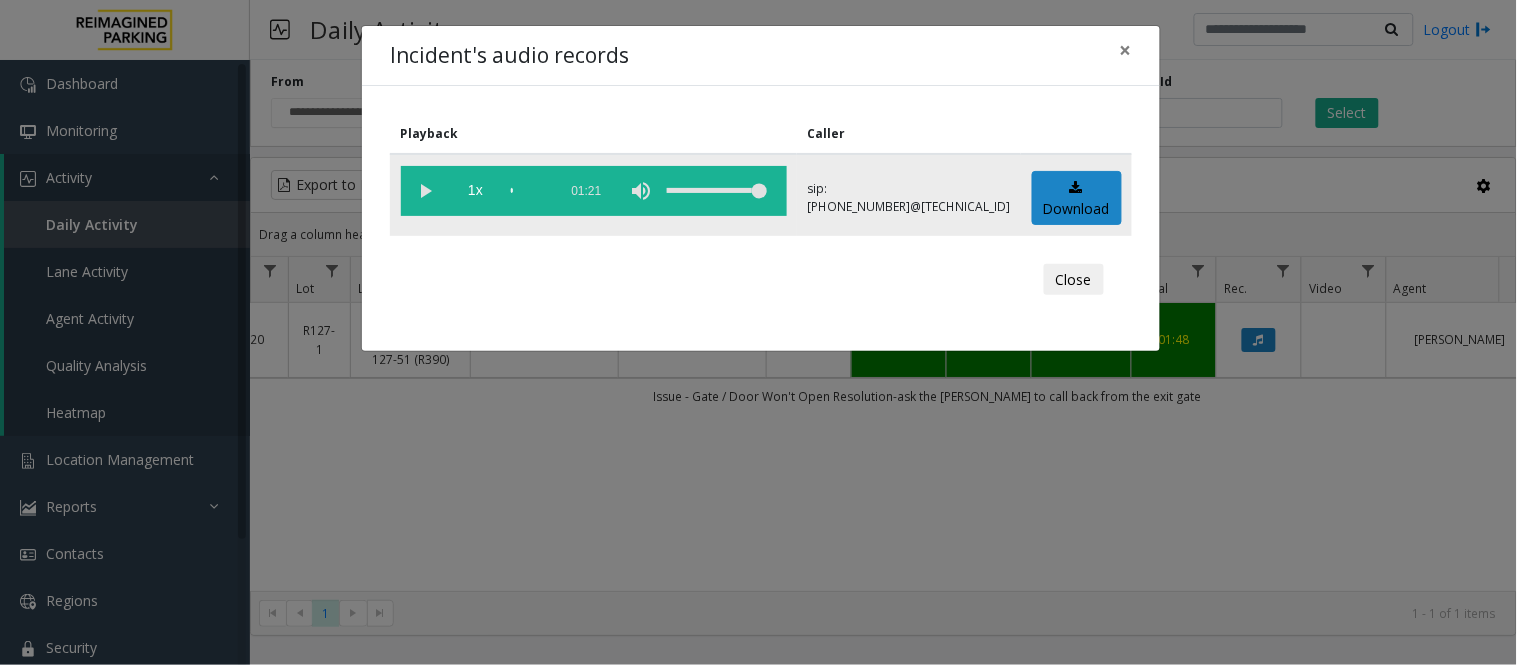 click 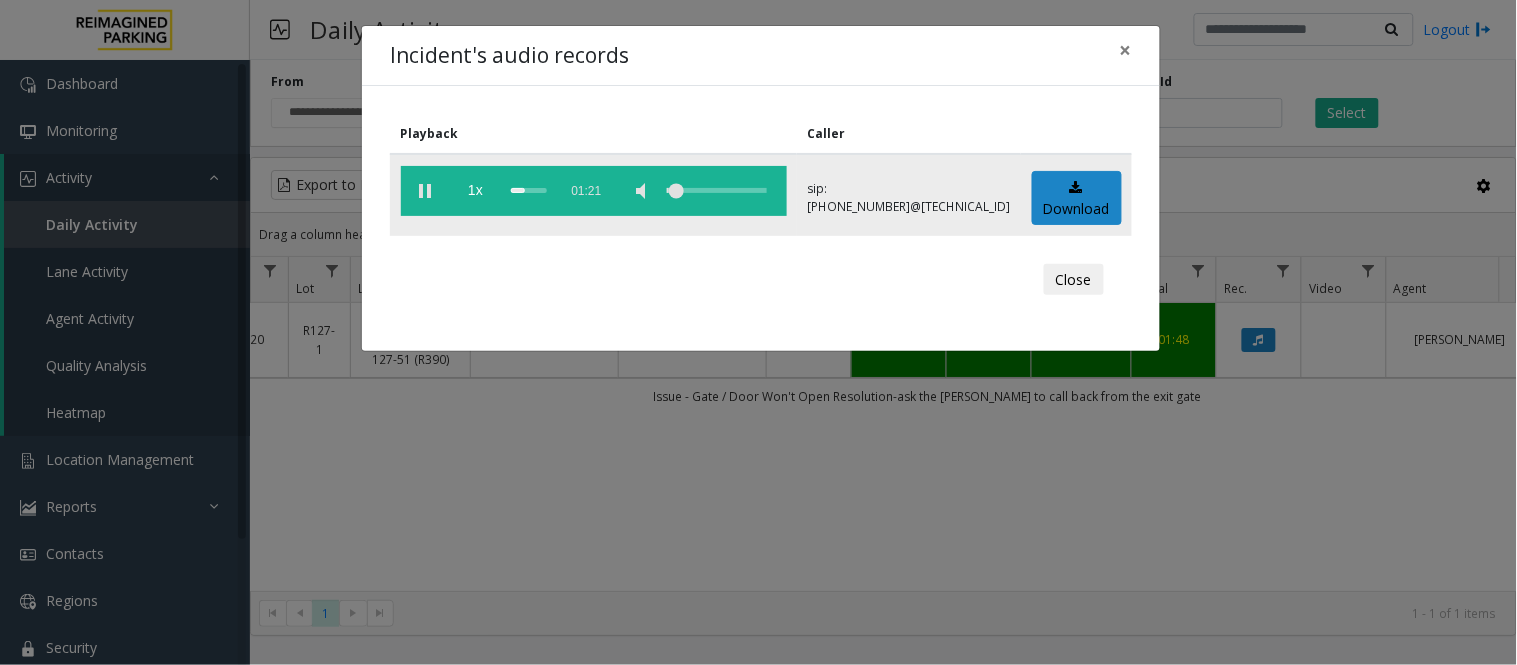 click 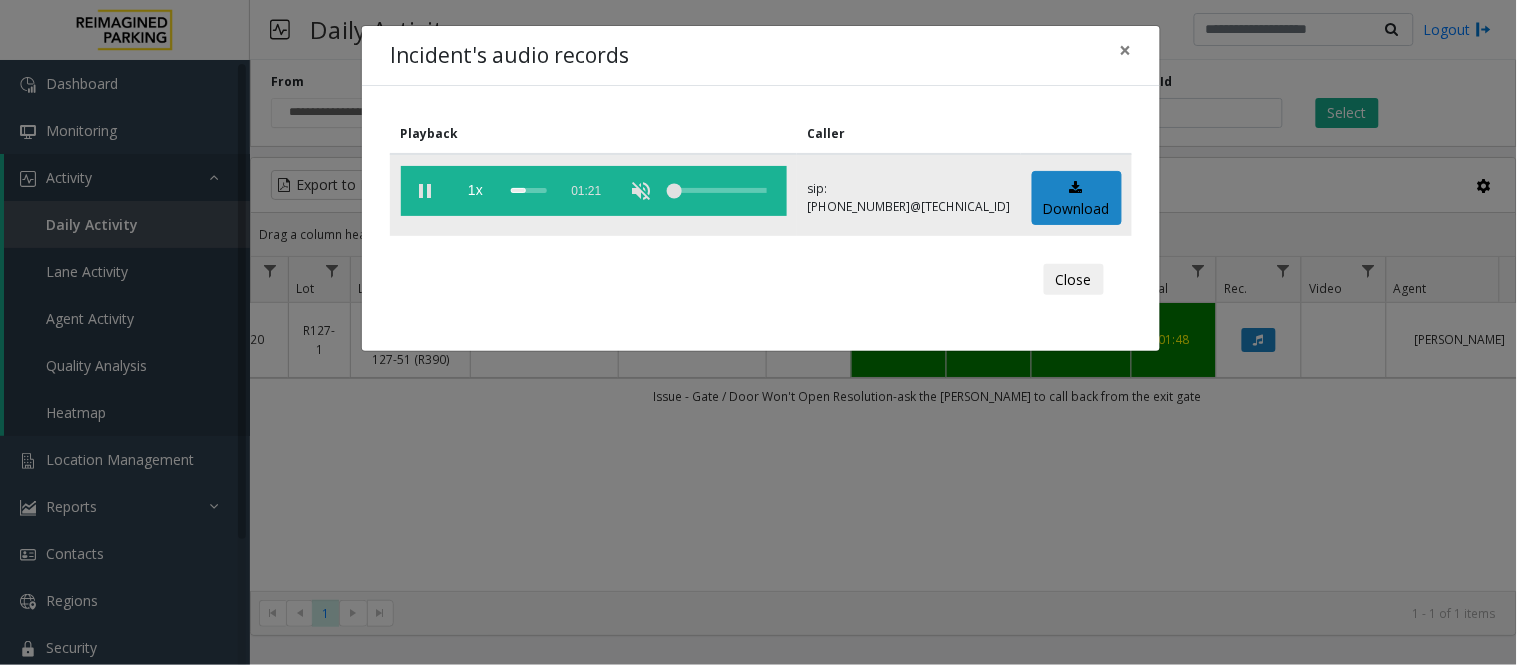 drag, startPoint x: 630, startPoint y: 192, endPoint x: 614, endPoint y: 190, distance: 16.124516 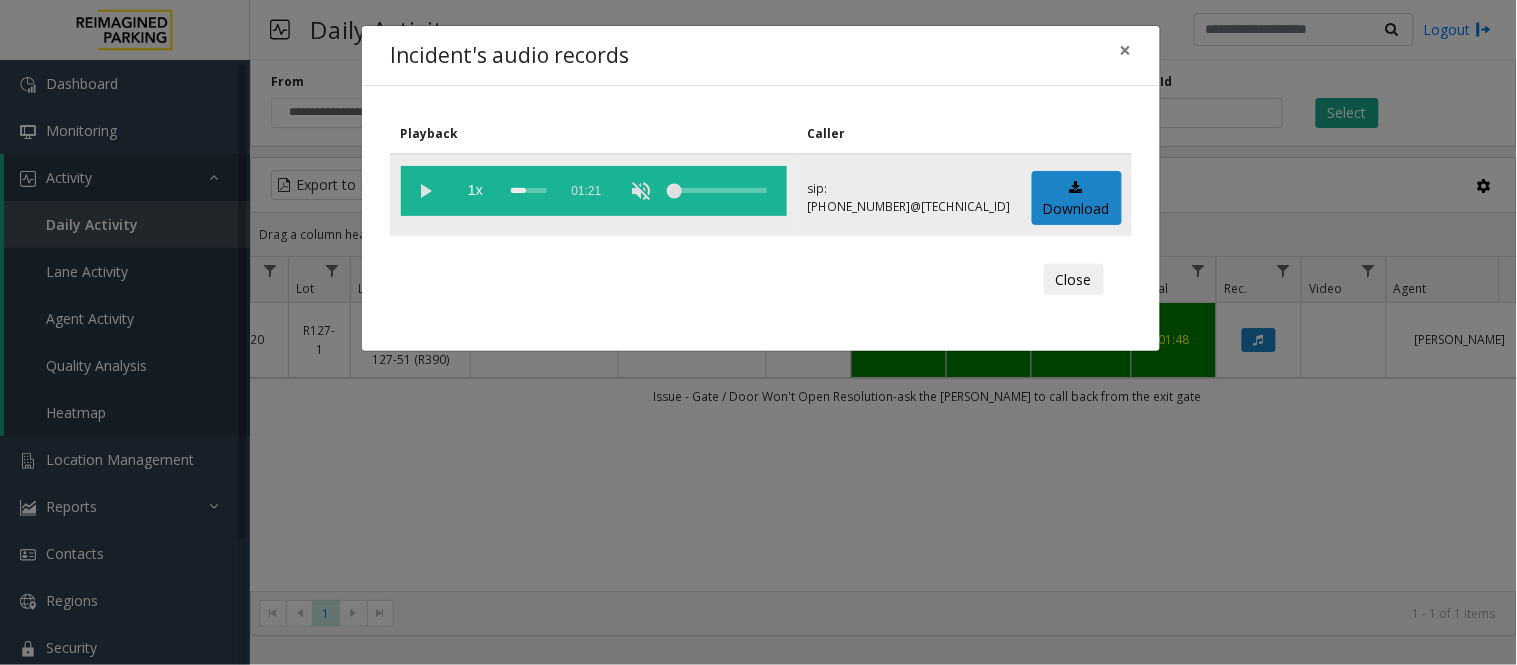 click 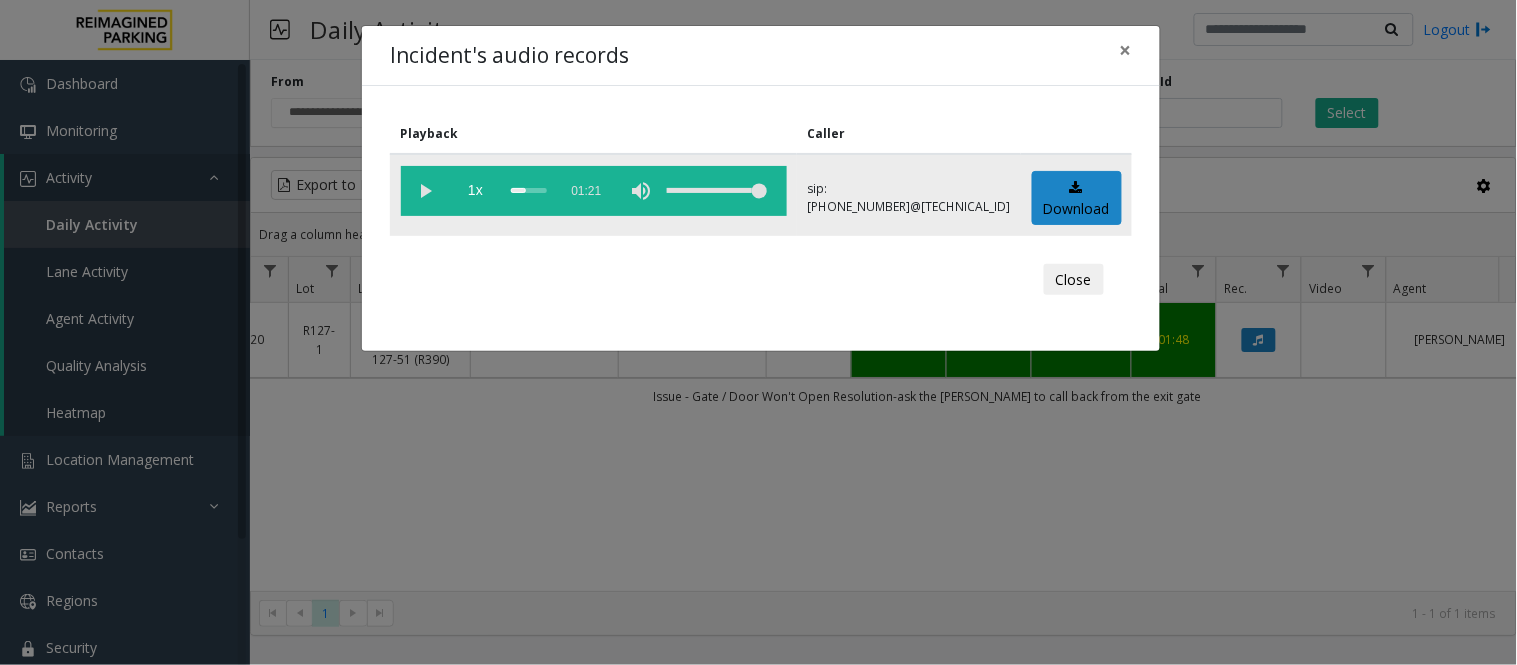 click 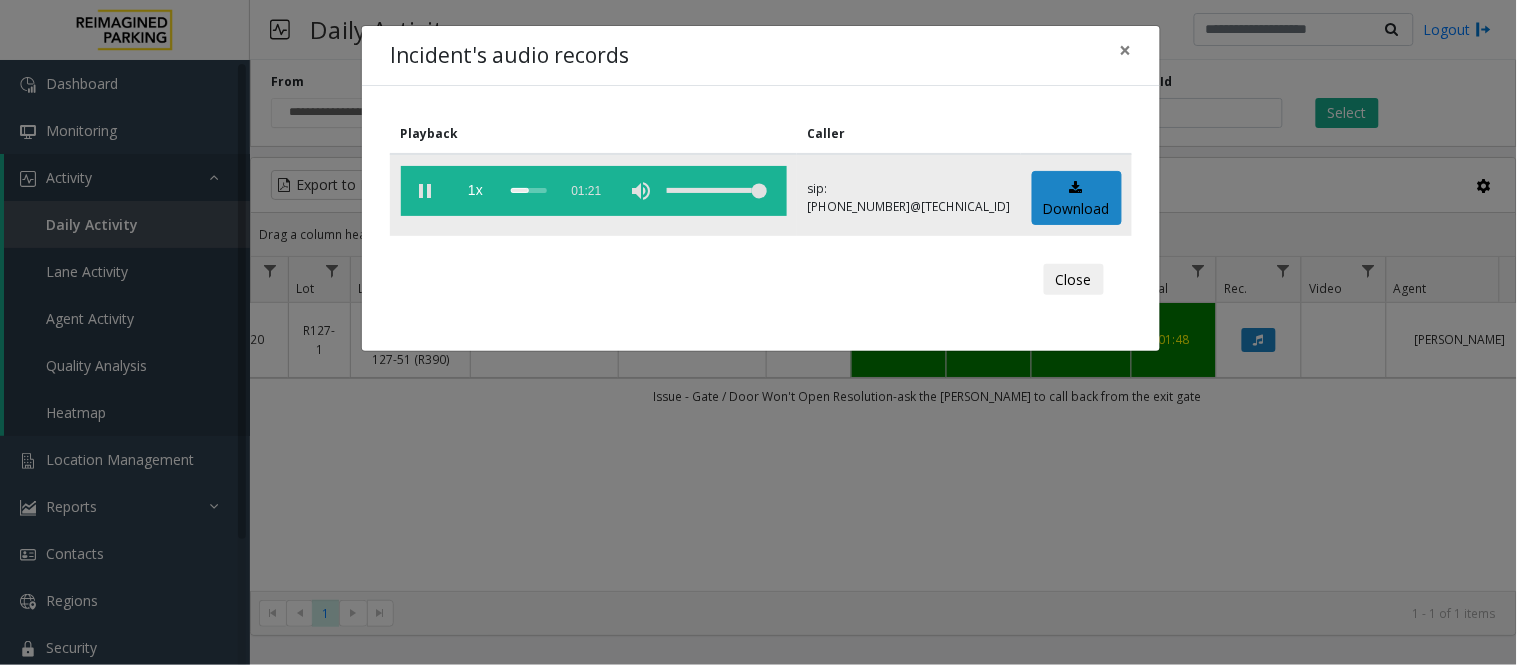 drag, startPoint x: 513, startPoint y: 186, endPoint x: 502, endPoint y: 192, distance: 12.529964 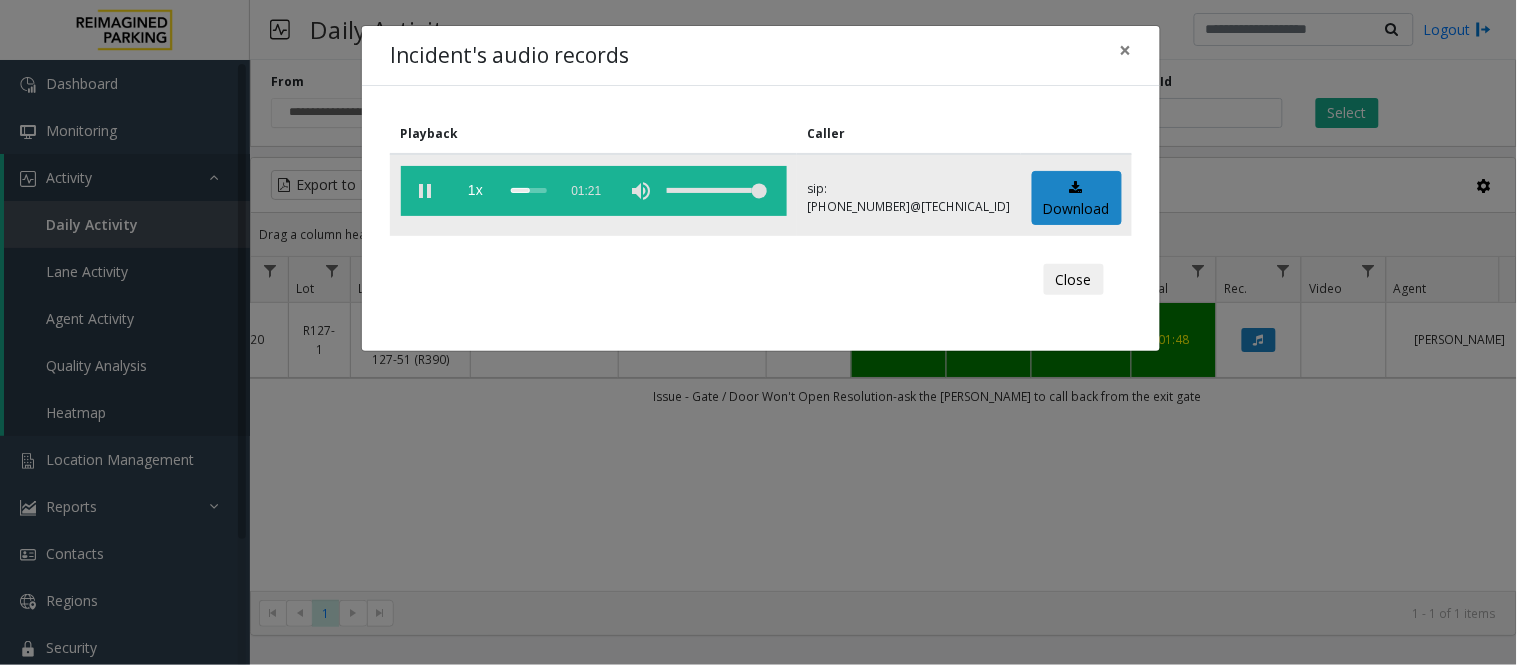 click on "1x  01:21" 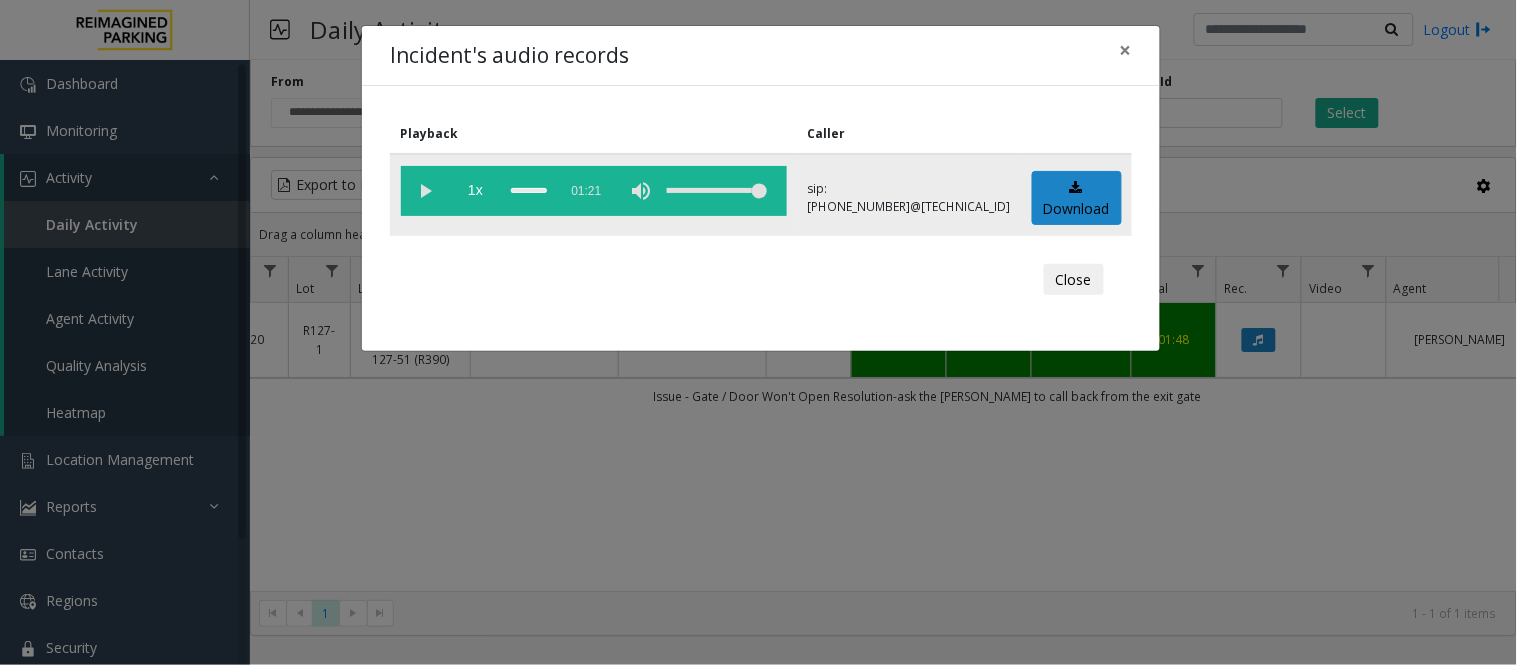 click 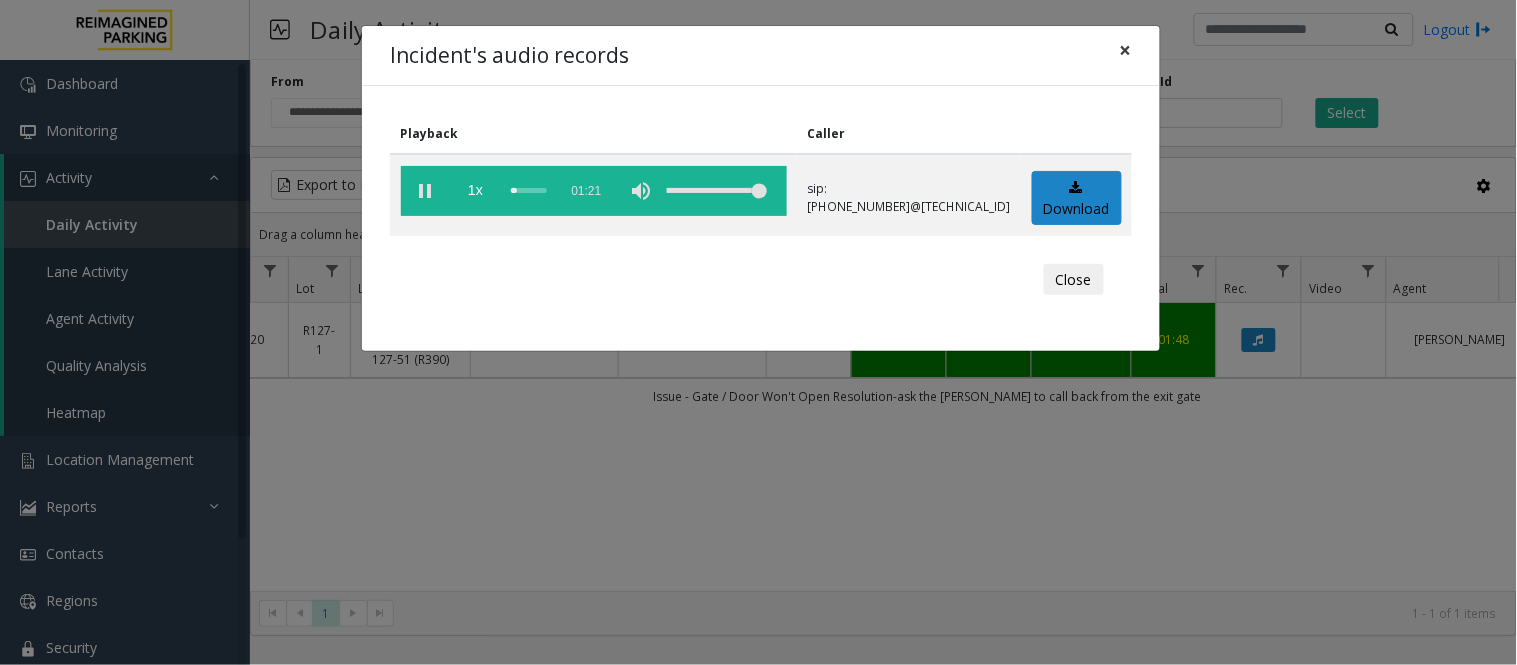 click on "×" 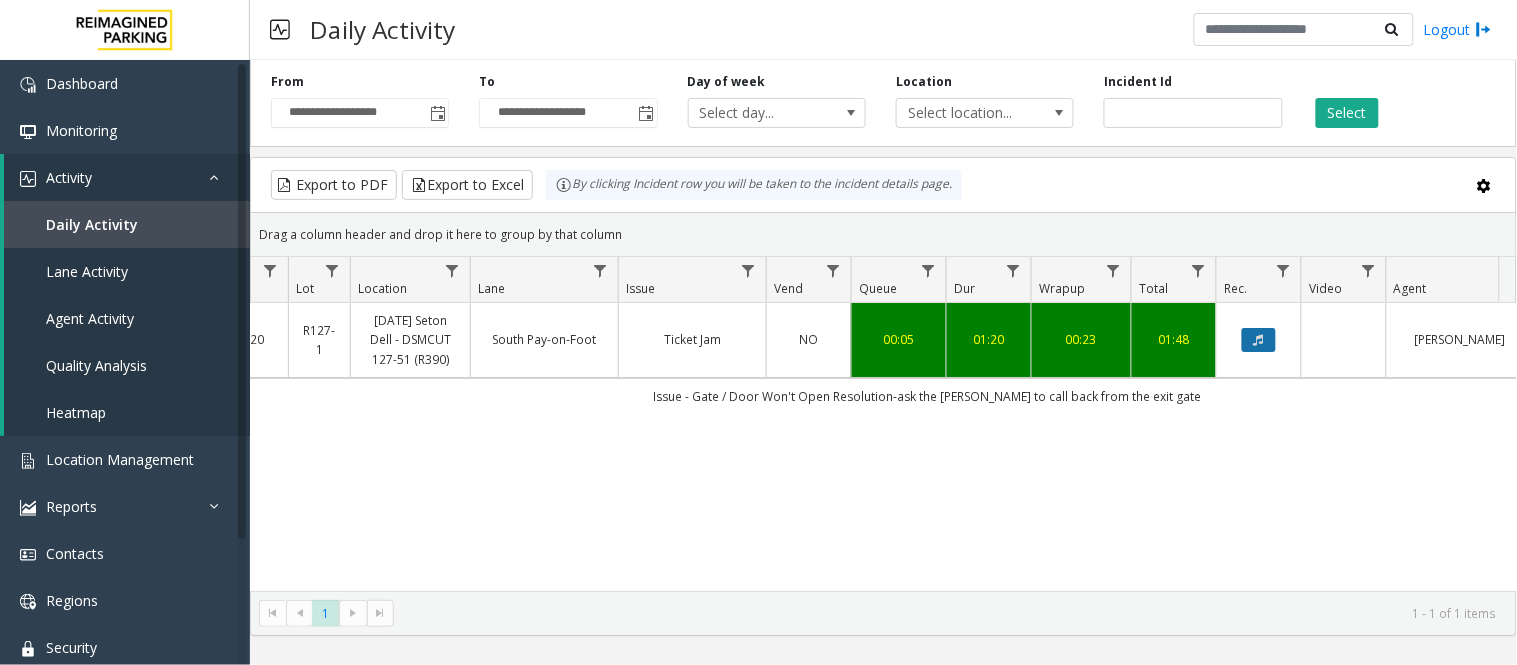 click 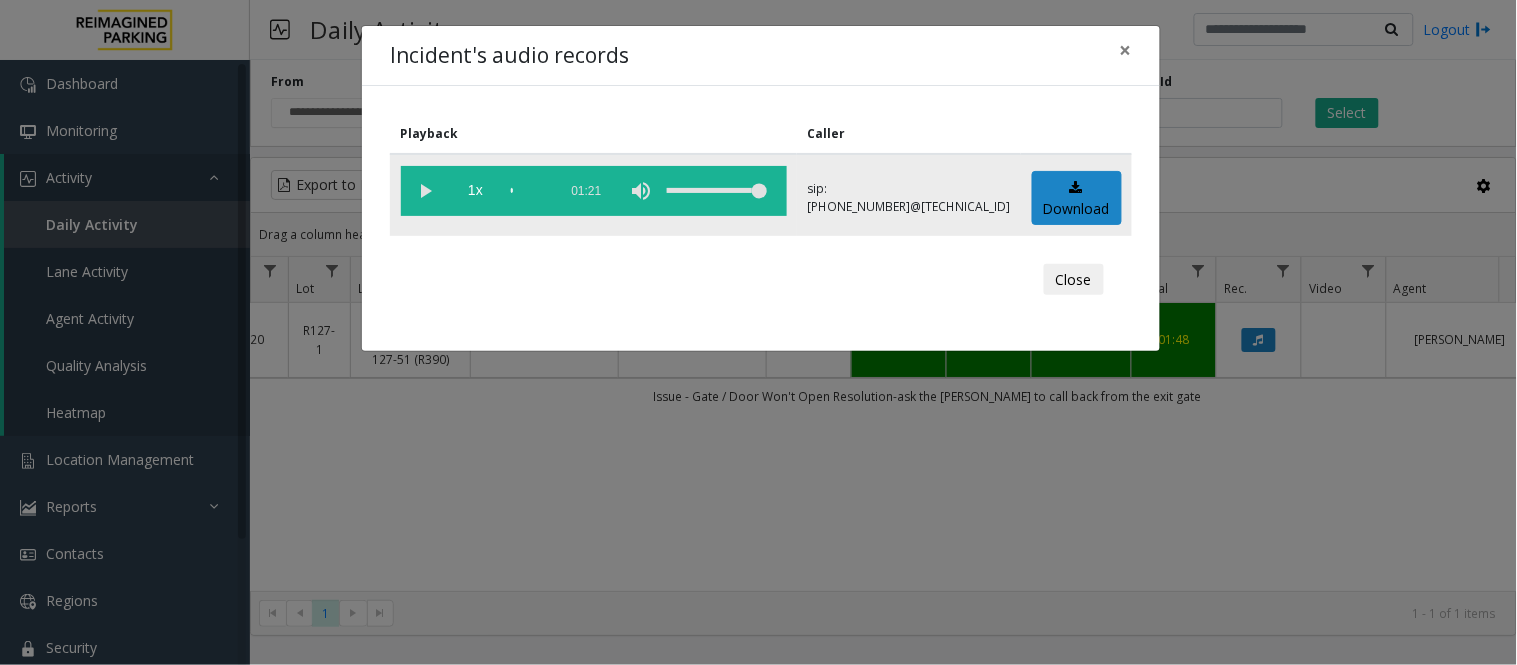 click 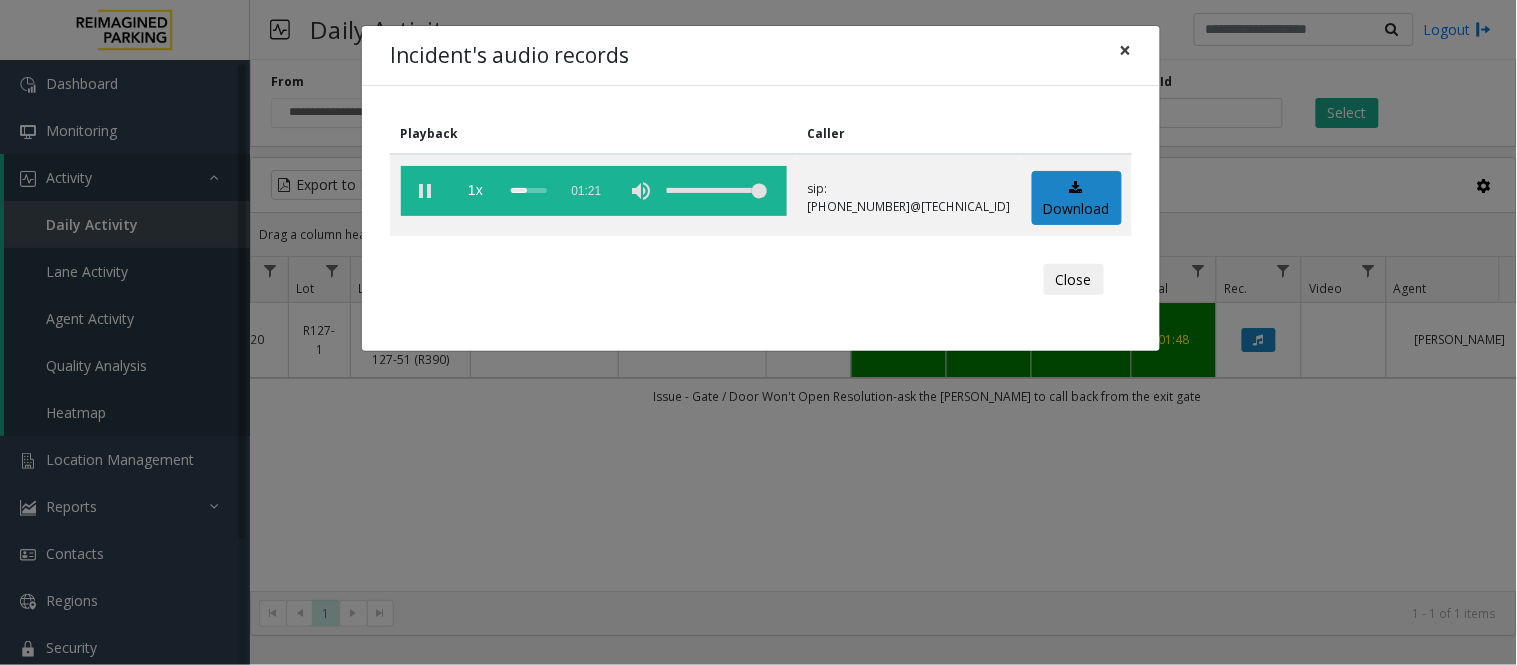 click on "×" 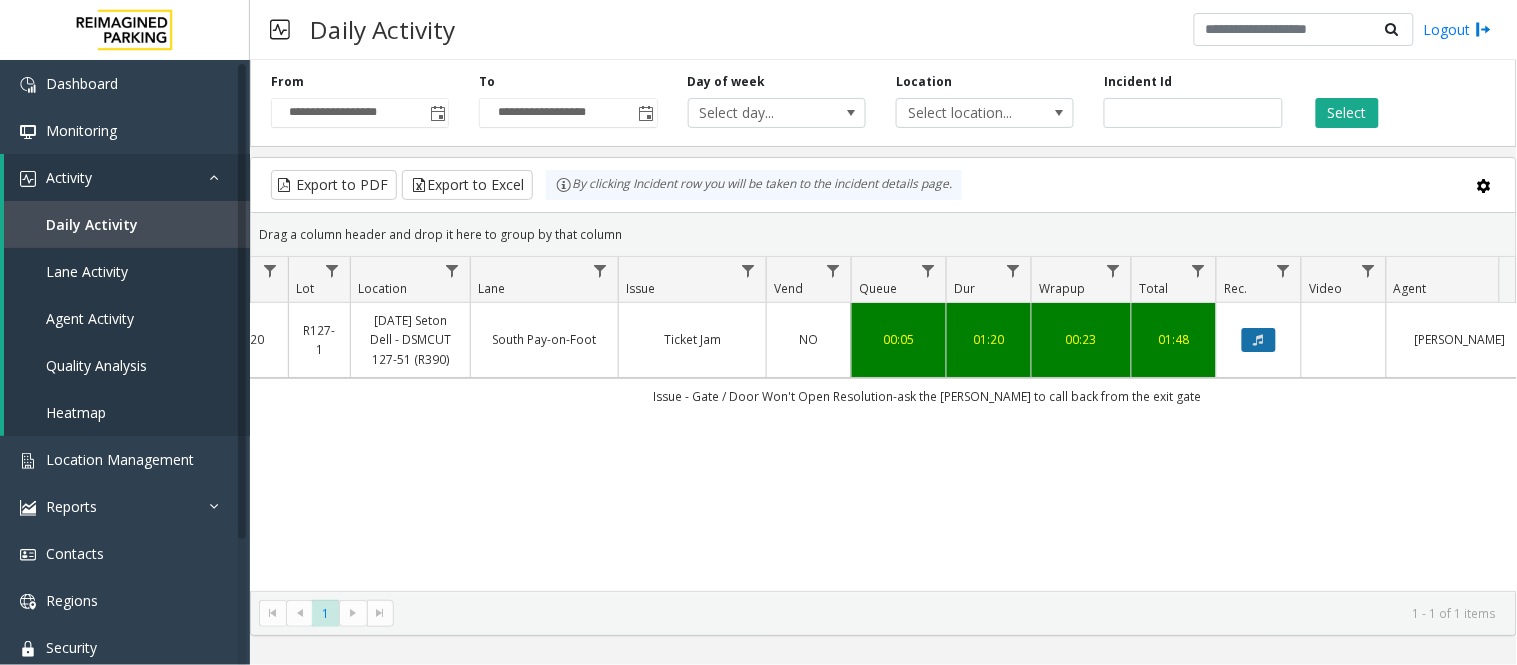 click 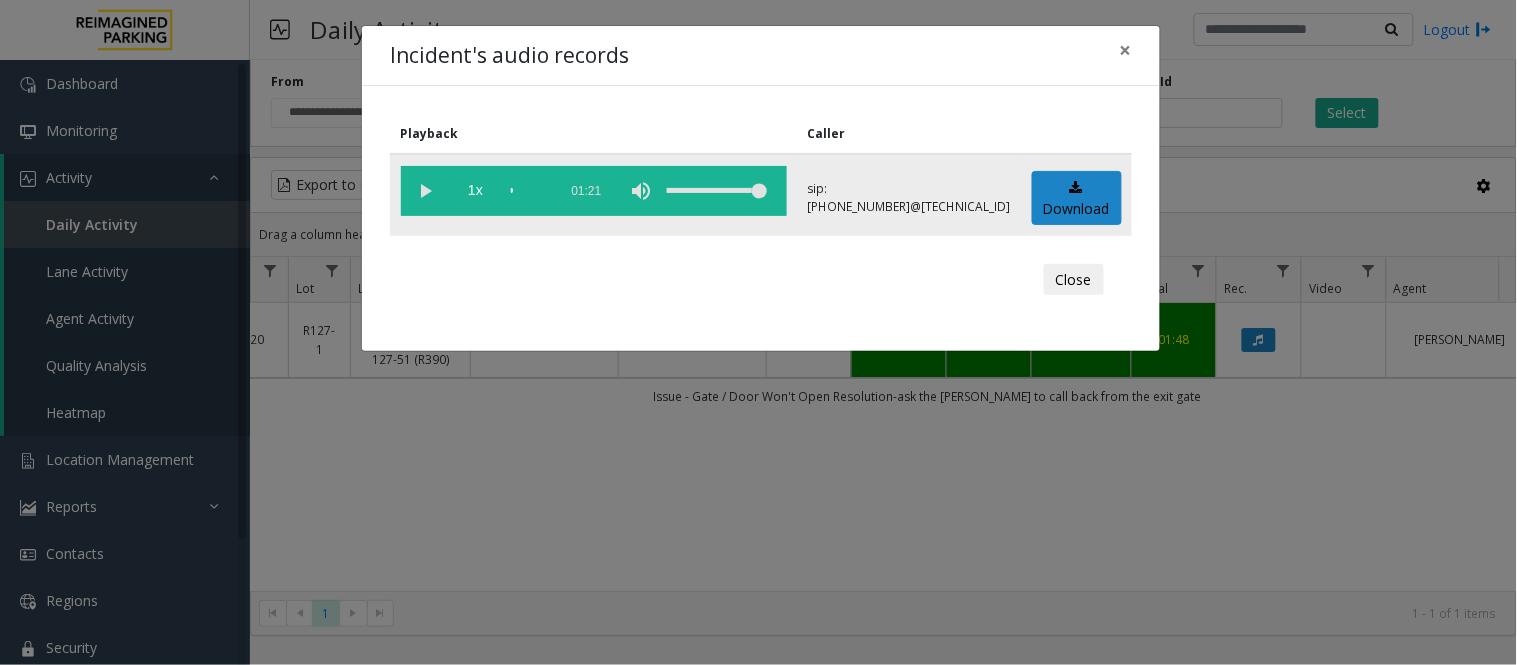click 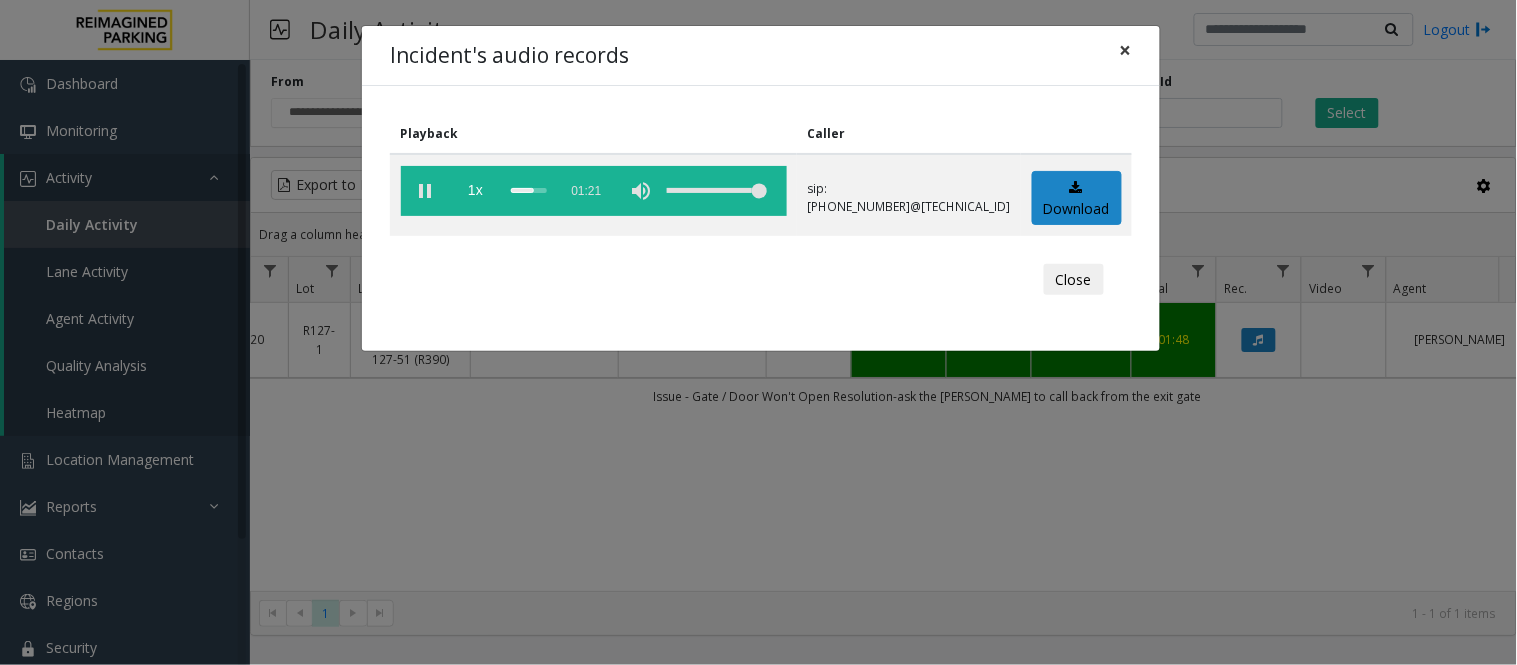 click on "×" 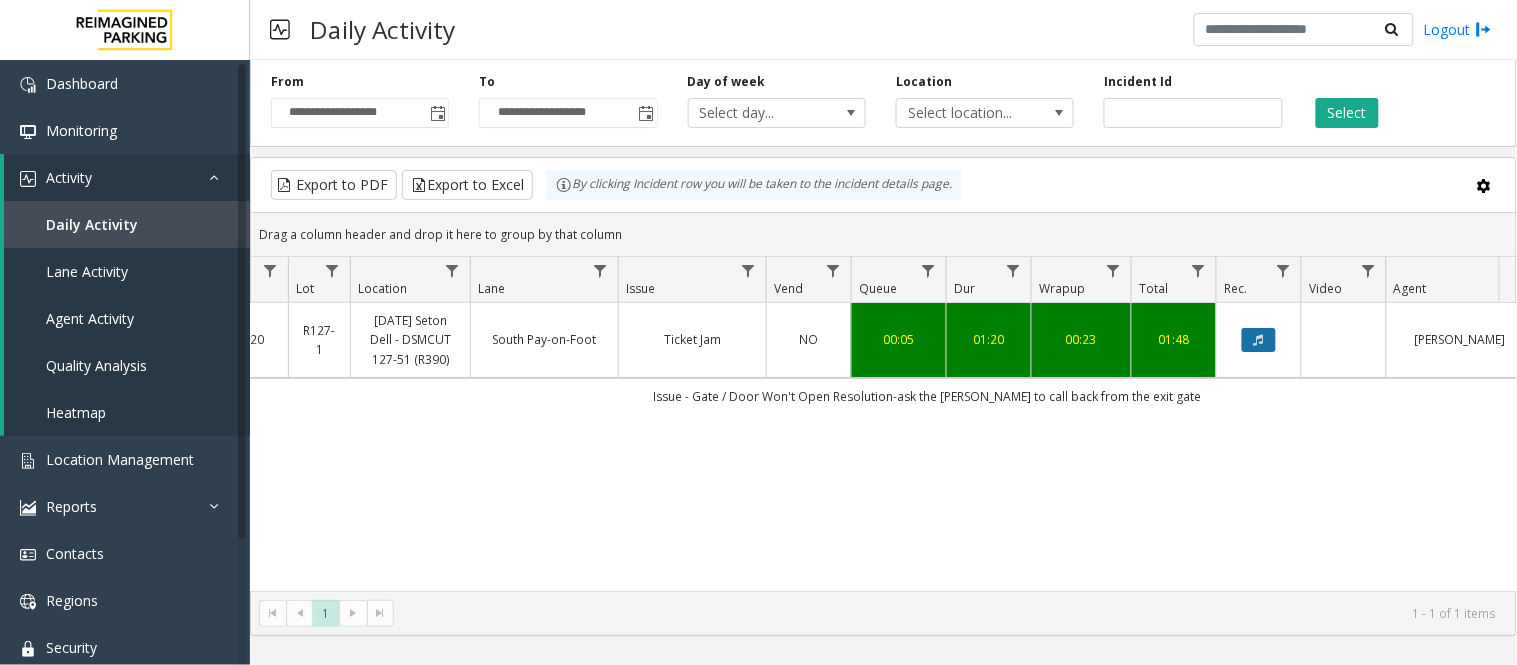 click 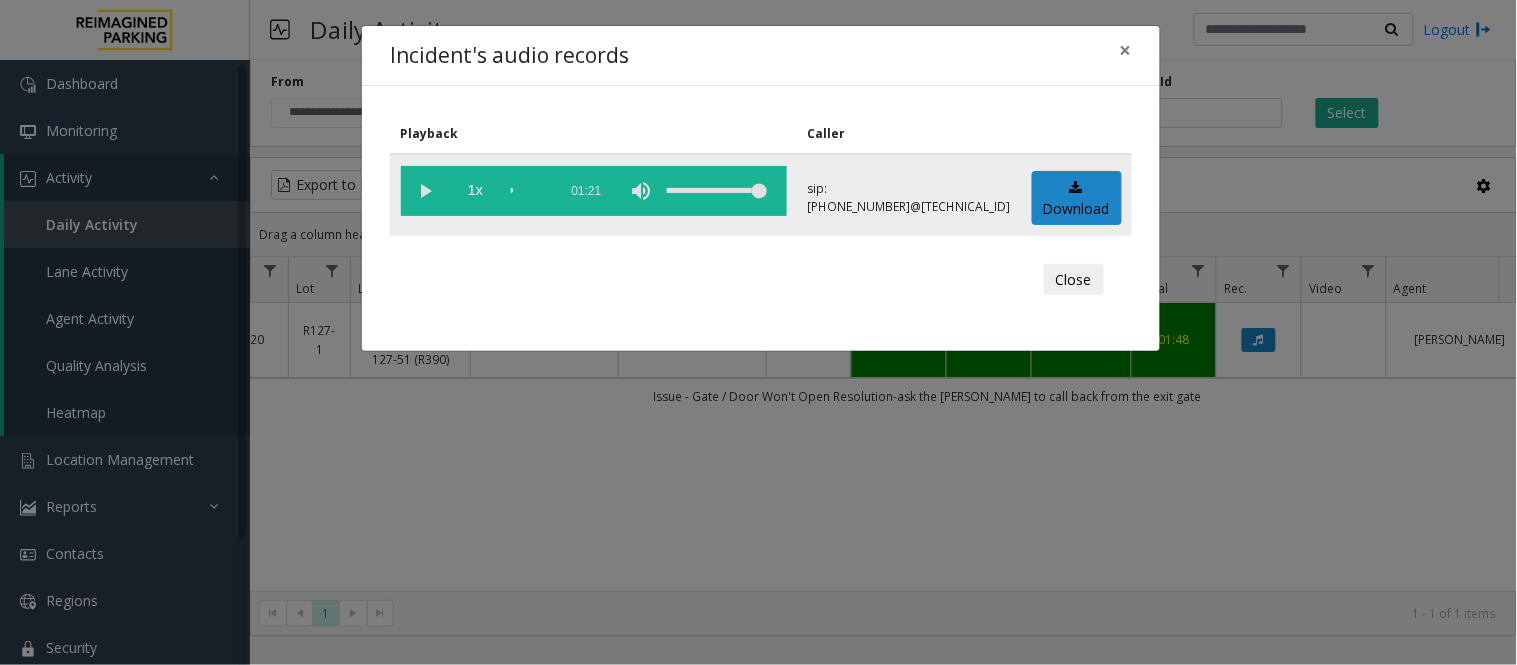 click 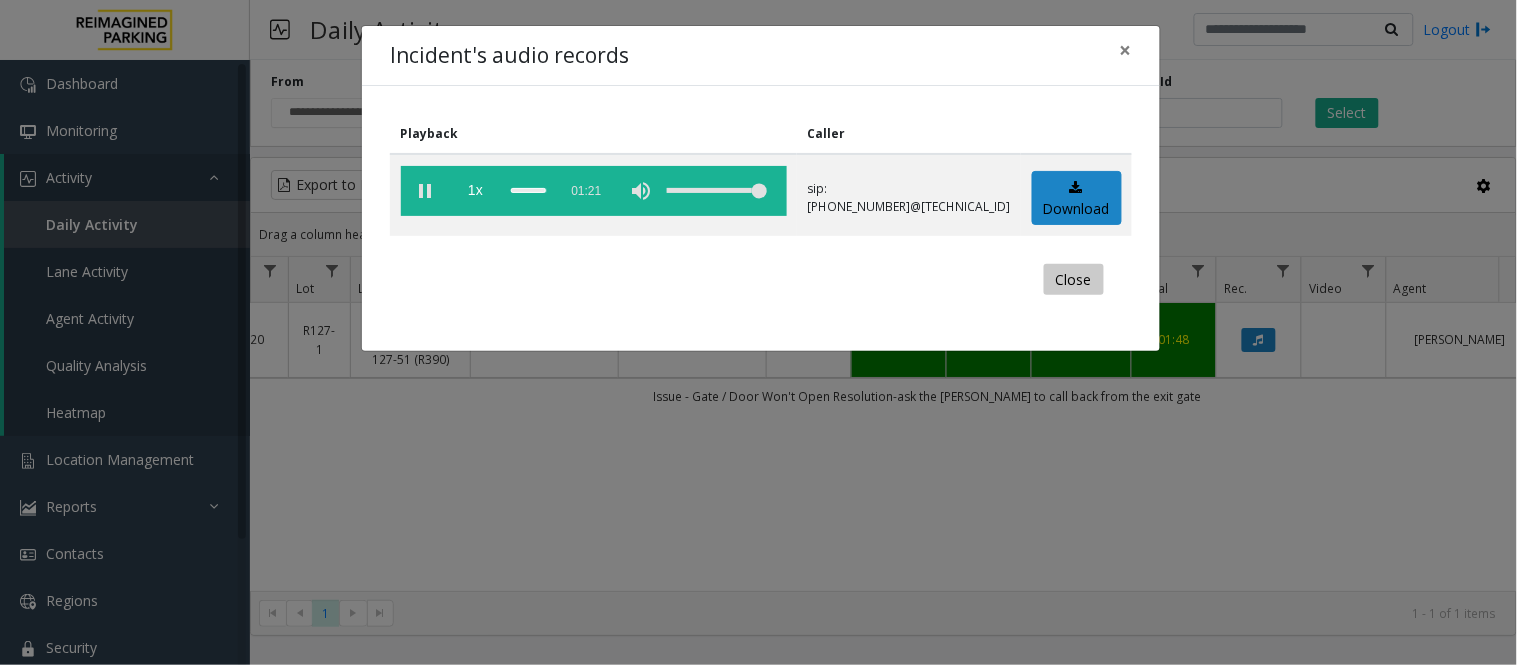 click on "Close" 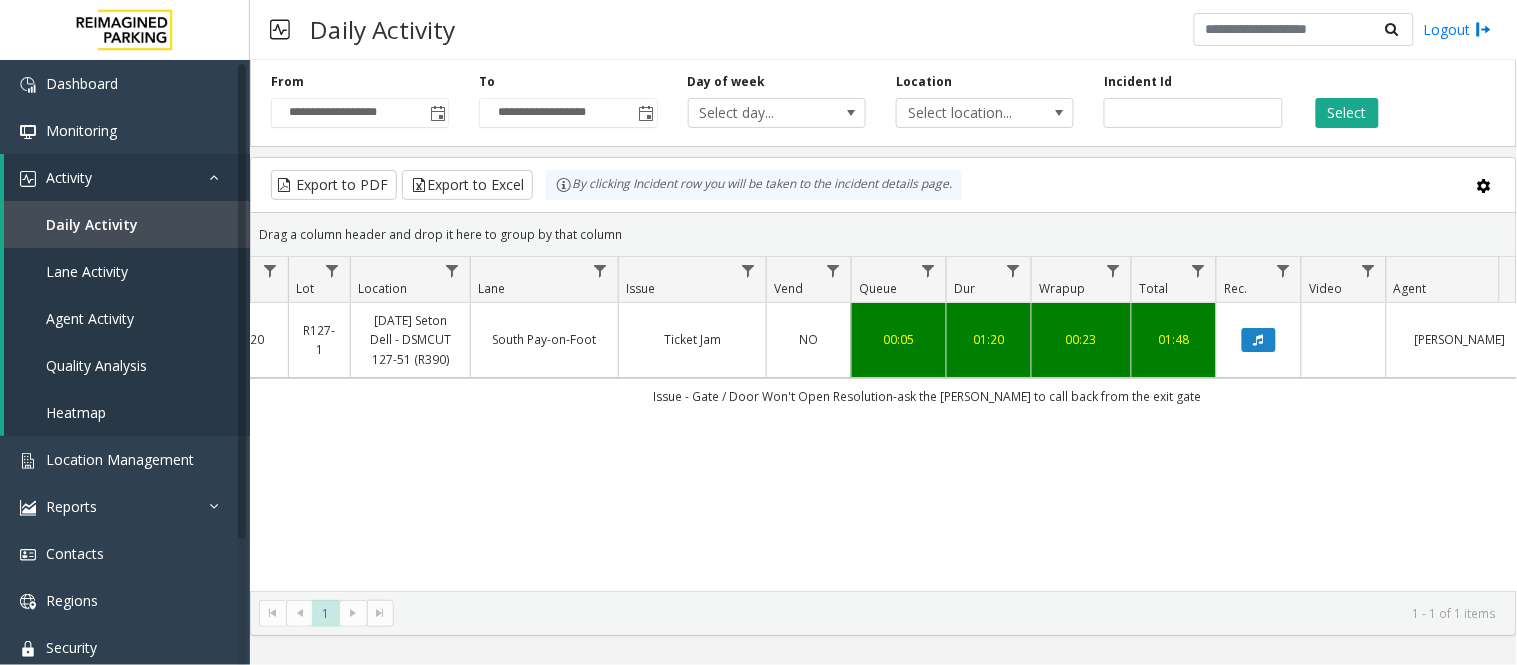 scroll, scrollTop: 0, scrollLeft: 0, axis: both 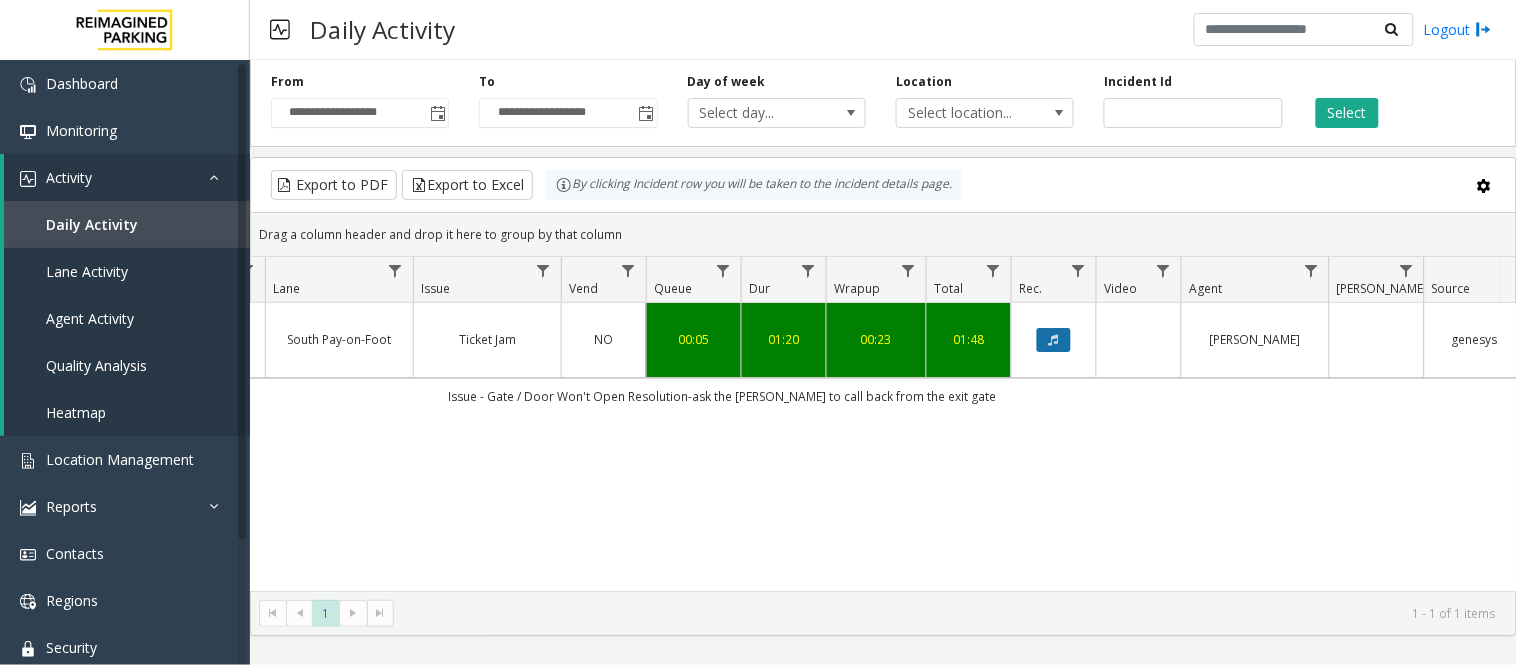 click 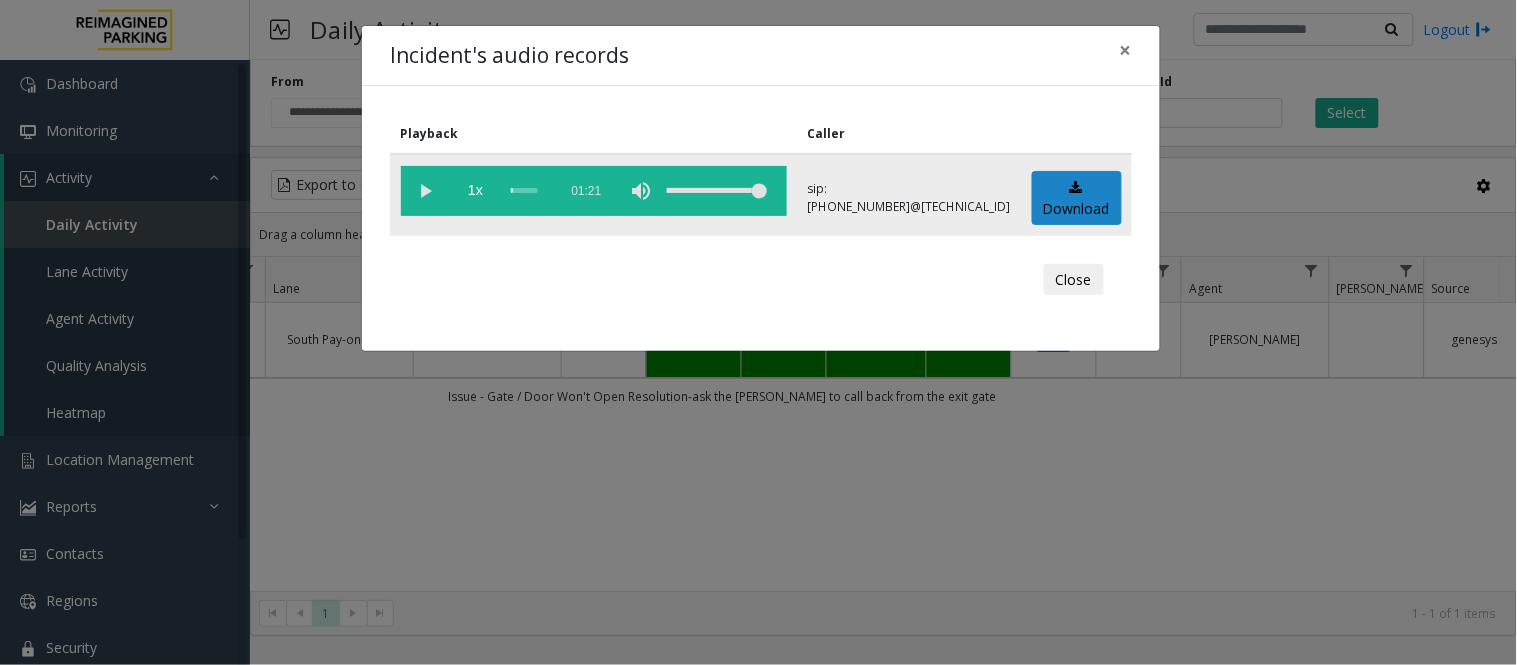 click 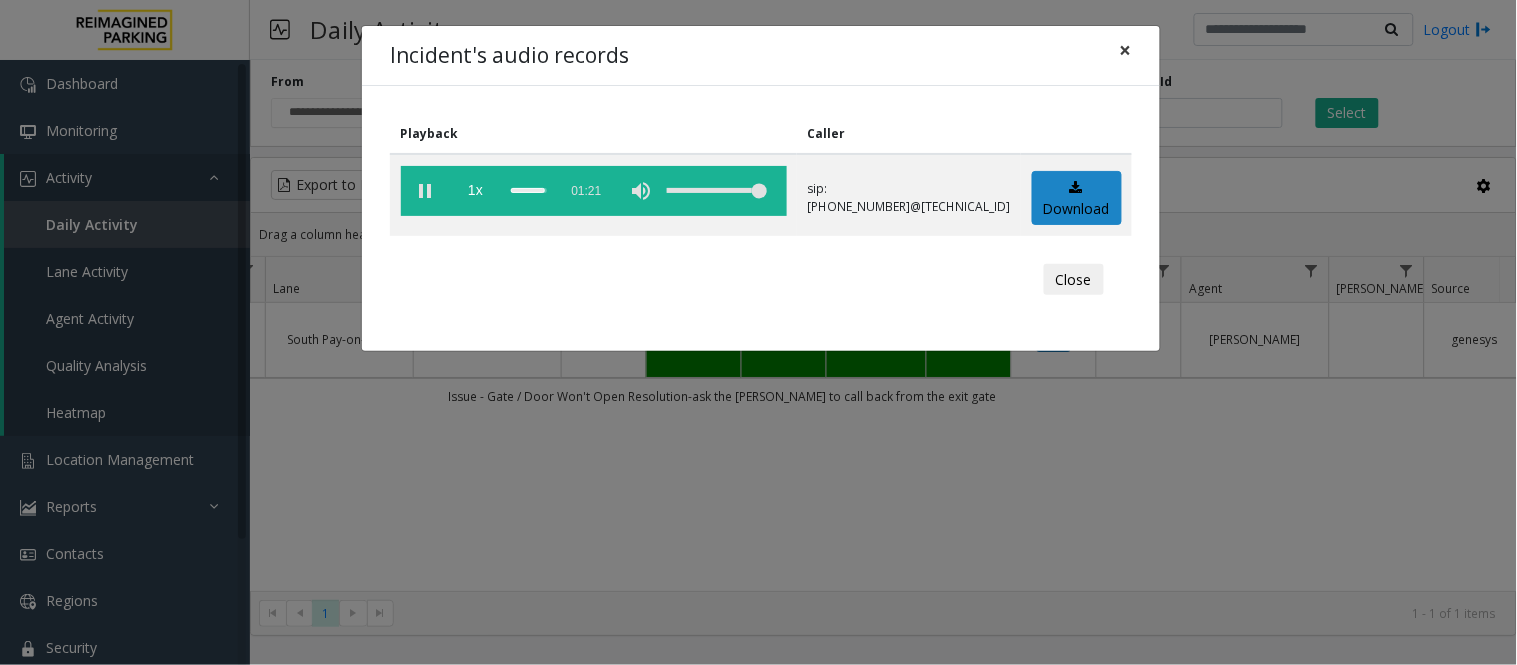 click on "×" 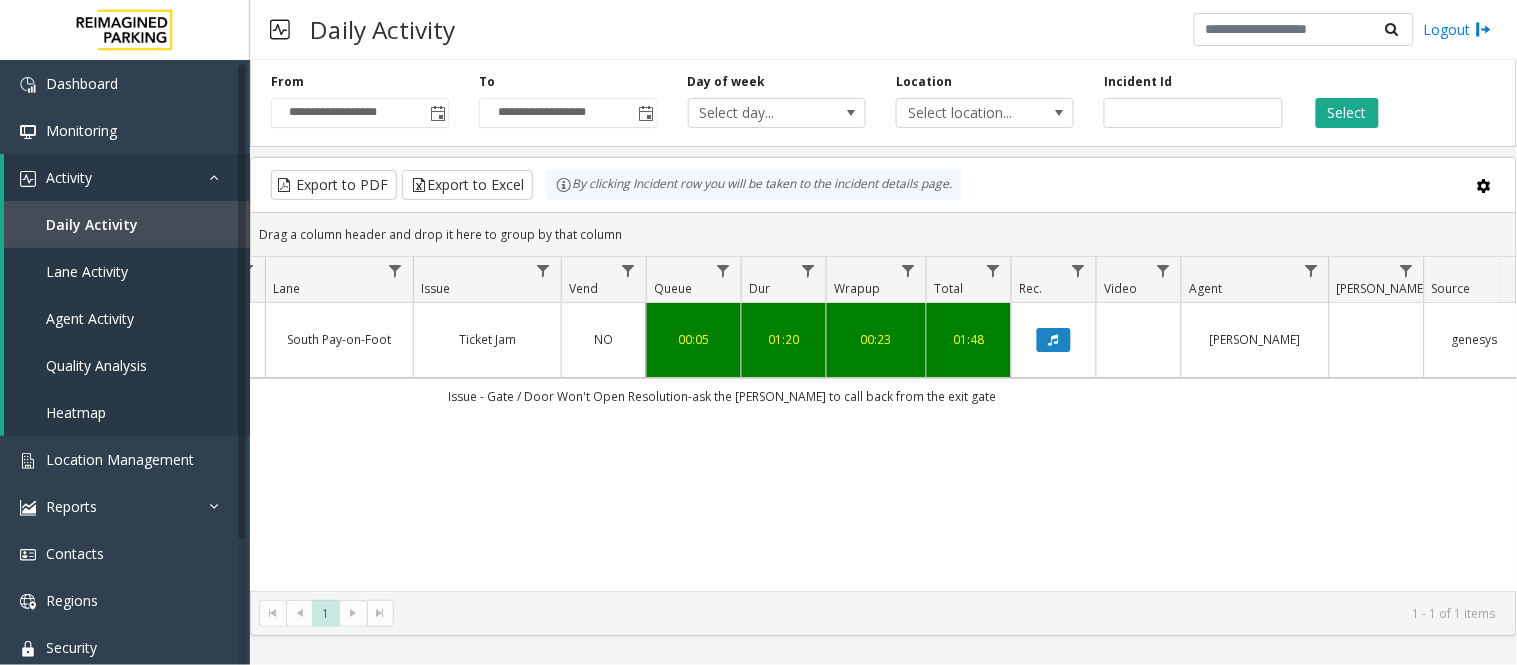 scroll, scrollTop: 0, scrollLeft: 418, axis: horizontal 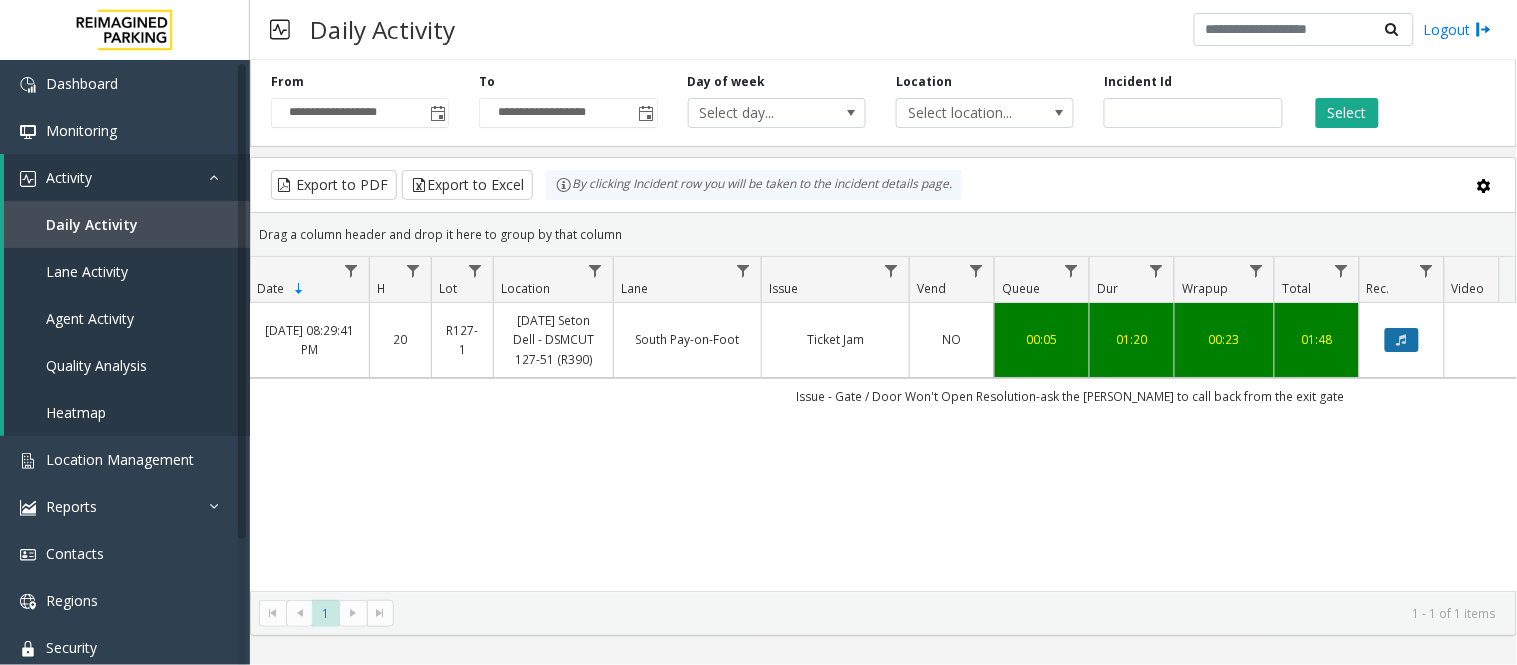 click 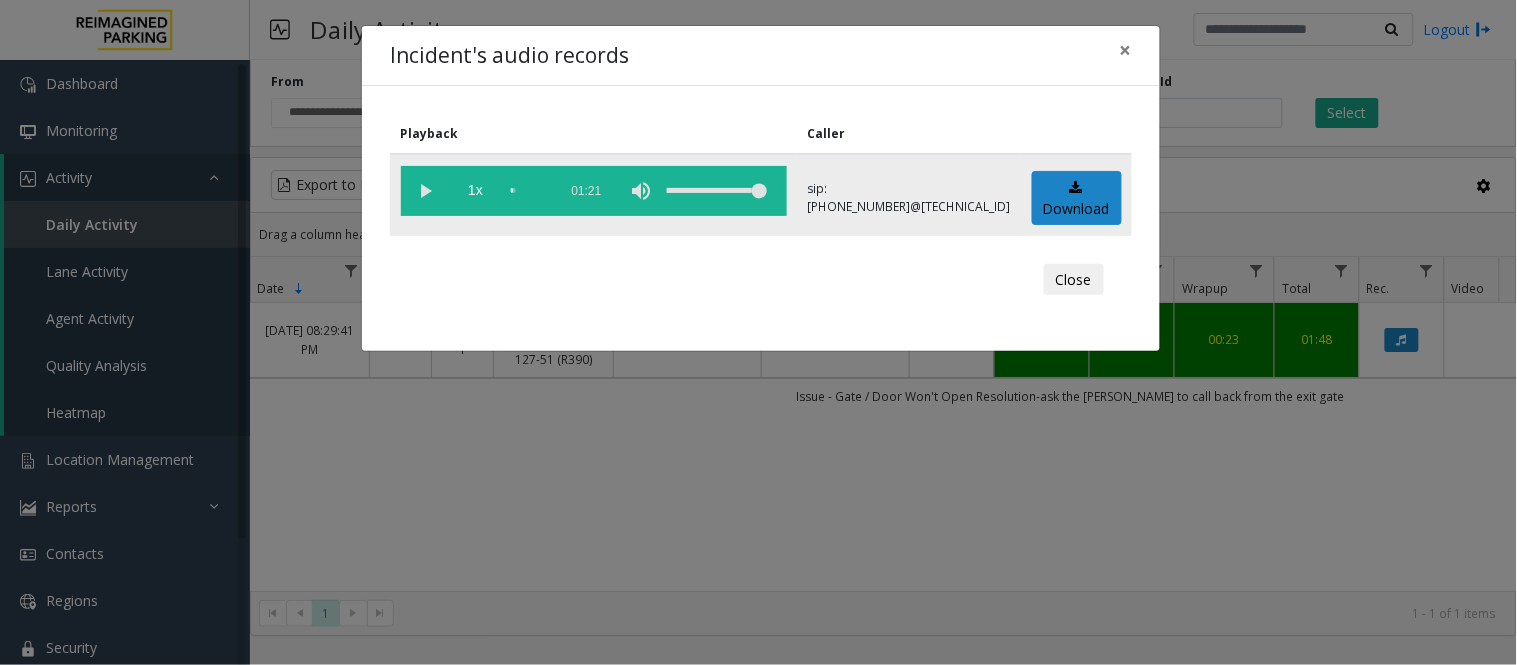 click 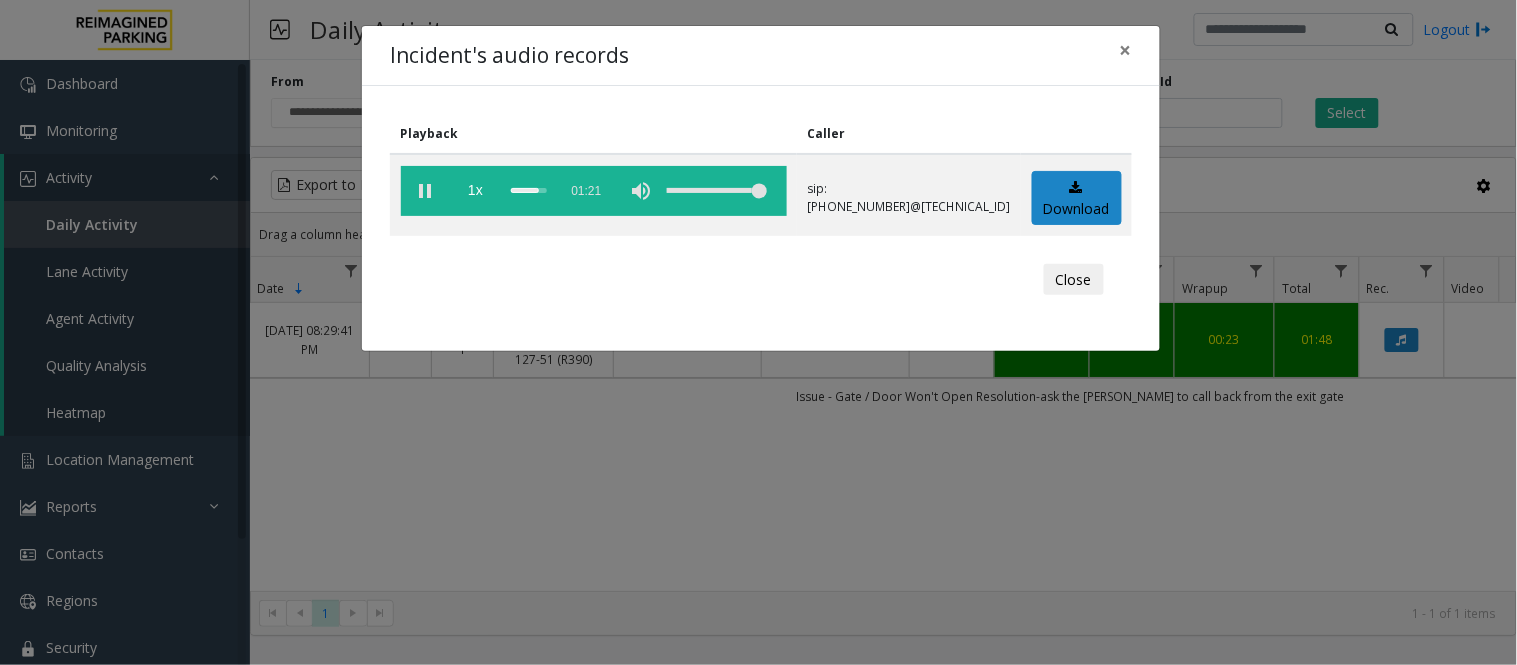 drag, startPoint x: 1082, startPoint y: 283, endPoint x: 944, endPoint y: 251, distance: 141.66158 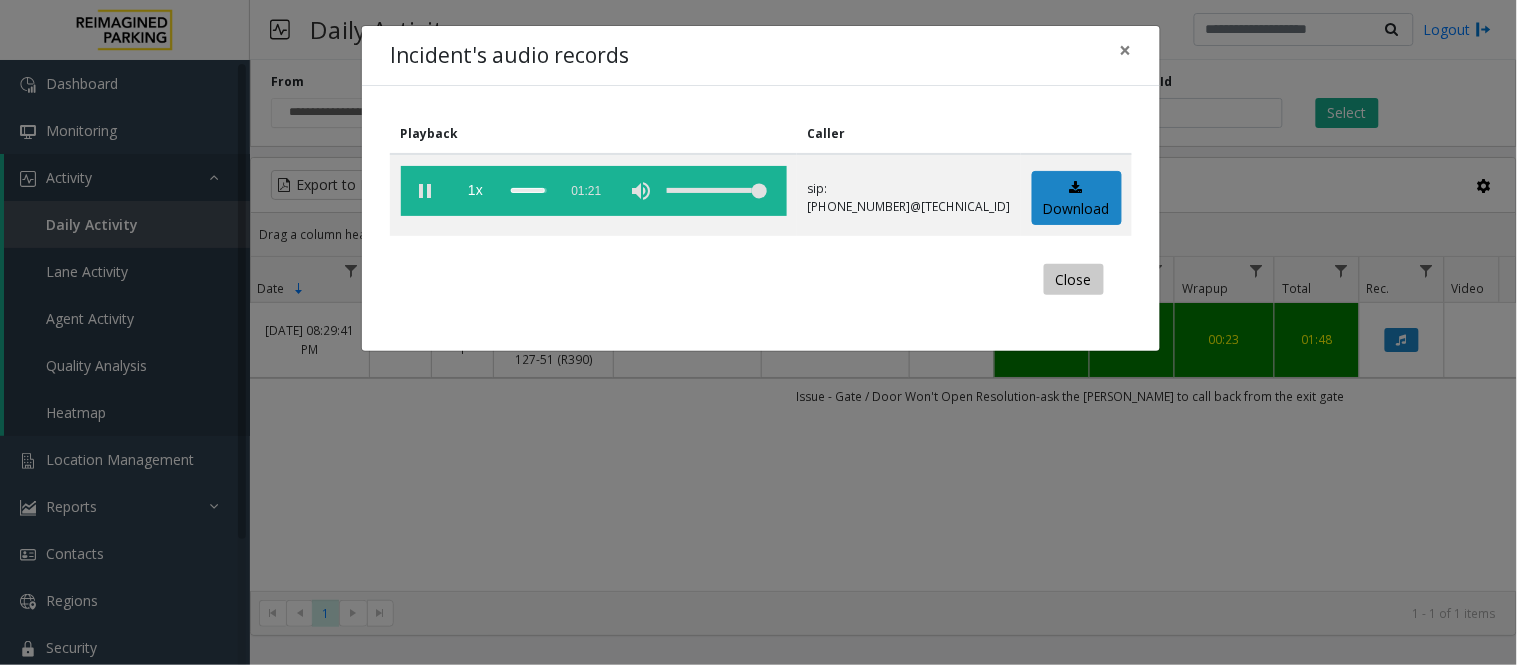 click on "Close" 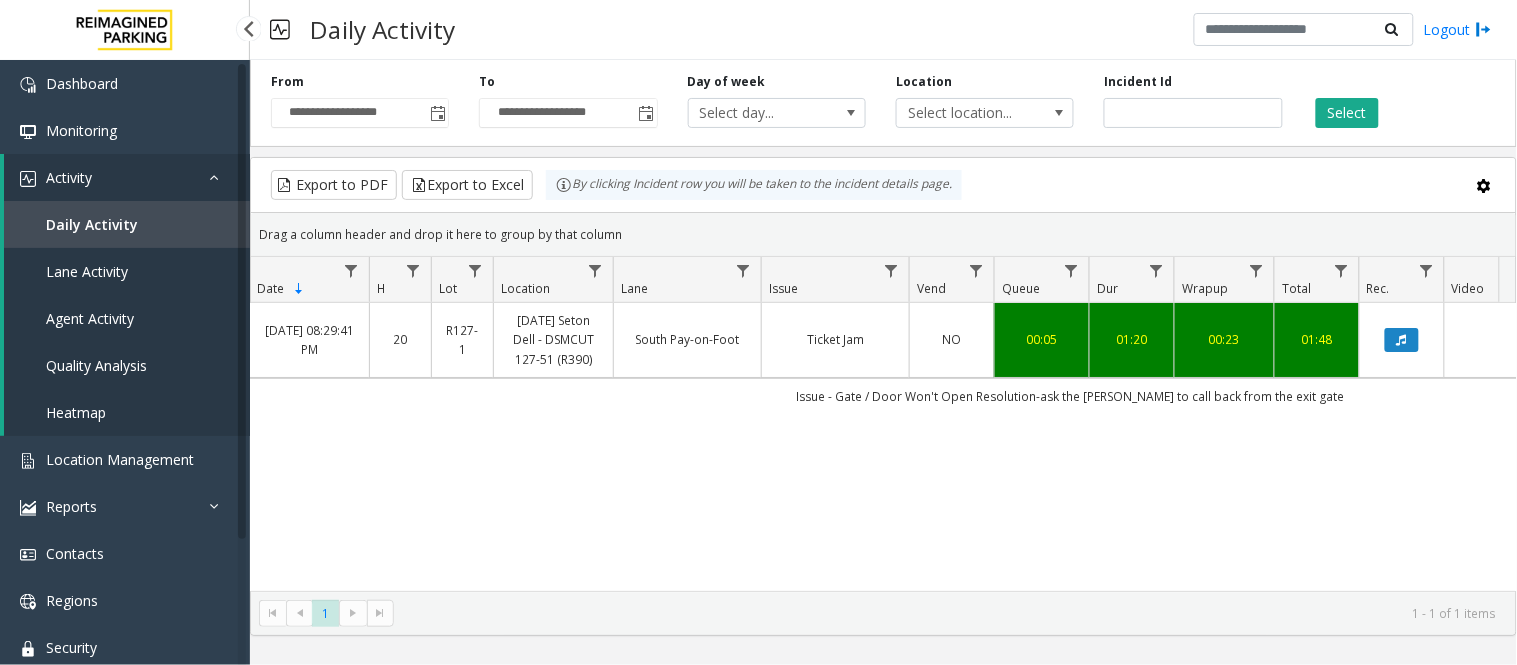 click on "Daily Activity" at bounding box center (92, 224) 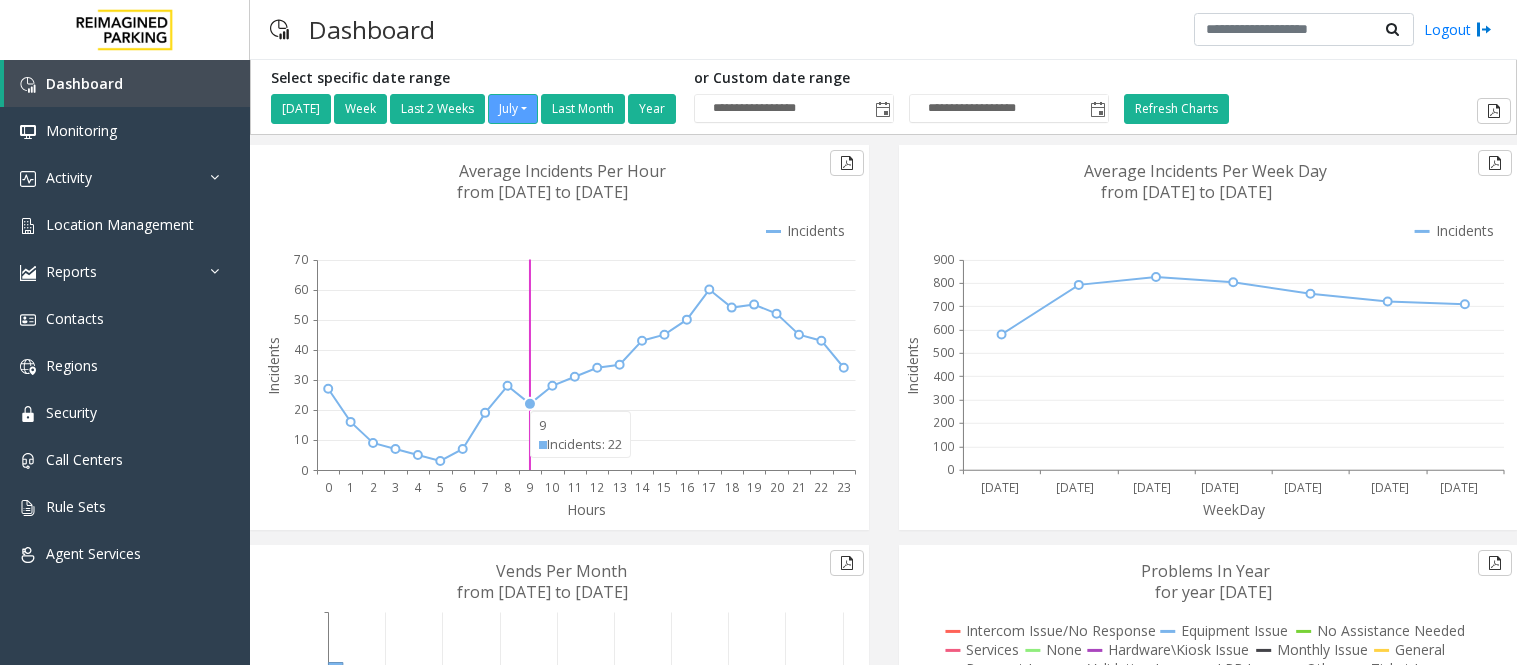 scroll, scrollTop: 0, scrollLeft: 0, axis: both 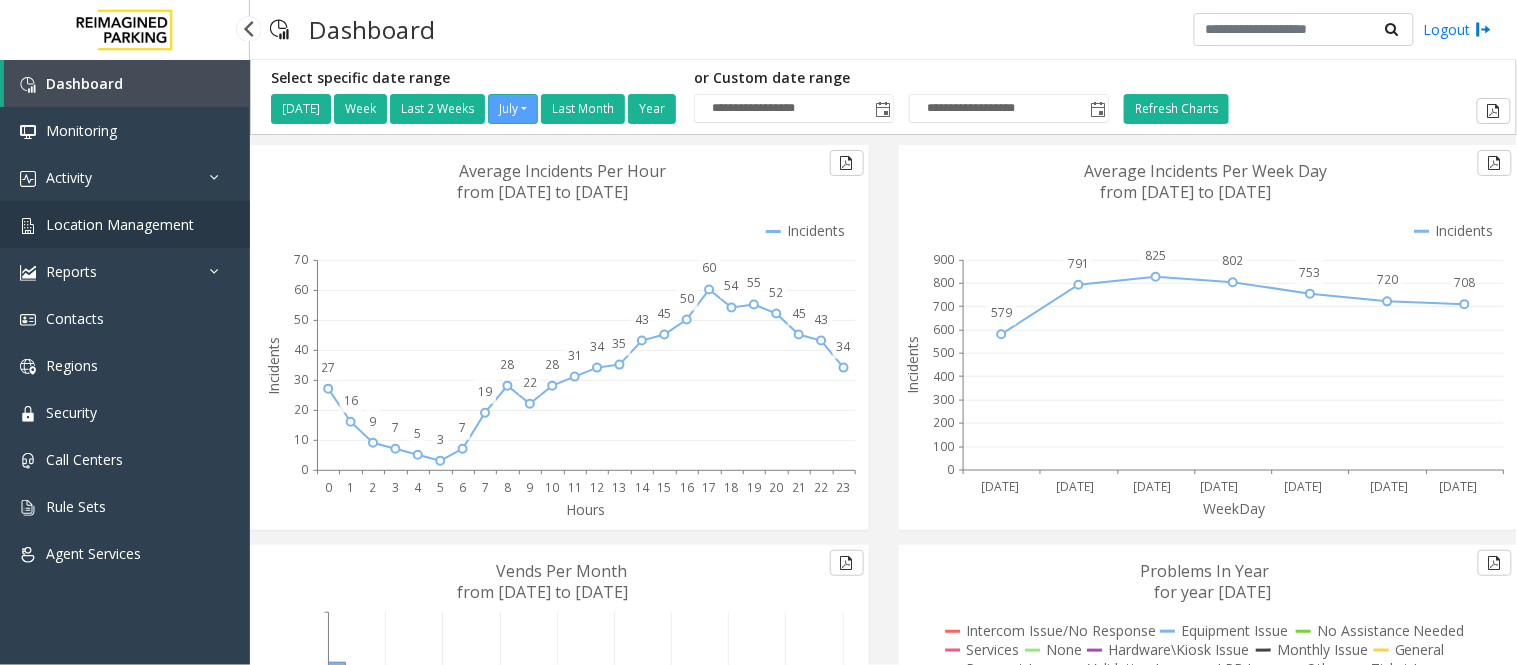 click on "Location Management" at bounding box center (120, 224) 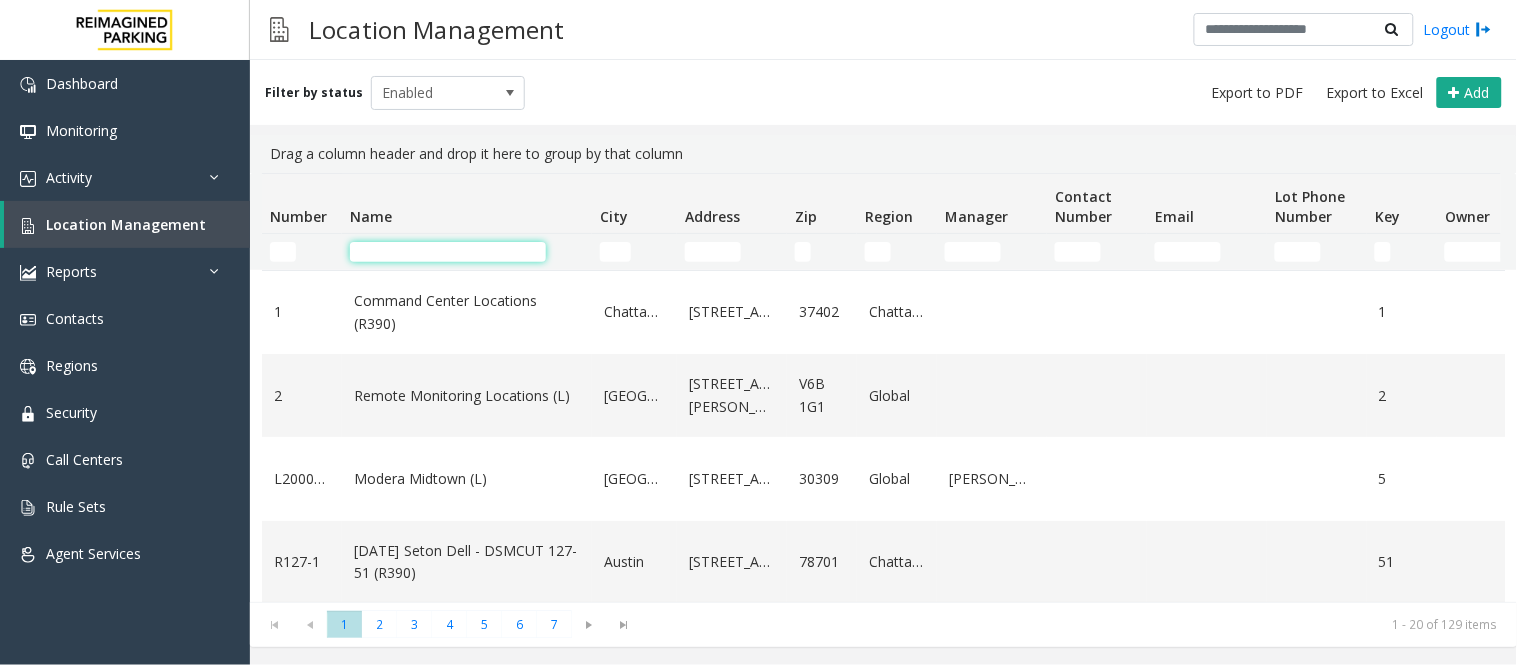 click 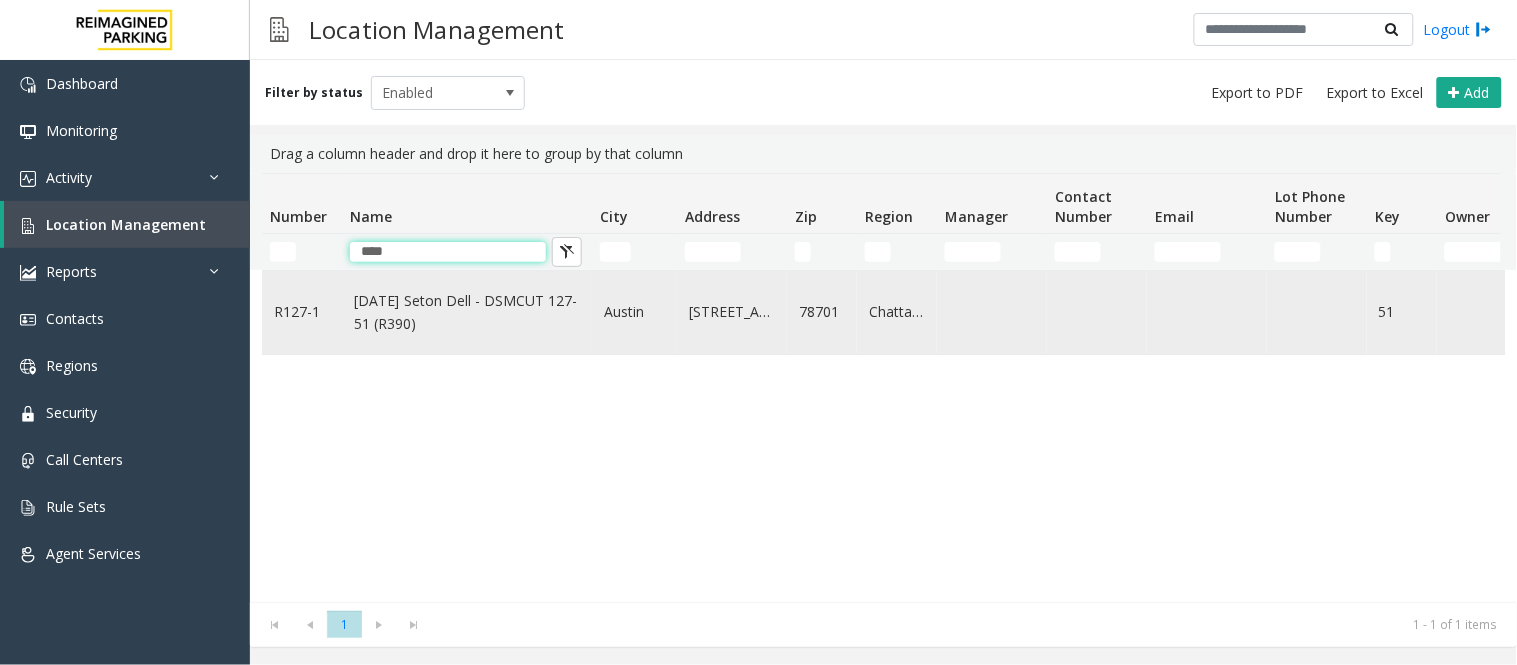 type on "****" 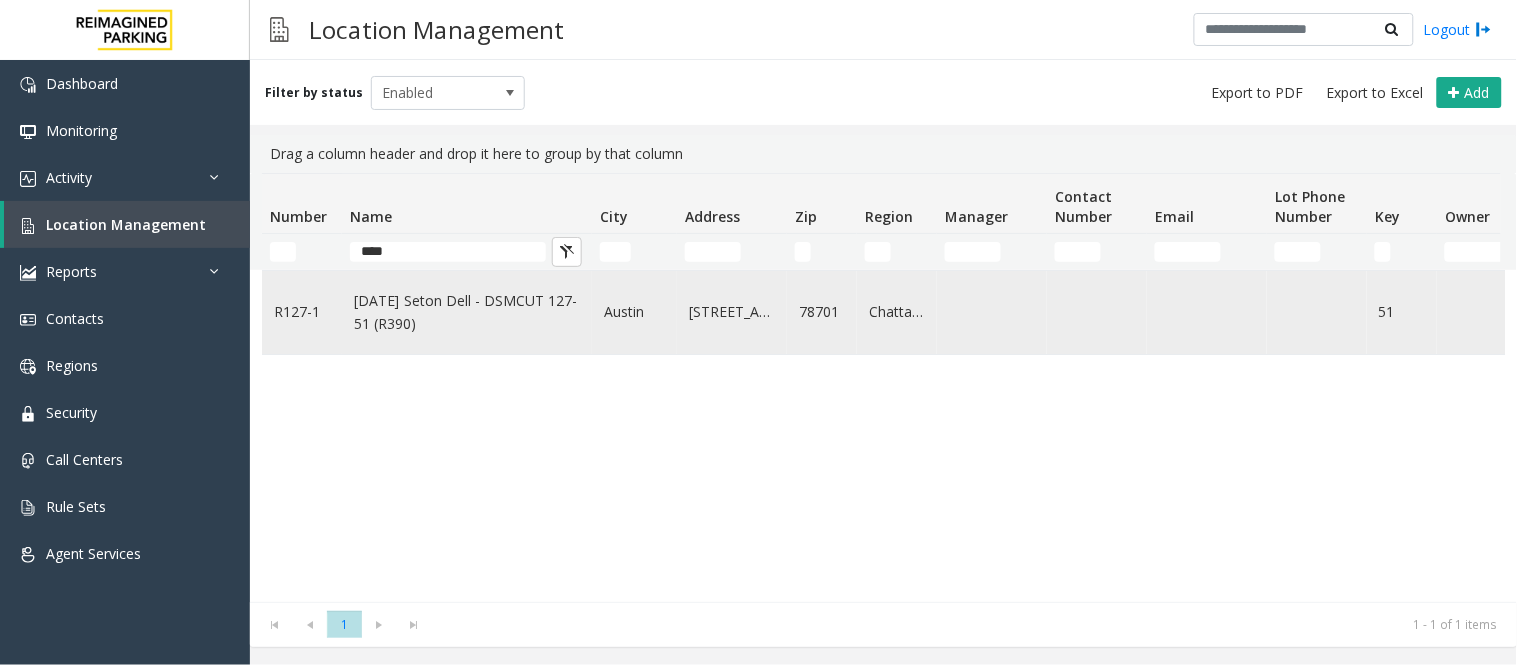 click on "[DATE] Seton Dell - DSMCUT 127-51 (R390)" 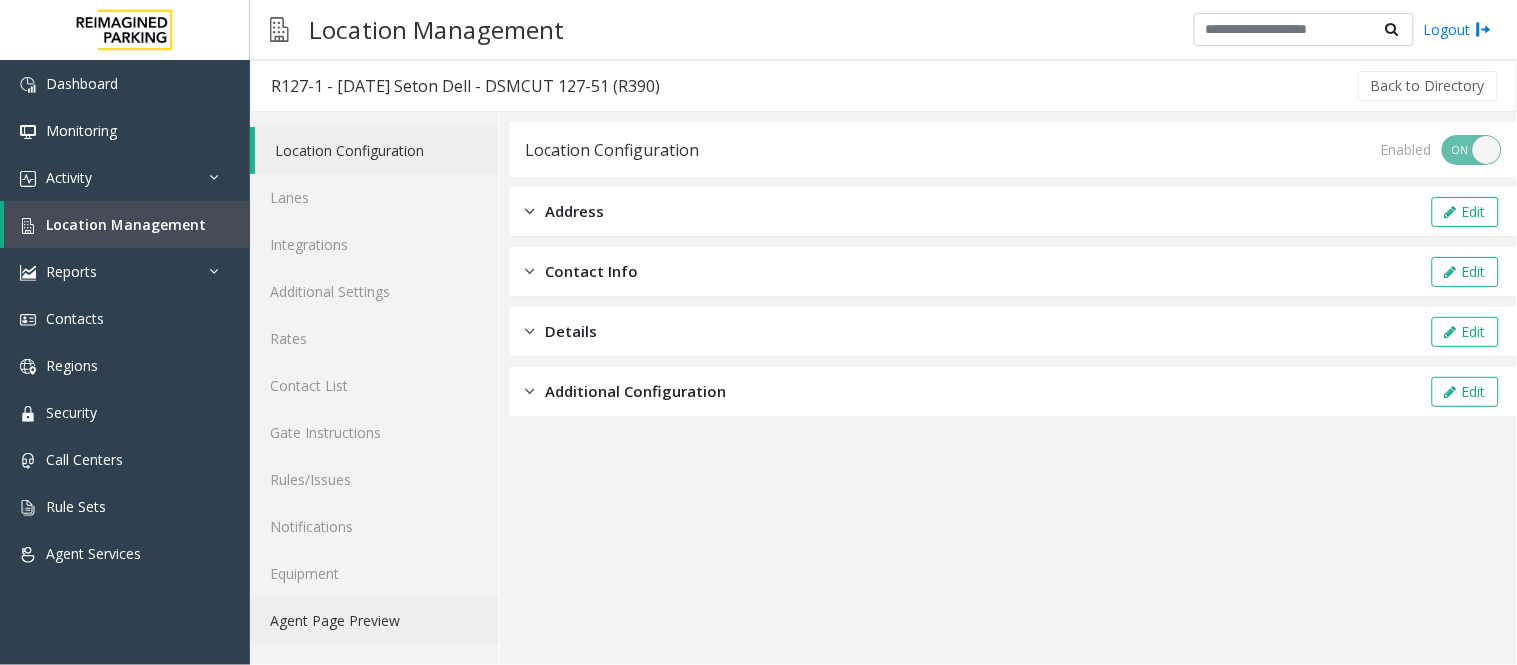 click on "Agent Page Preview" 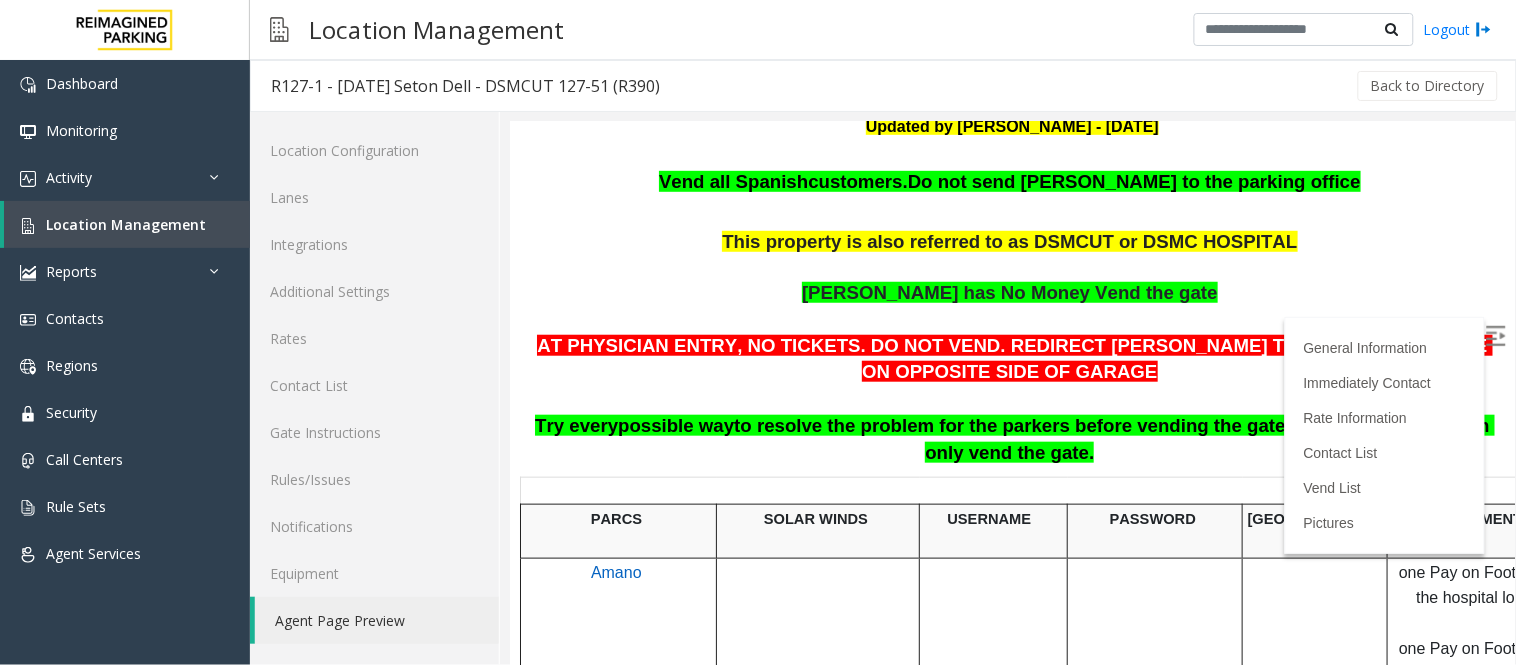 click at bounding box center [1495, 335] 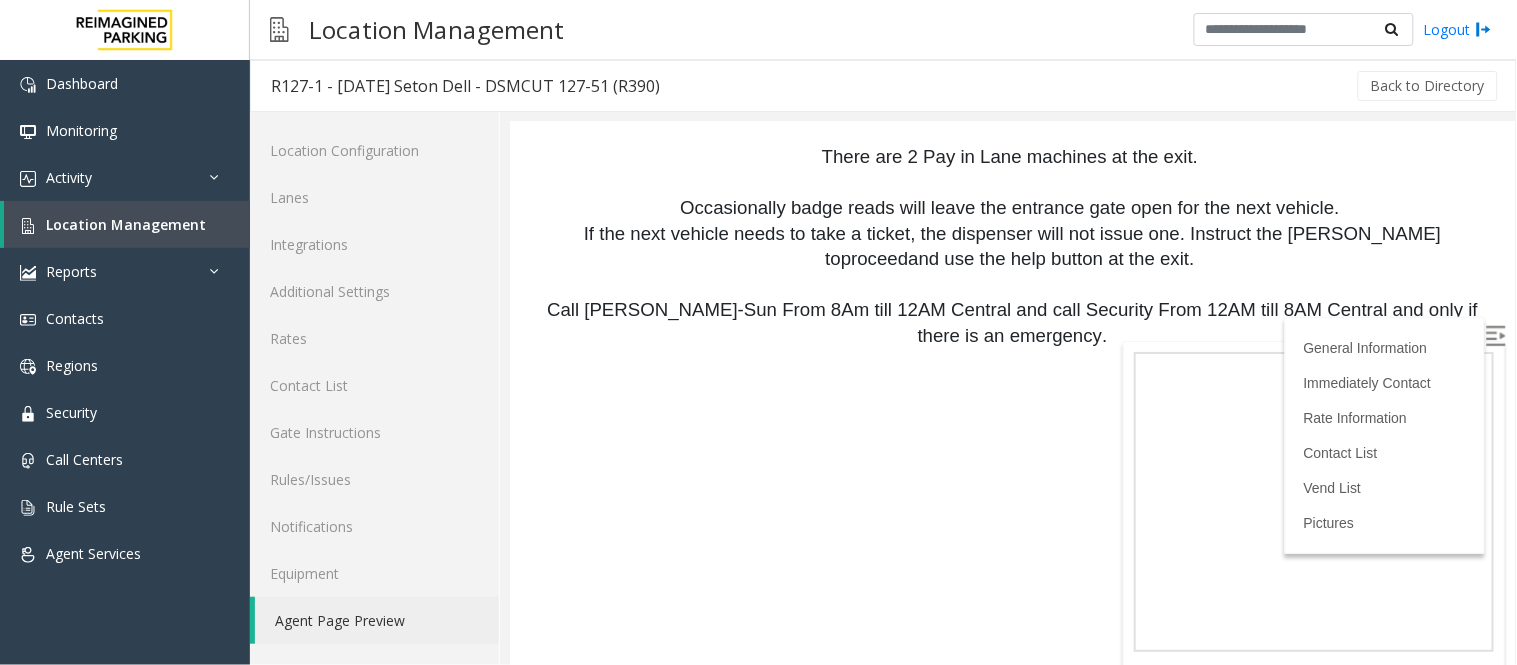 scroll, scrollTop: 1888, scrollLeft: 0, axis: vertical 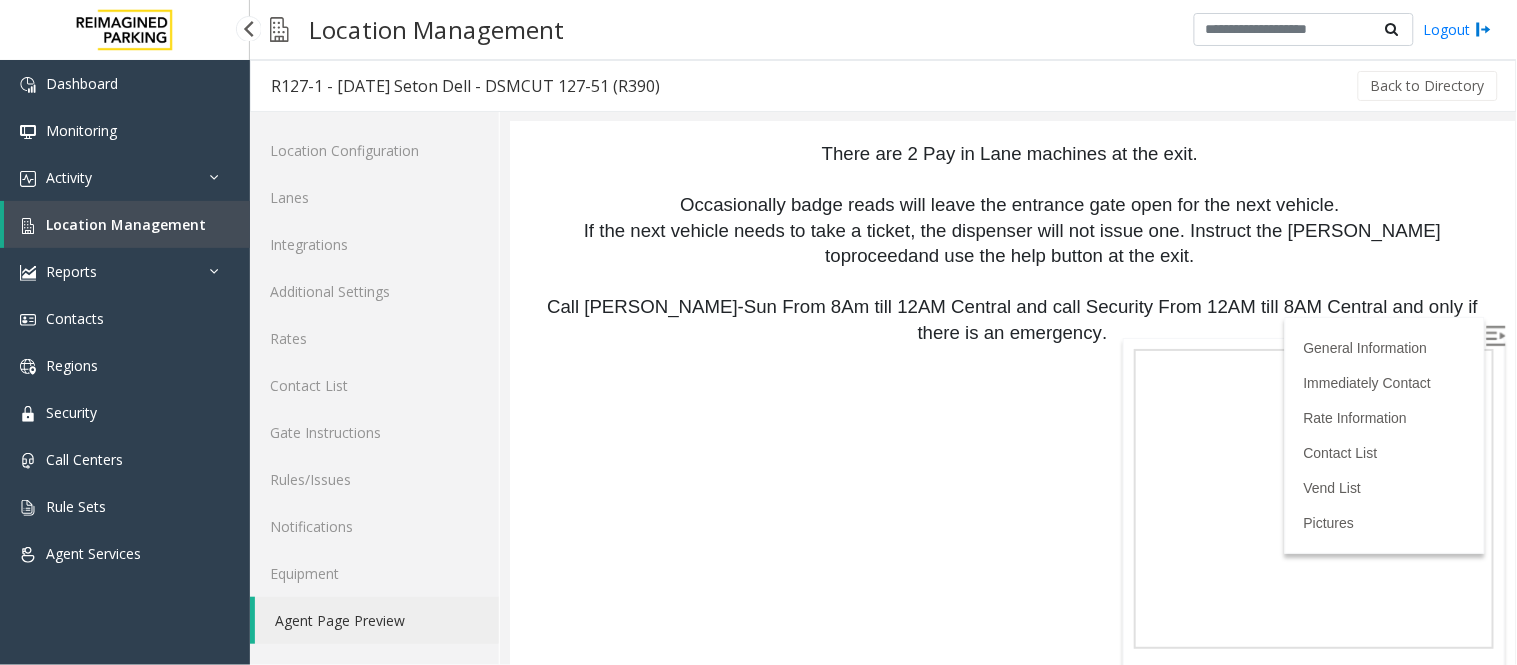 click on "Location Management" at bounding box center (126, 224) 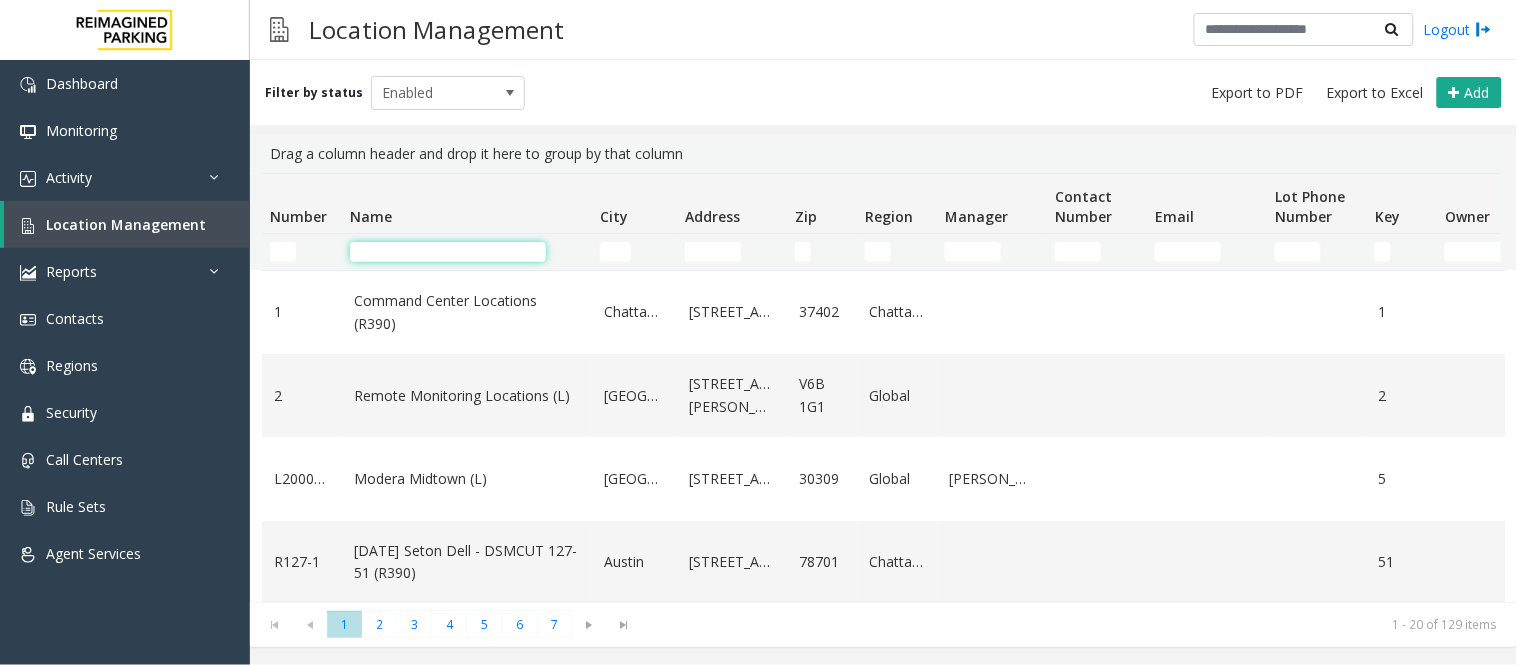 click 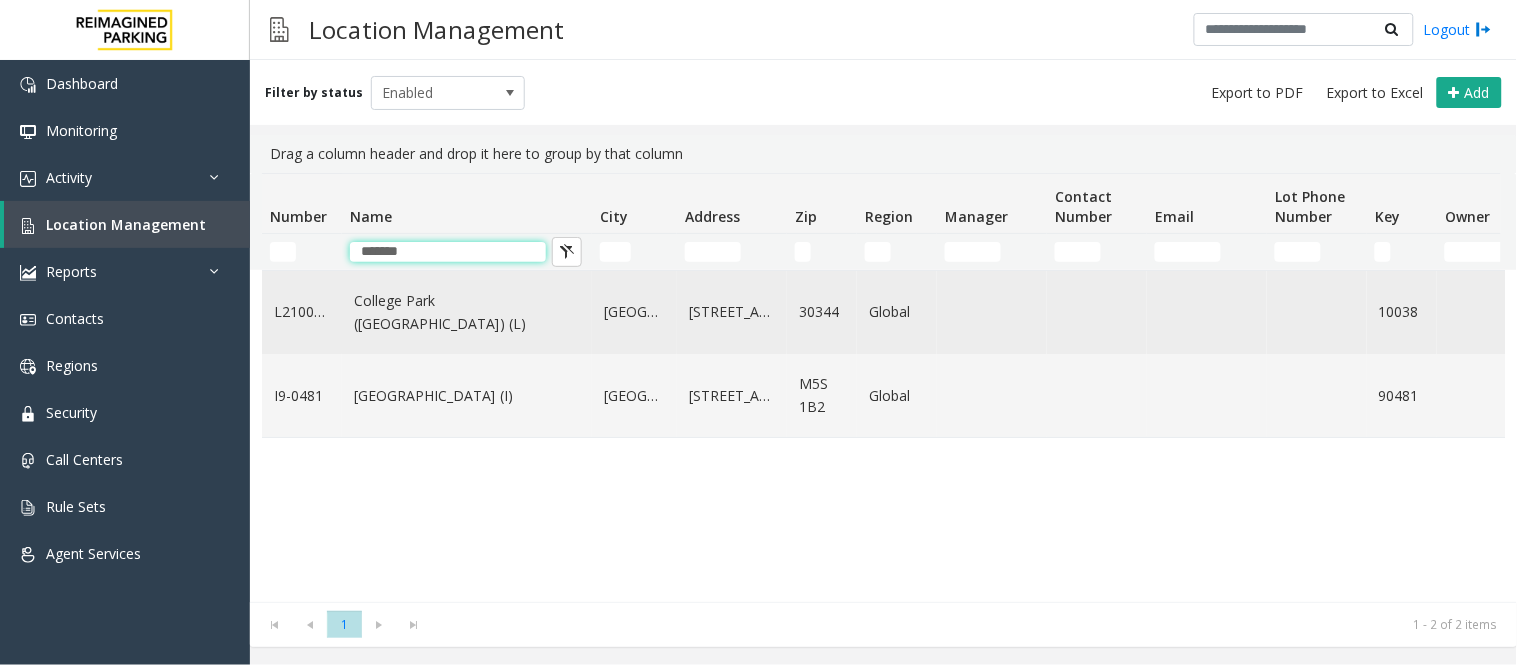 type on "*******" 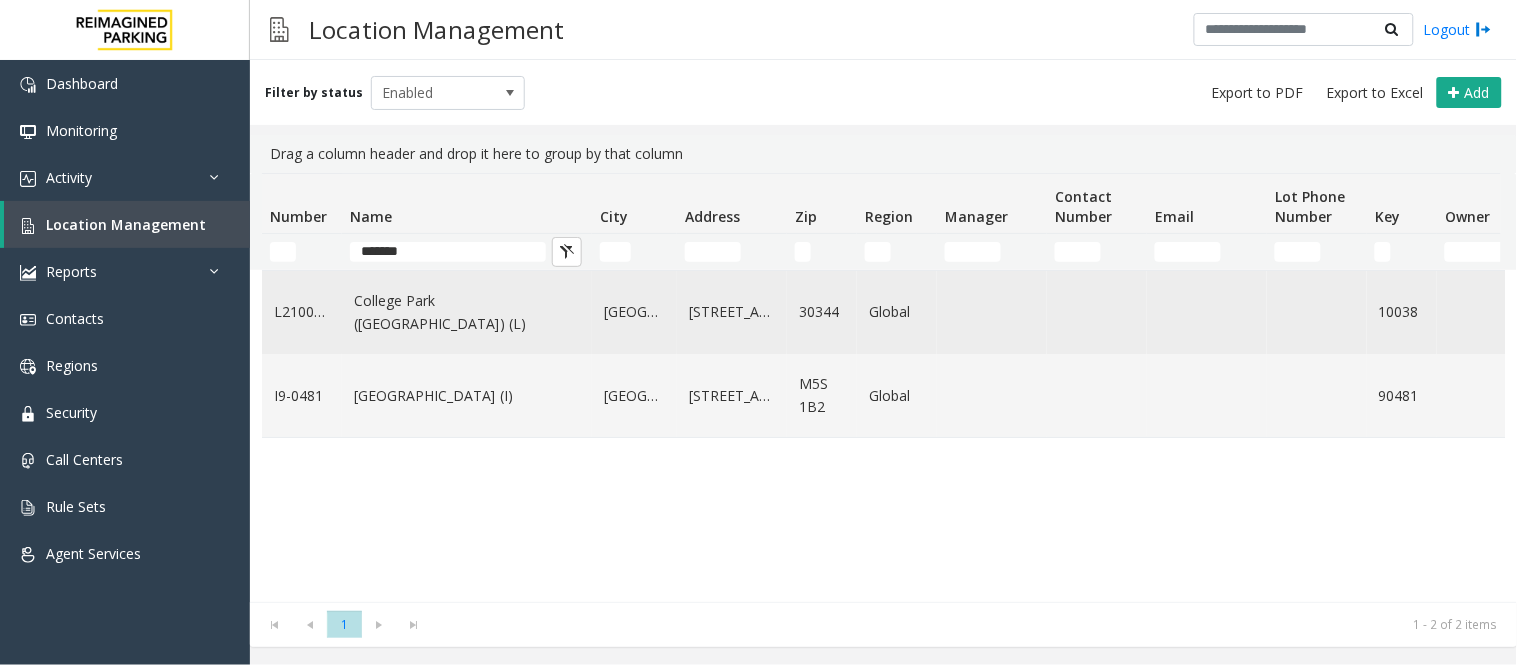 click on "College Park ([GEOGRAPHIC_DATA]) (L)" 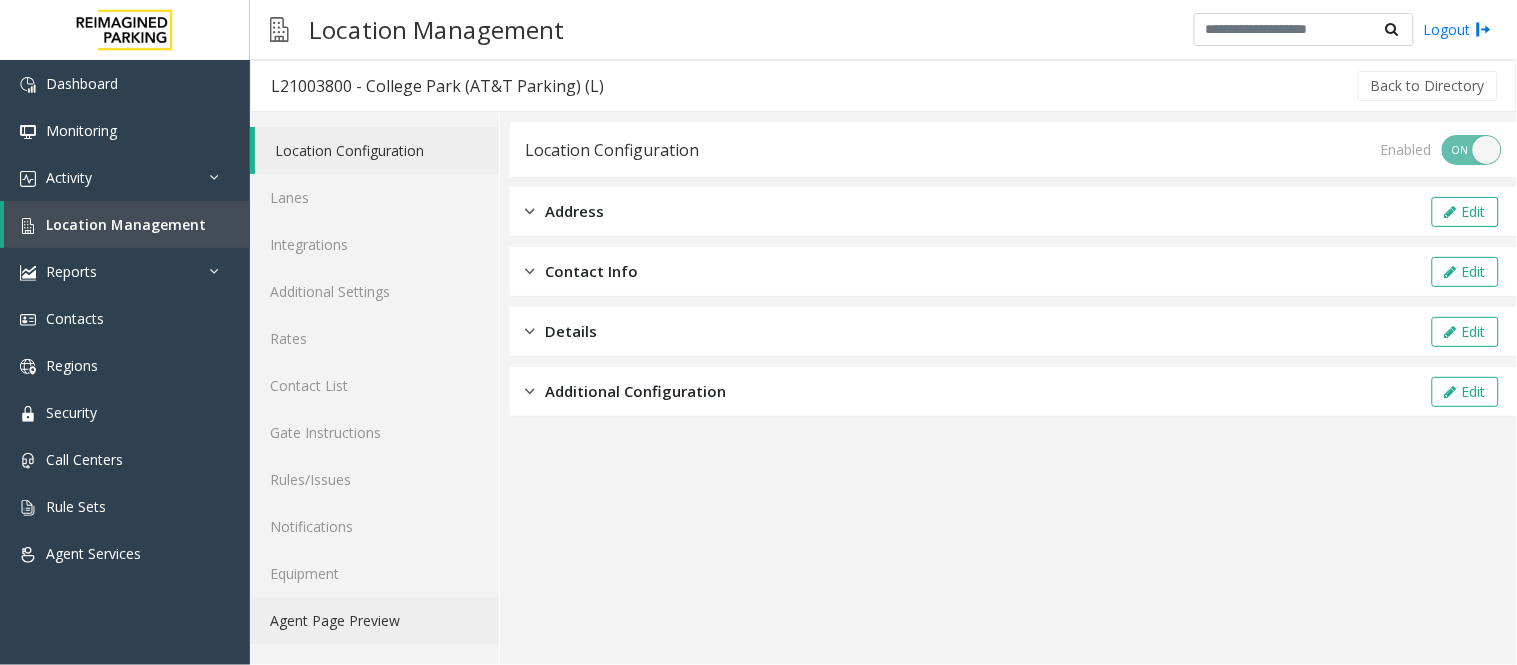 click on "Agent Page Preview" 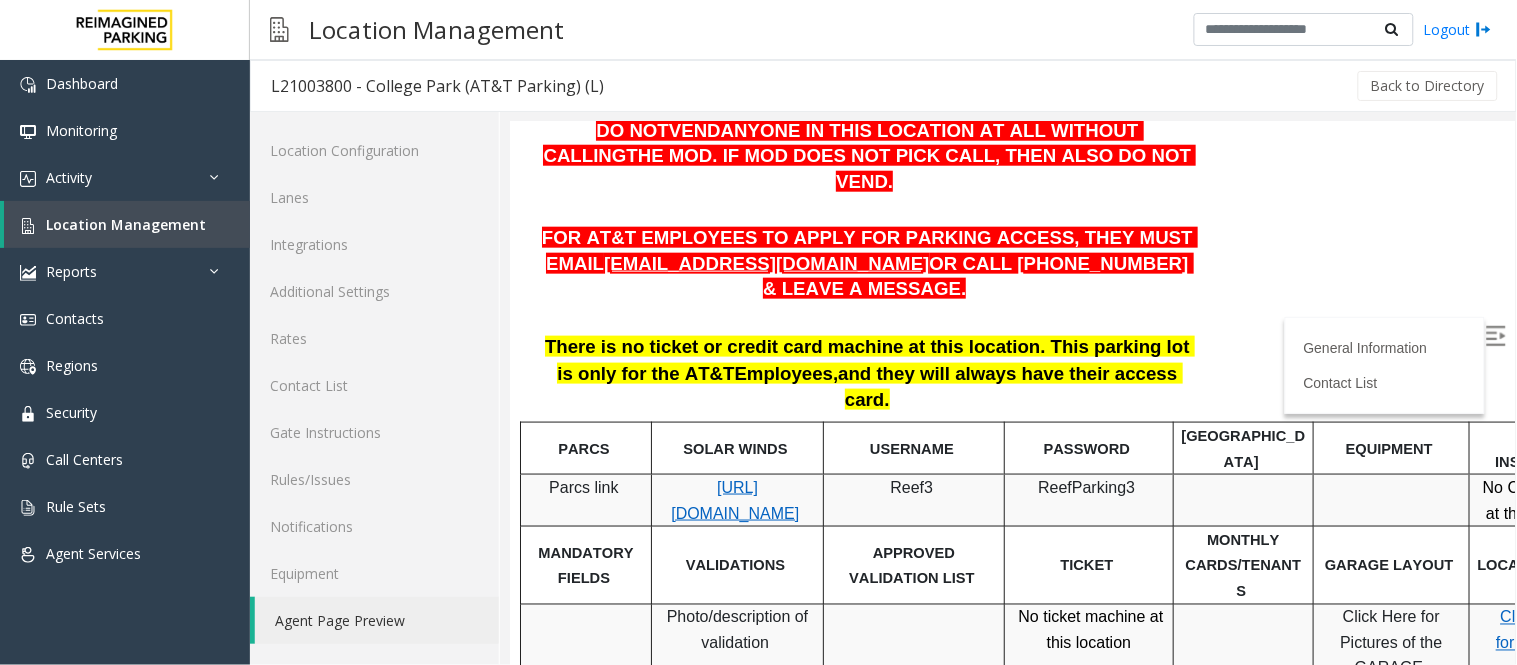 scroll, scrollTop: 555, scrollLeft: 0, axis: vertical 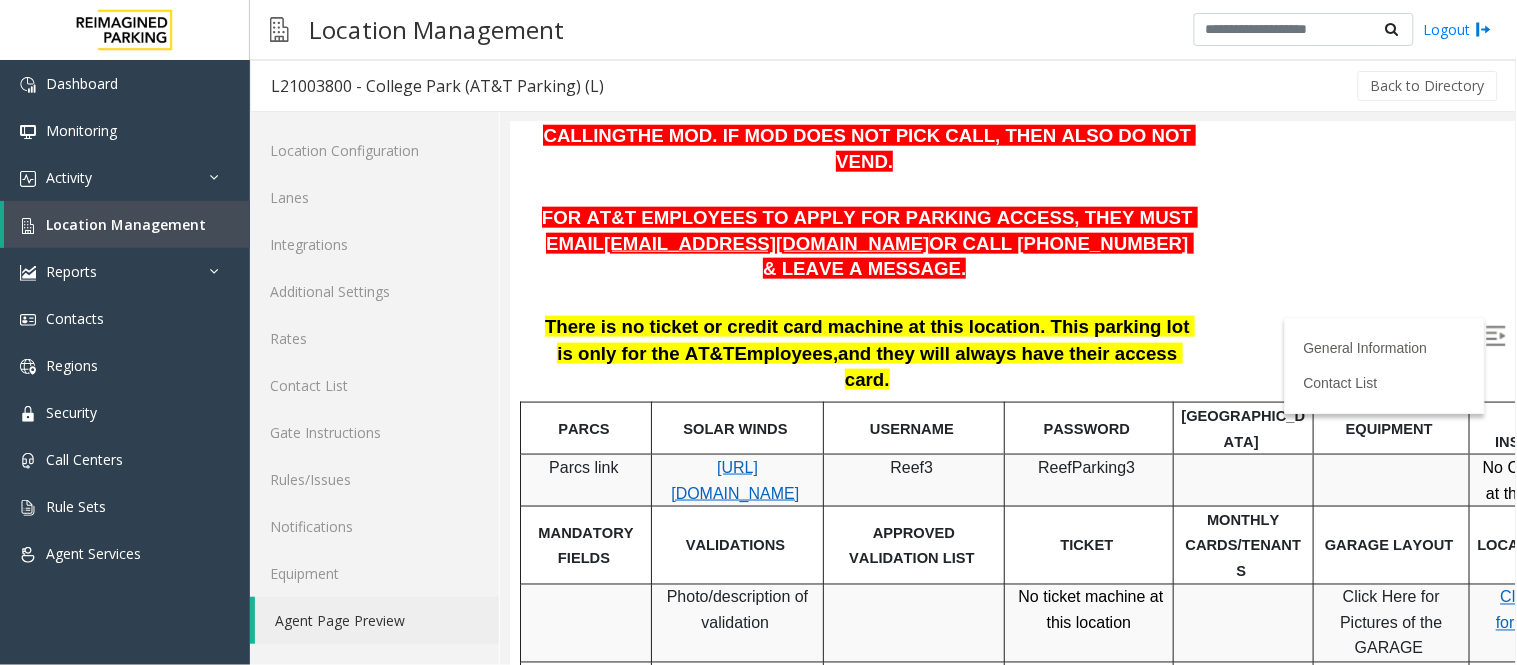 click at bounding box center [1495, 335] 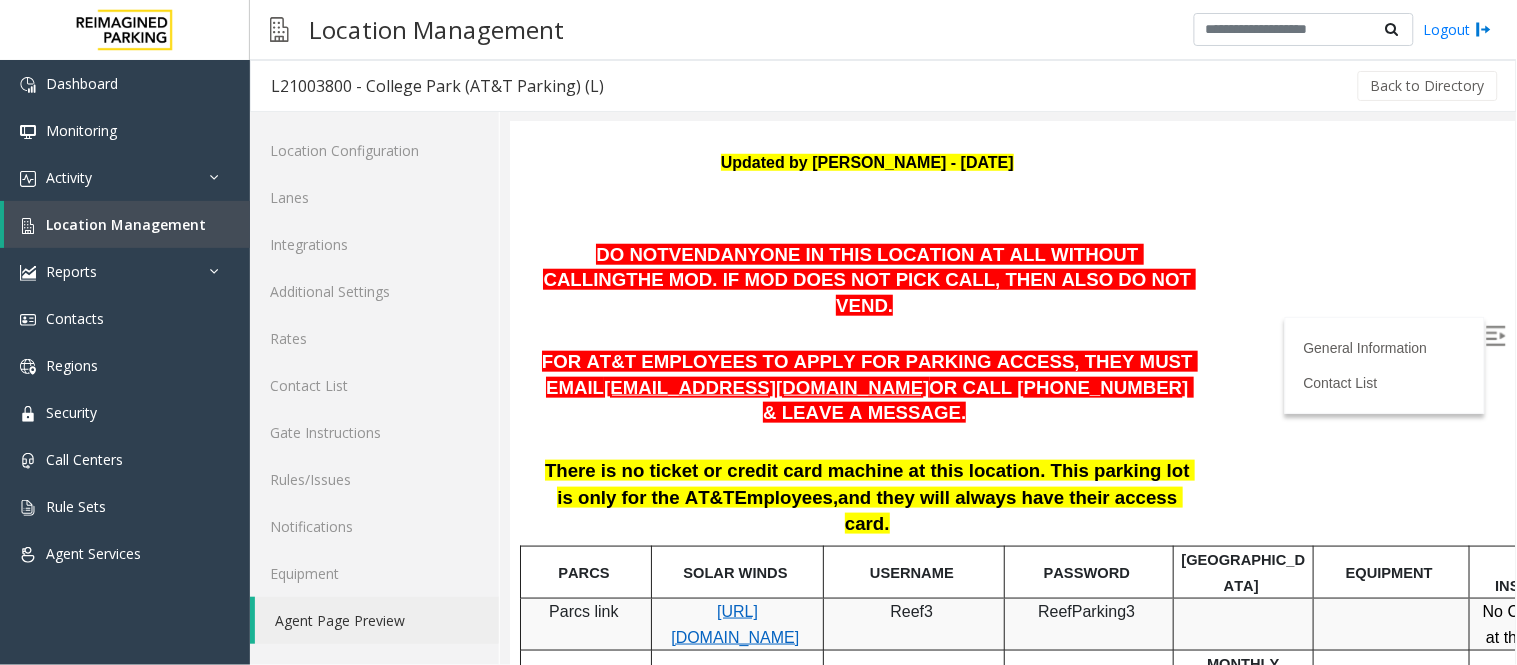 scroll, scrollTop: 444, scrollLeft: 0, axis: vertical 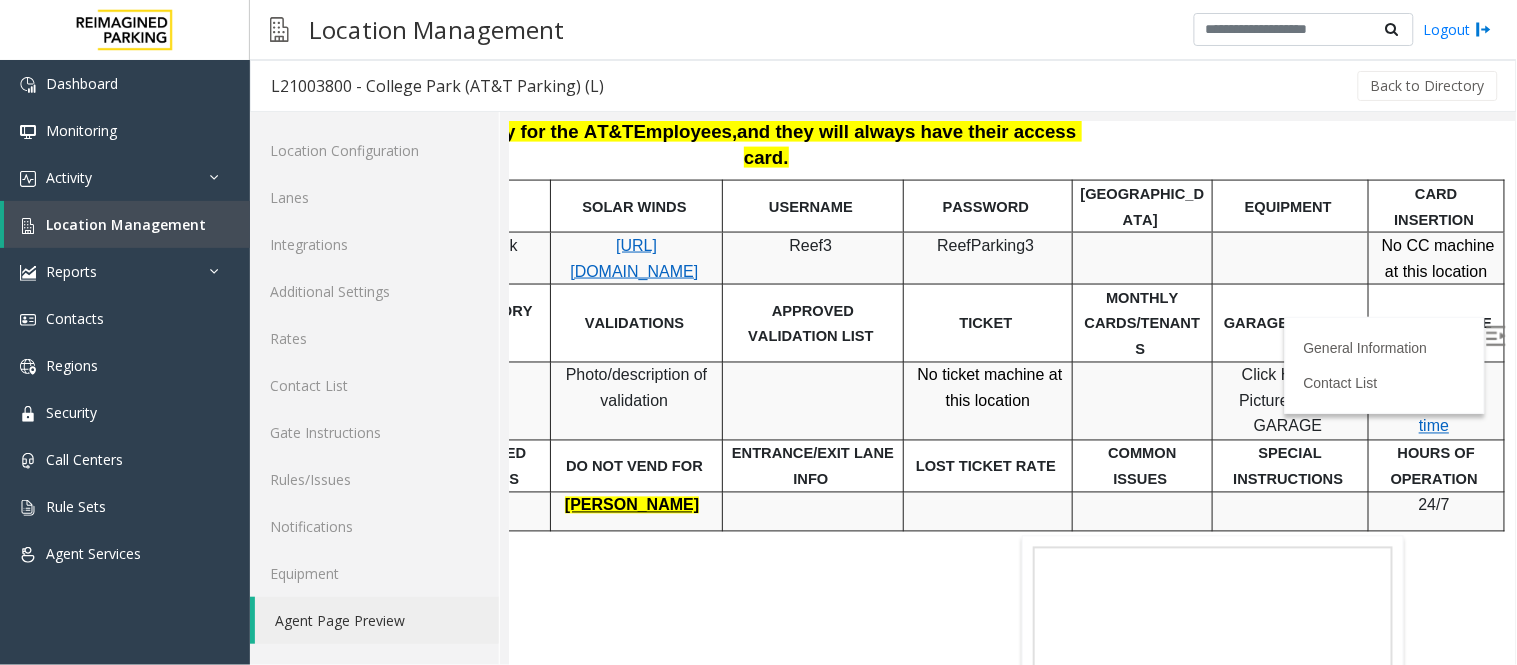 click on "L21003800 - College Park (AT&T Parking) (L)
General Information
Revenue Control Manufacturer: TIBA
L21003500 - [GEOGRAPHIC_DATA] - (AT&T Parking) (L) General Information Revenue Control Manufacturer: TIBA [STREET_ADDRESS] Updated by [PERSON_NAME] - [DATE] DO NOT  VEND  ANYONE IN THIS LOCATION AT ALL WITHOUT CALLING  THE MOD . IF MOD DOES NOT PICK CALL, THEN ALSO DO NOT VEND.     FOR AT&T EMPLOYEES TO APPLY FOR PARKING ACCESS, THEY MUST EMAIL  [EMAIL_ADDRESS][DOMAIN_NAME]  OR CALL [PHONE_NUMBER] & LEAVE A MESSAGE.   There is no ticket or credit card machine at this location. This parking lot is only for the AT&T  Employees,  and they will always have their access card. PARCS   SOLAR WINDS   USERNAME   PASSWORD   PARIS   EQUIPMENT   CARD INSERTION   Parcs link   [URL][DOMAIN_NAME]   Reef3   ReefParking3         No CC machine at this location MANDATORY FIELDS   VALIDATIONS     TICKET" at bounding box center (910, -385) 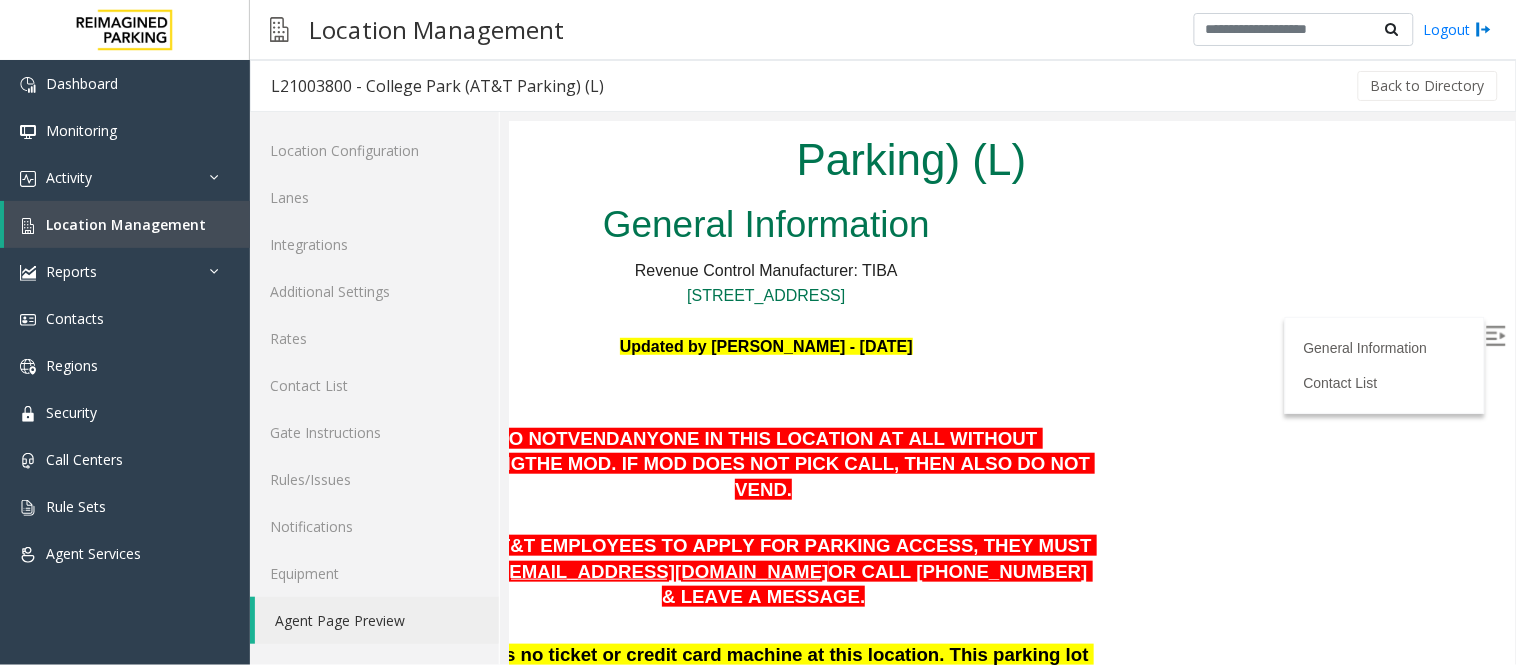 scroll, scrollTop: 265, scrollLeft: 116, axis: both 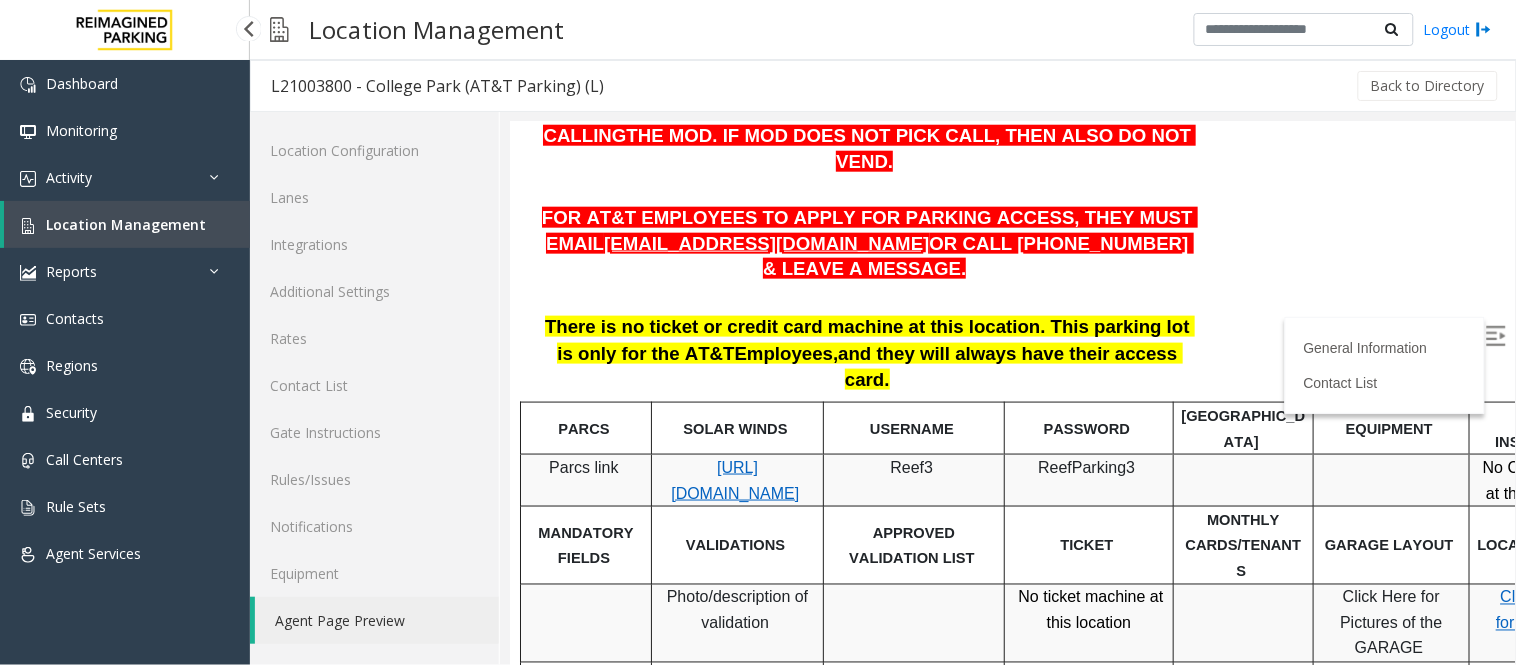 click on "Location Management" at bounding box center (126, 224) 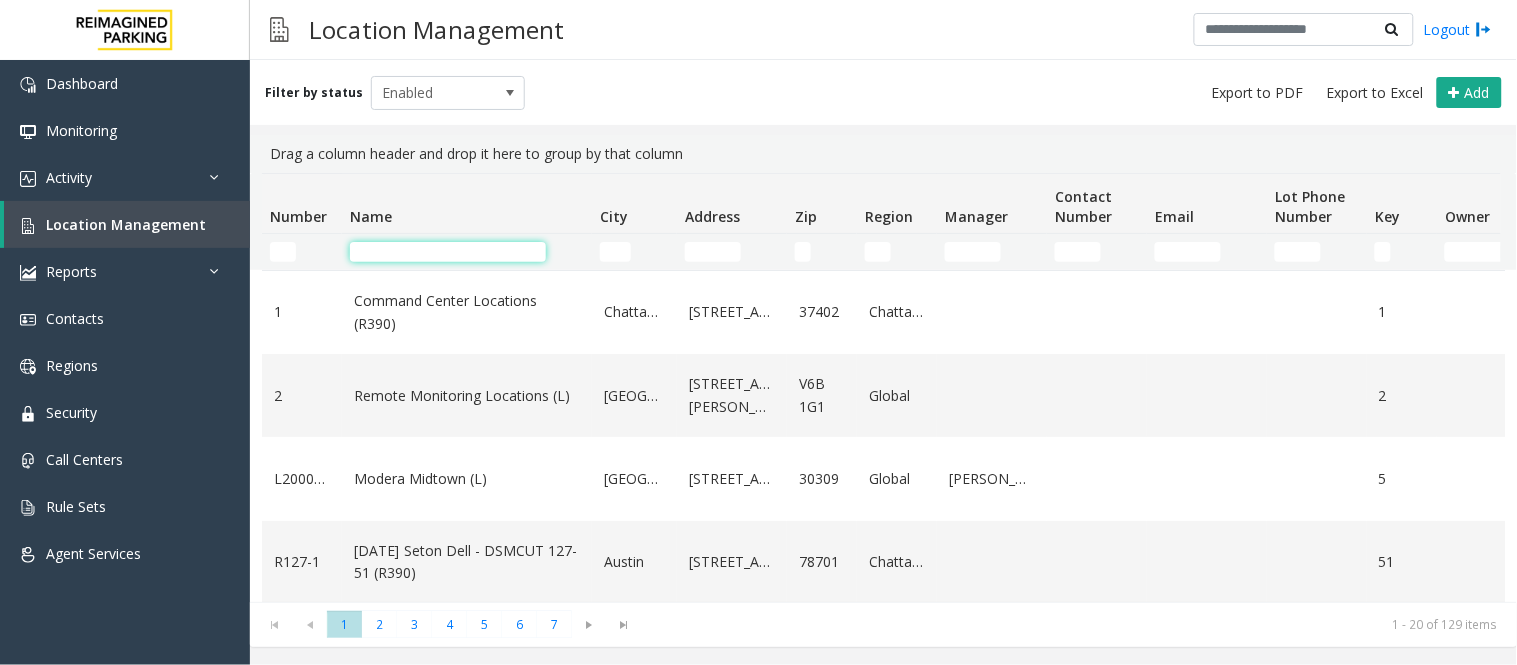 click 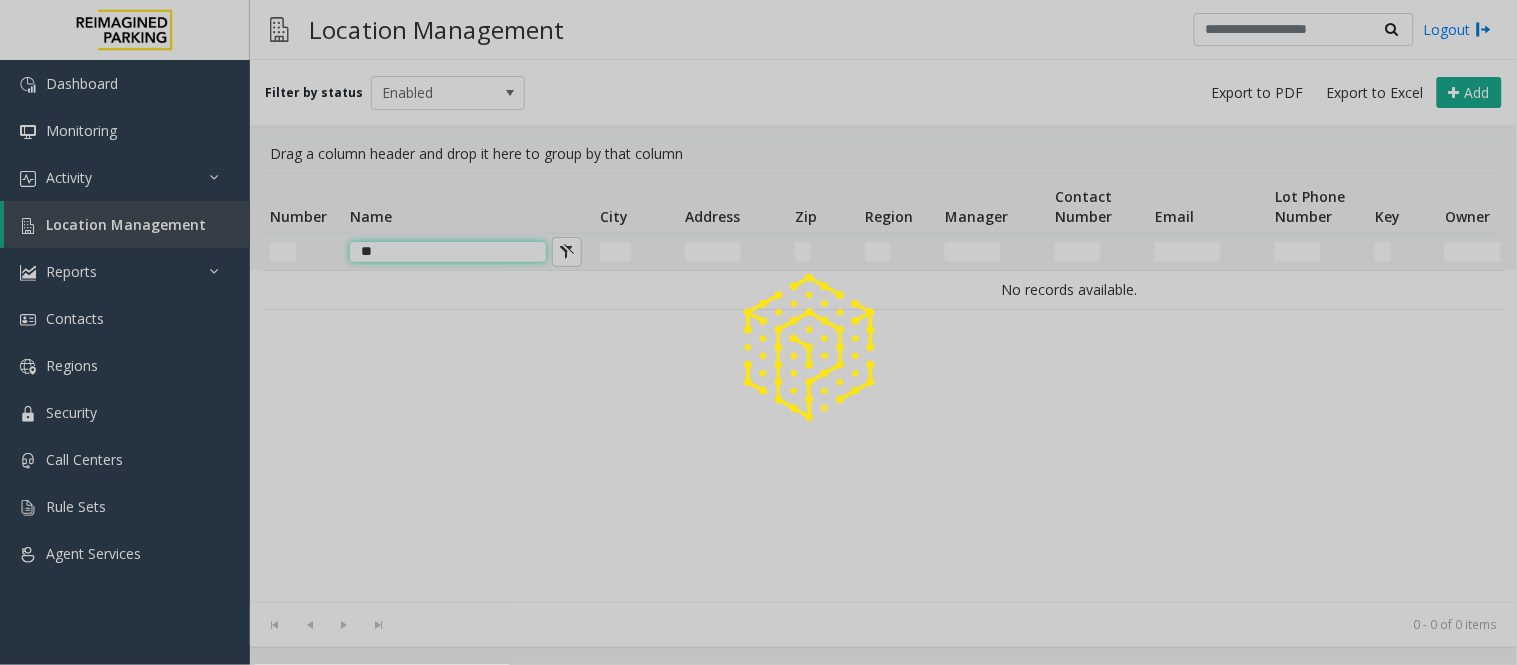type on "*" 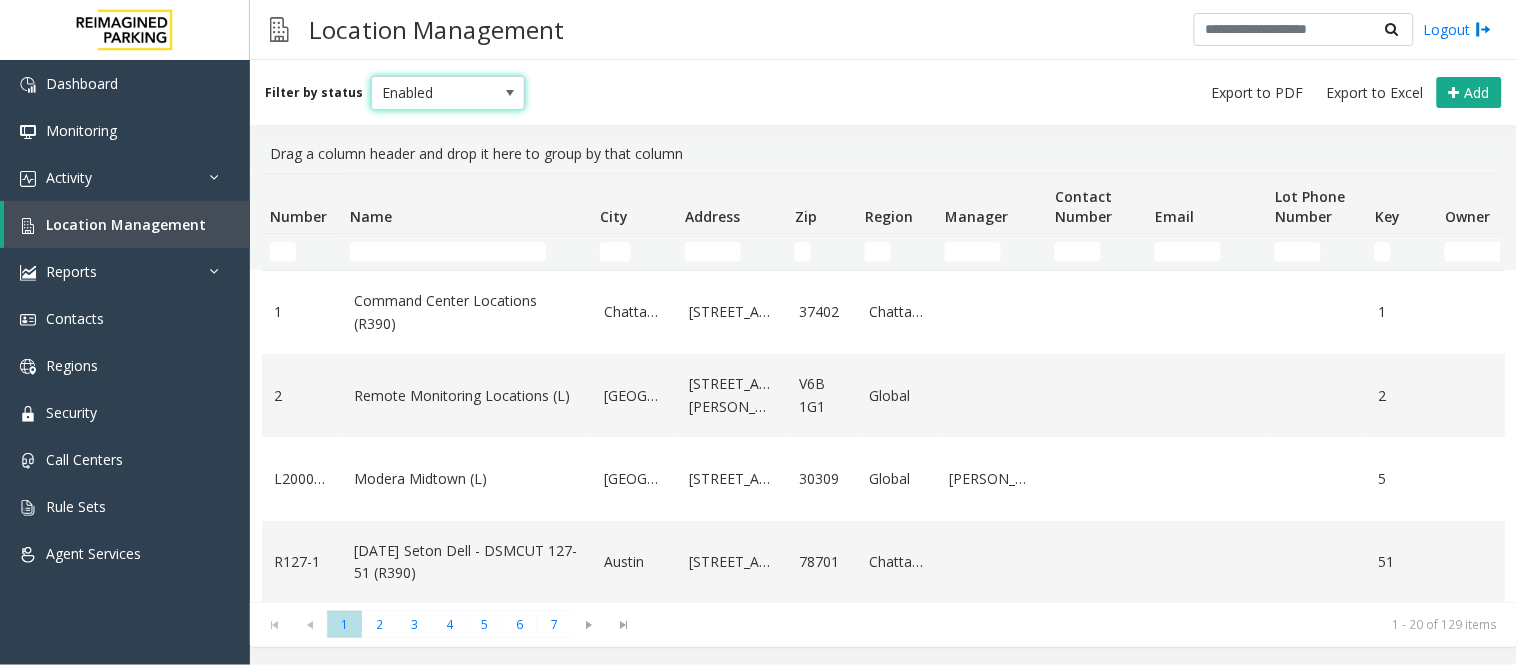 click on "Enabled" at bounding box center [433, 93] 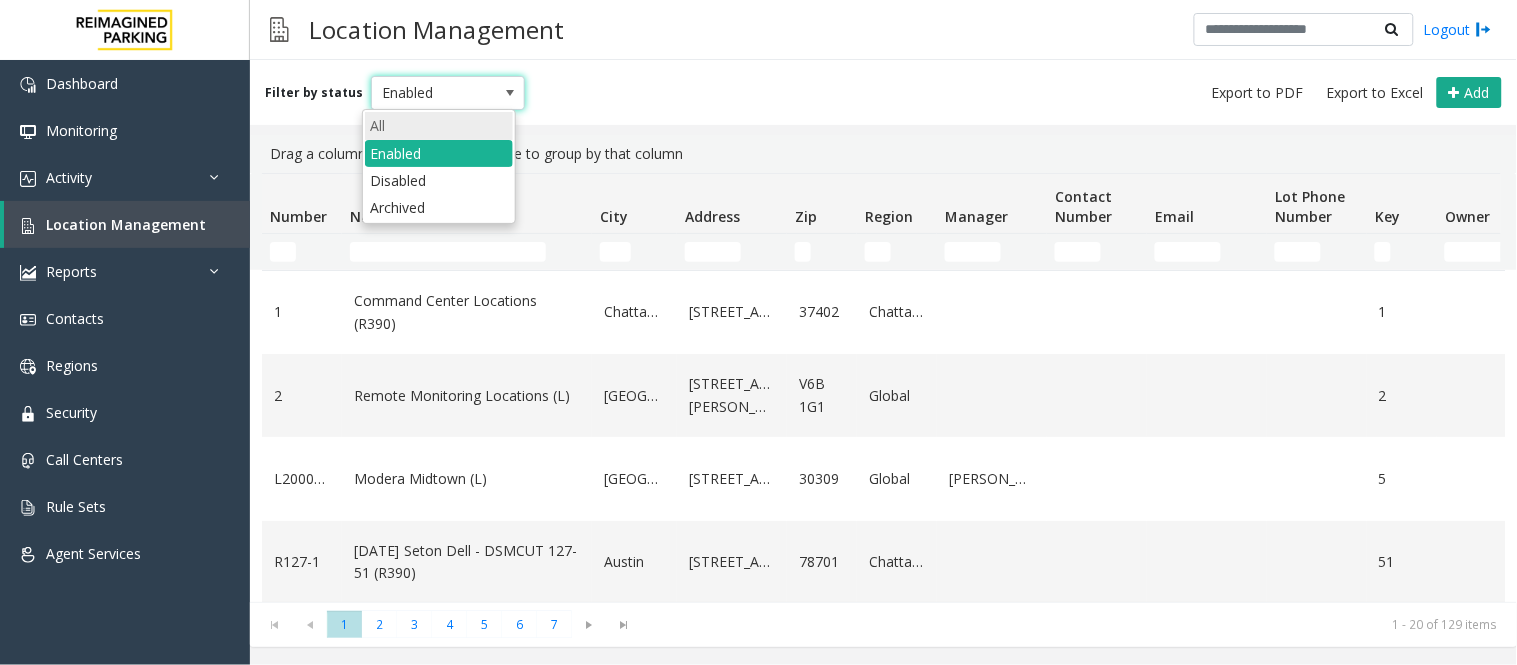 drag, startPoint x: 435, startPoint y: 204, endPoint x: 427, endPoint y: 128, distance: 76.41989 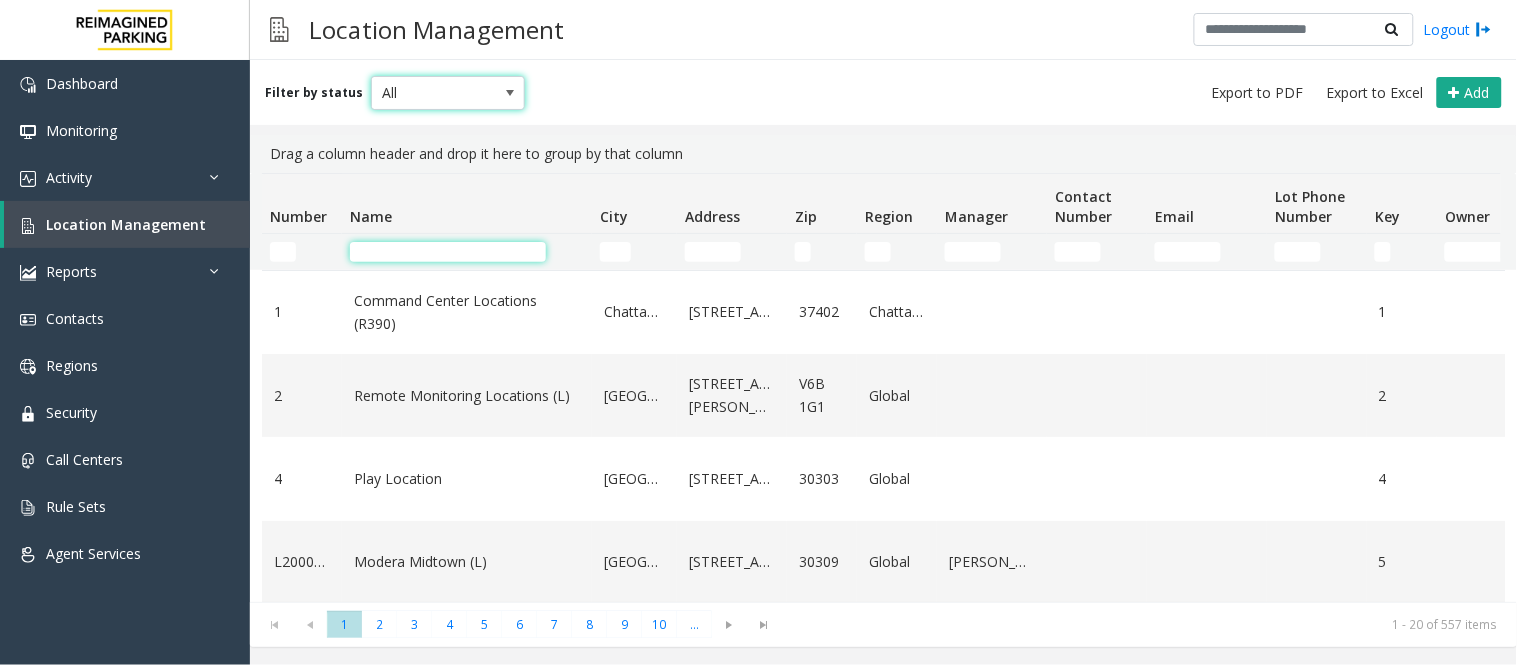 click 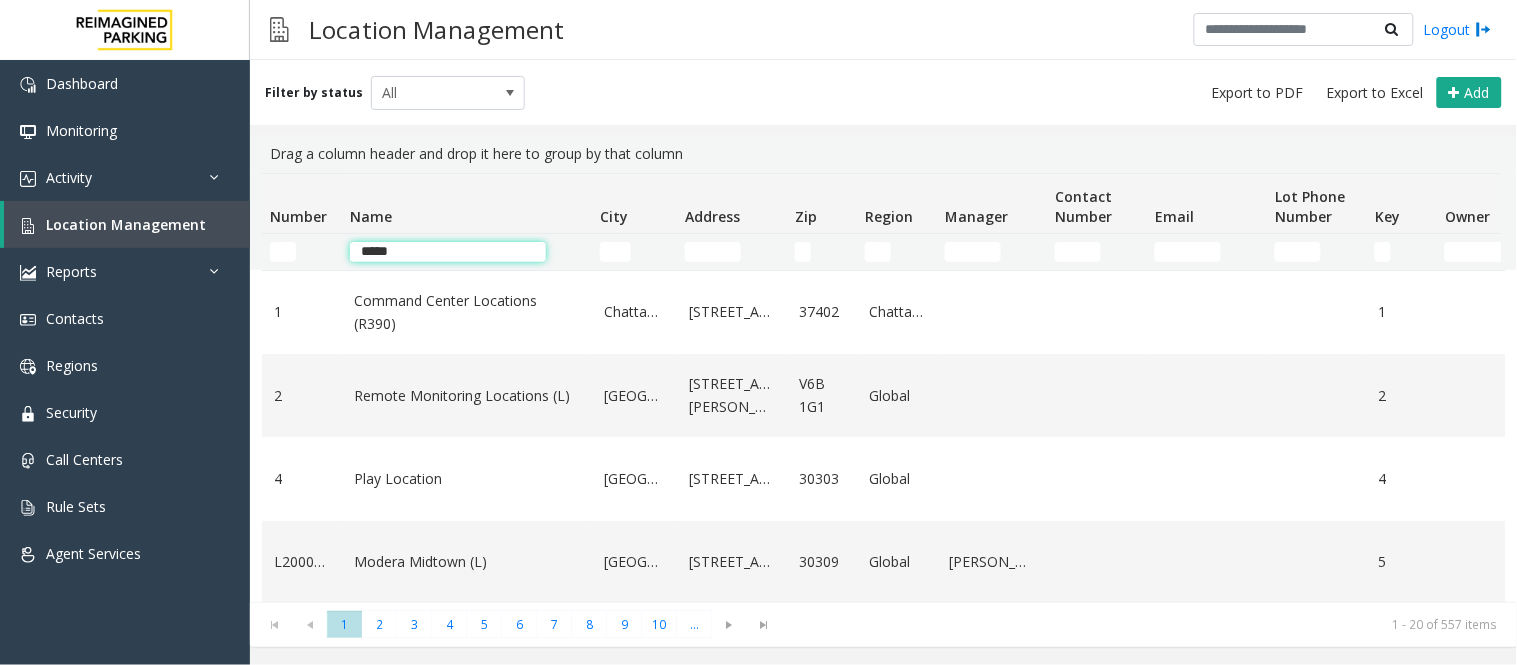 type on "*****" 